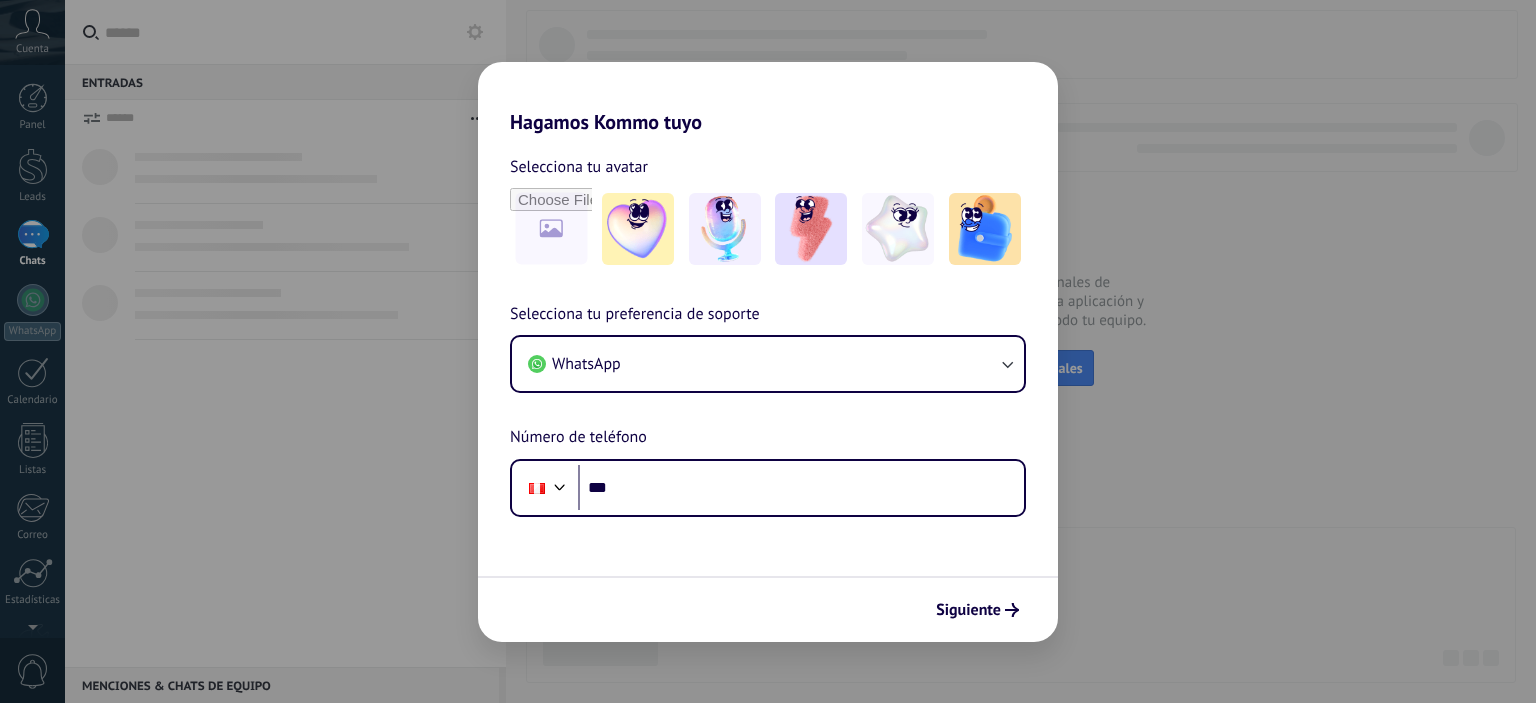 scroll, scrollTop: 0, scrollLeft: 0, axis: both 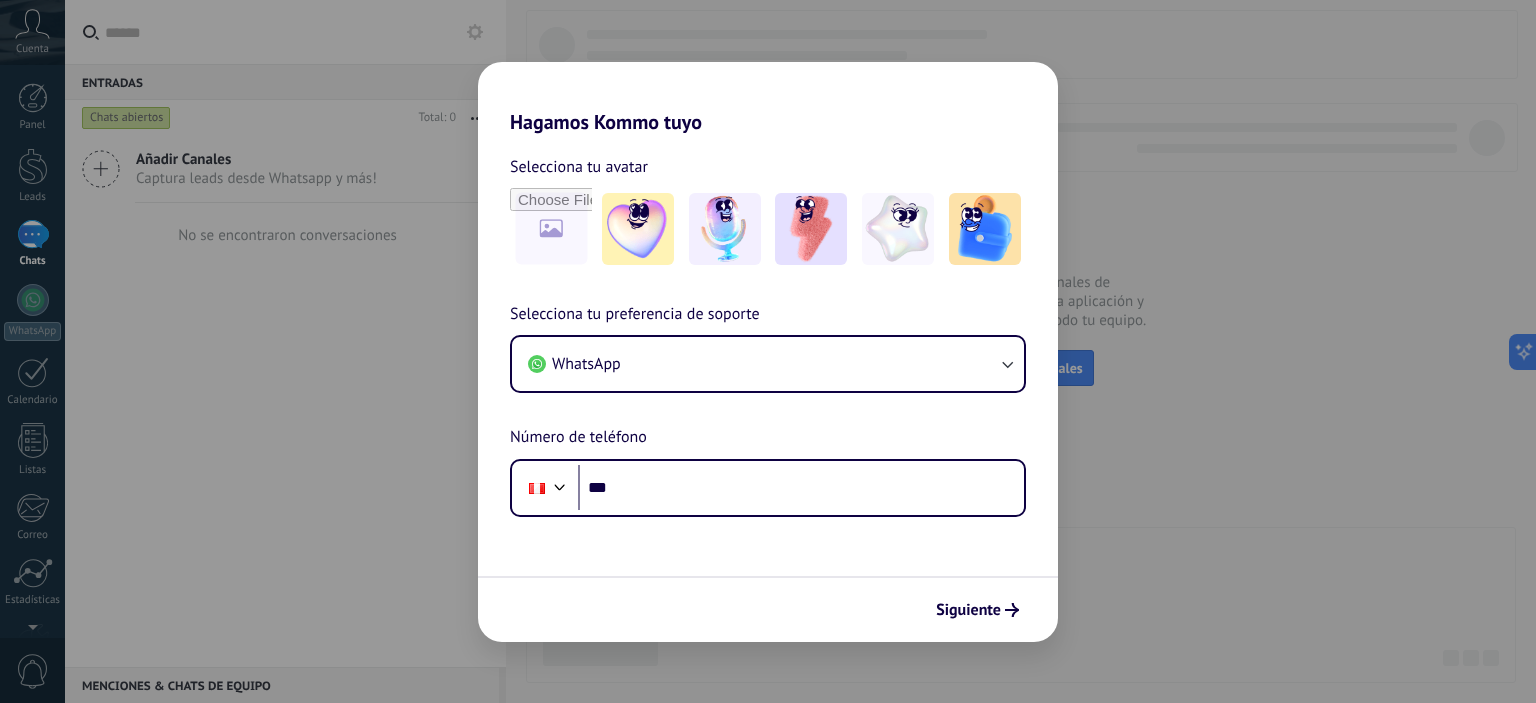 click on "Hagamos Kommo tuyo Selecciona tu avatar Selecciona tu preferencia de soporte WhatsApp Número de teléfono Phone *** Siguiente" at bounding box center [768, 351] 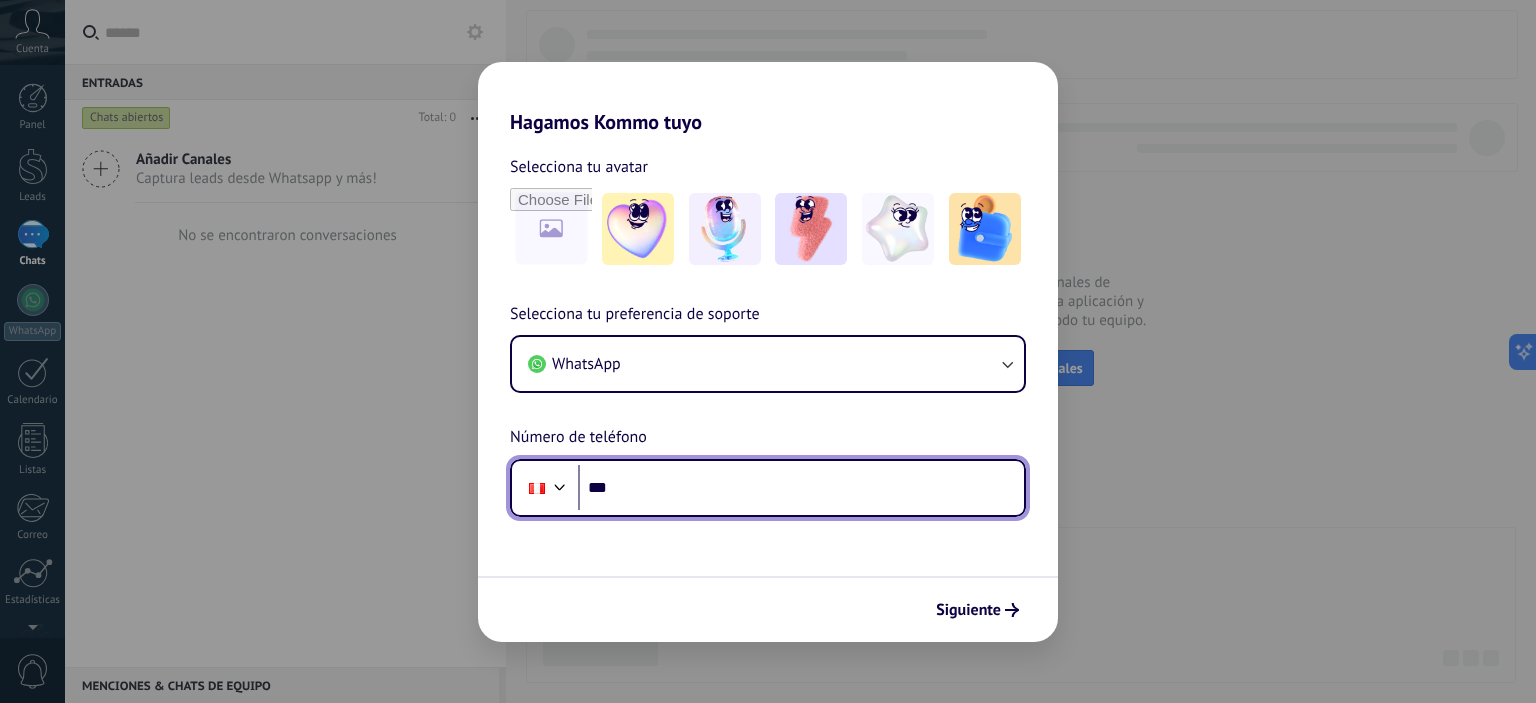 click on "***" at bounding box center (801, 488) 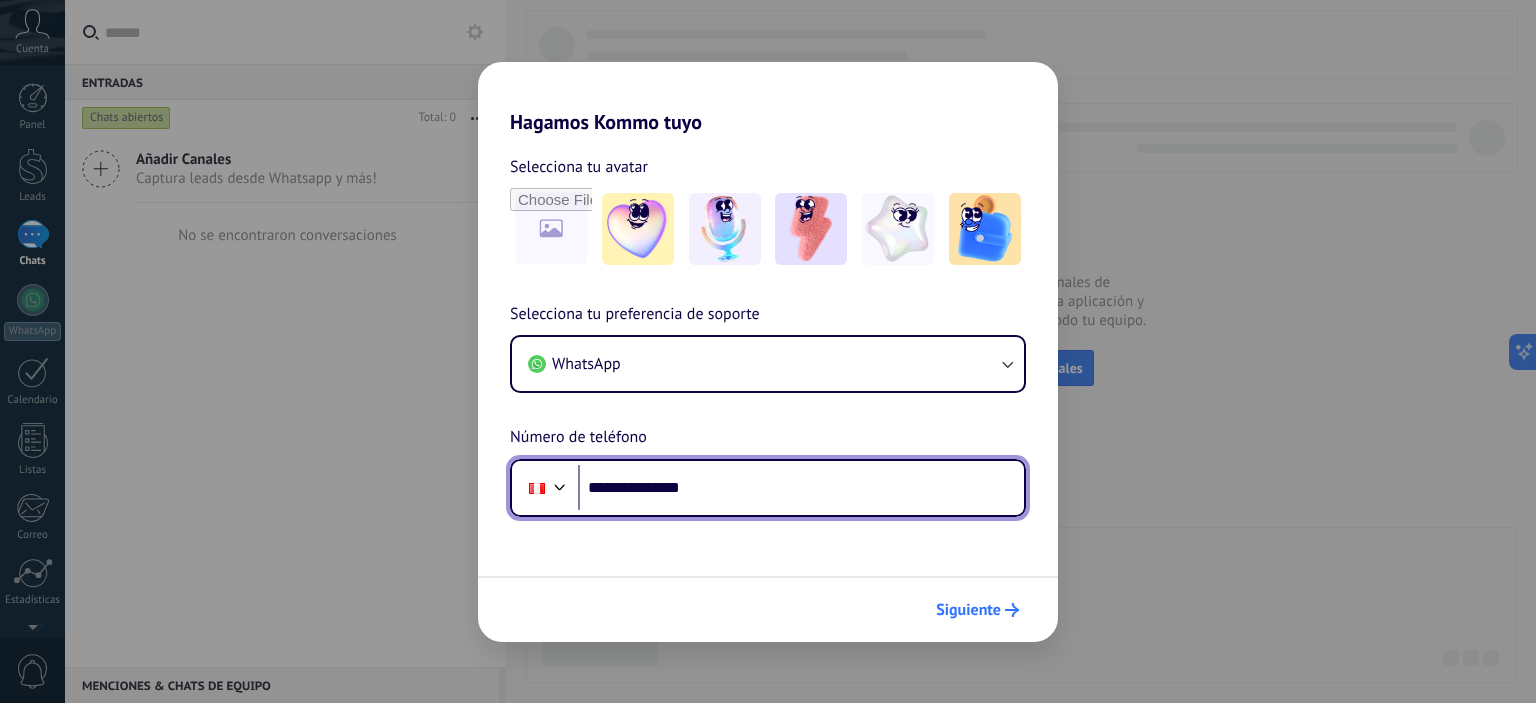 type on "**********" 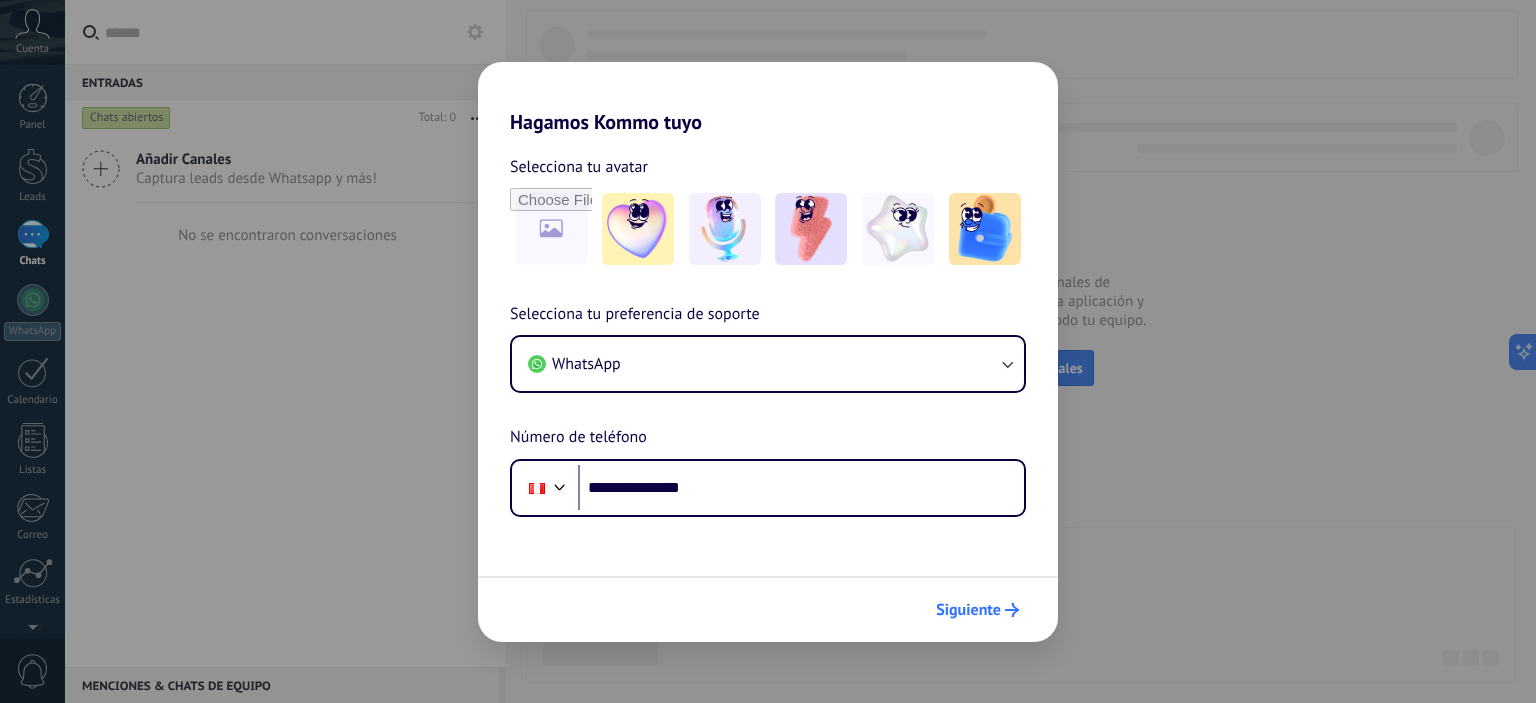 click on "Siguiente" at bounding box center [977, 610] 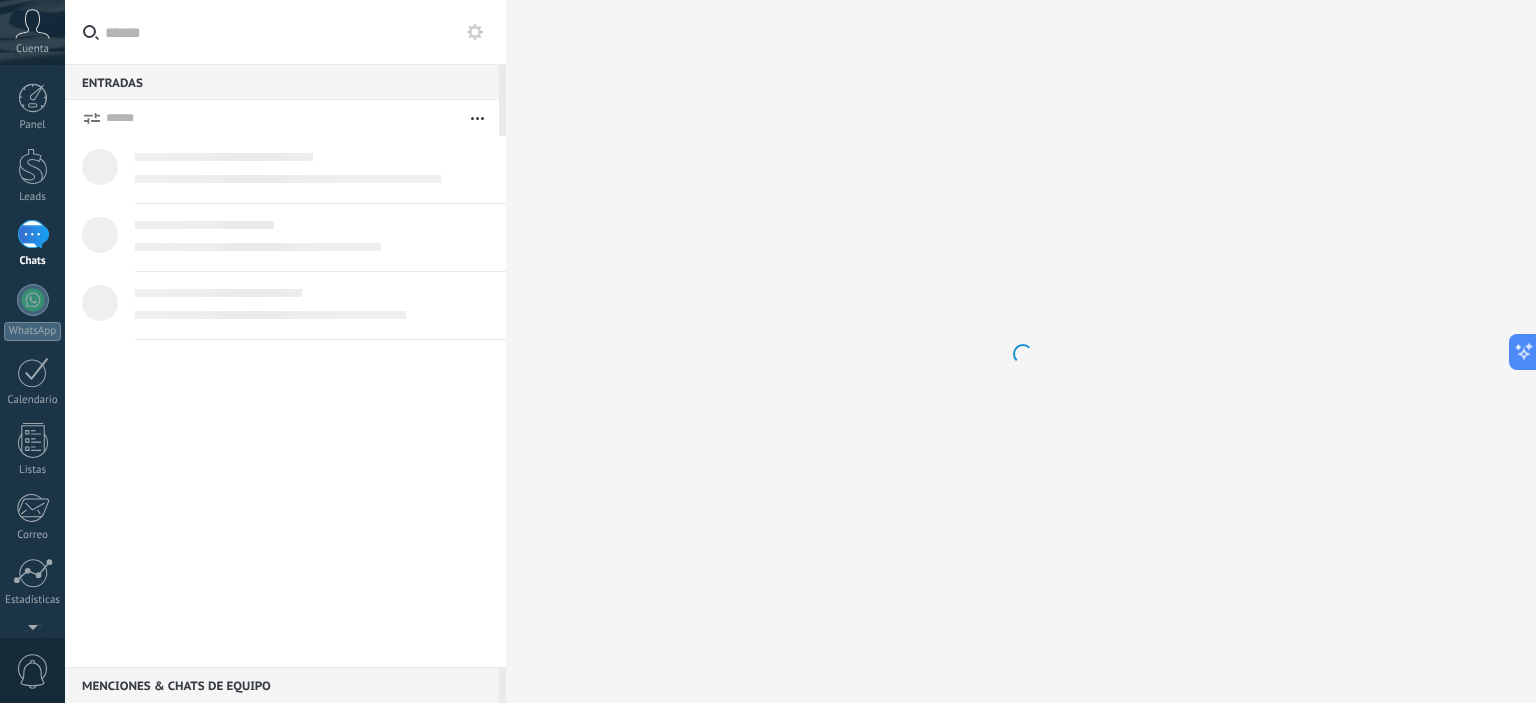 scroll, scrollTop: 0, scrollLeft: 0, axis: both 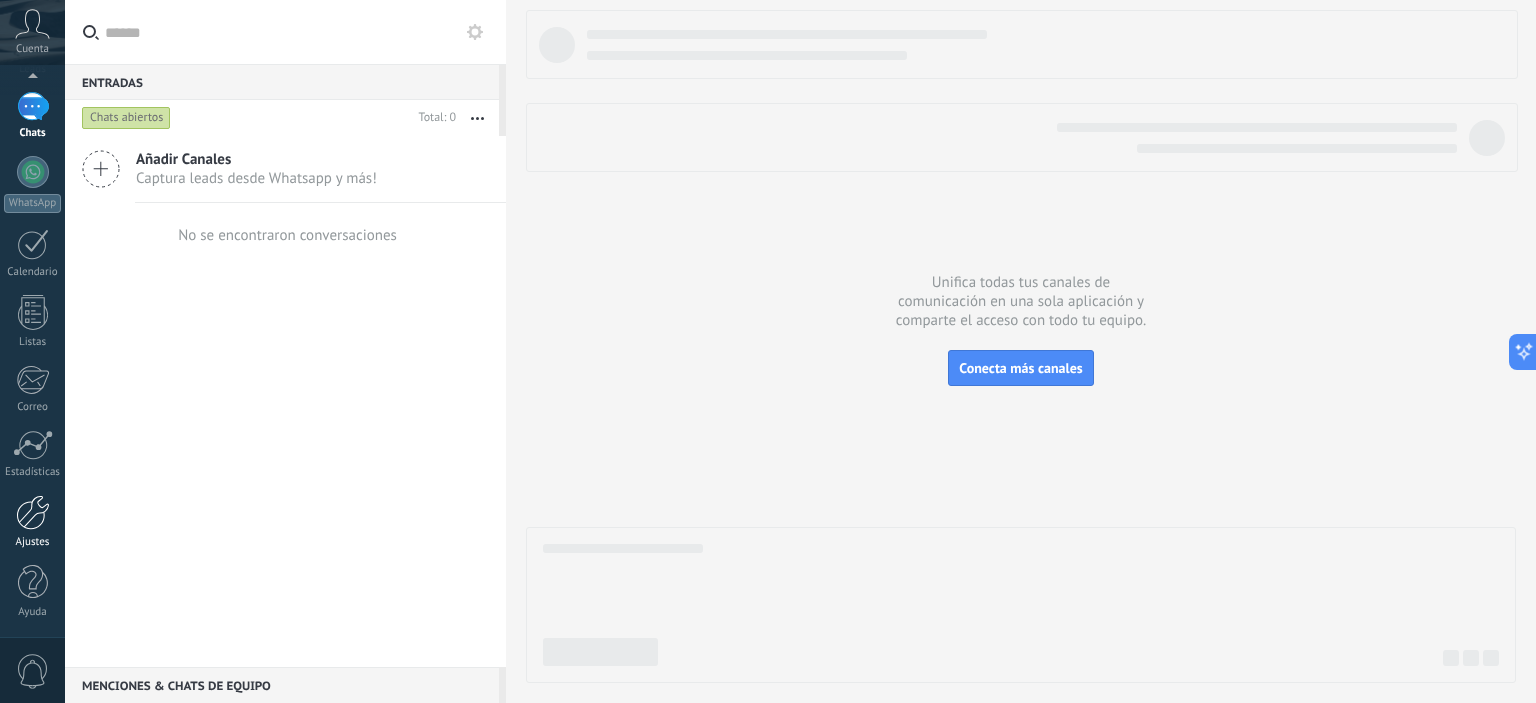 click at bounding box center [33, 512] 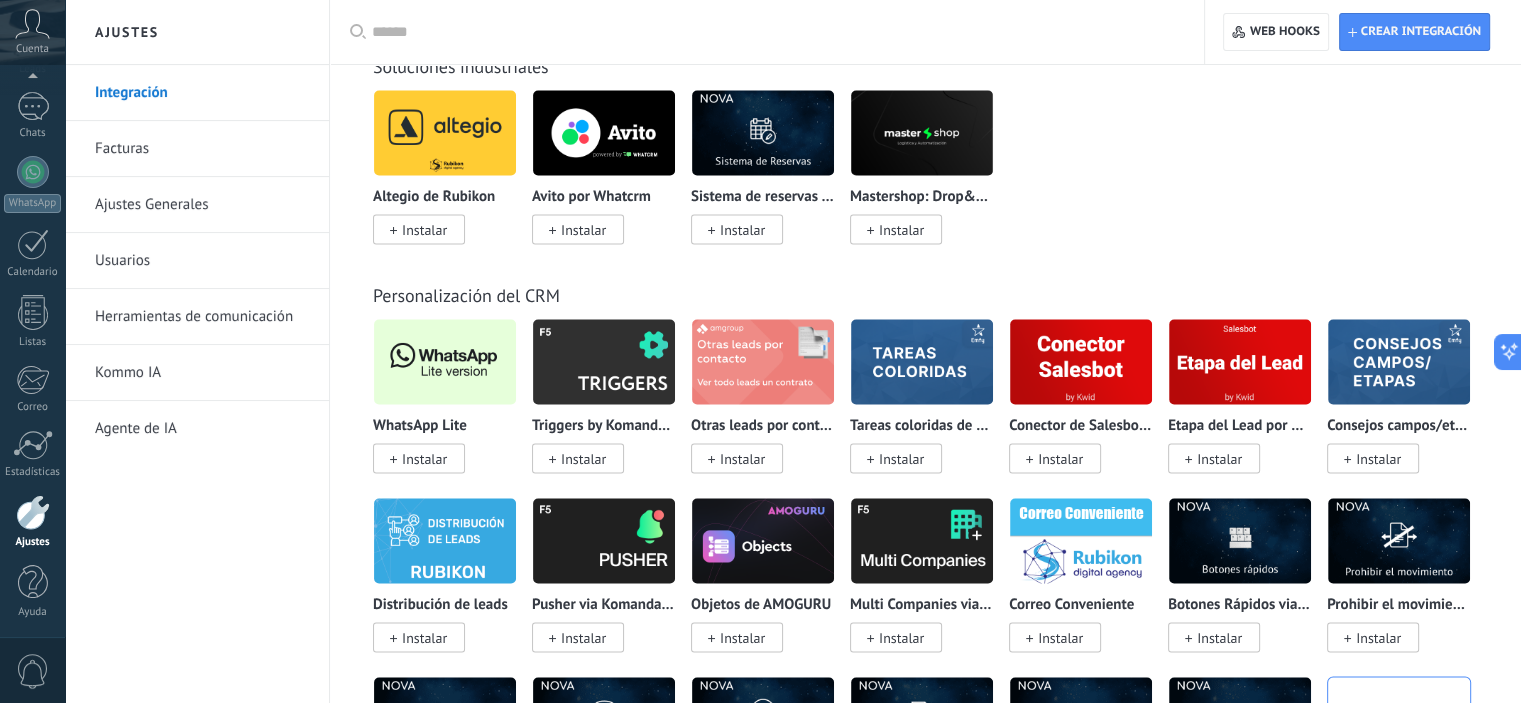 scroll, scrollTop: 4000, scrollLeft: 0, axis: vertical 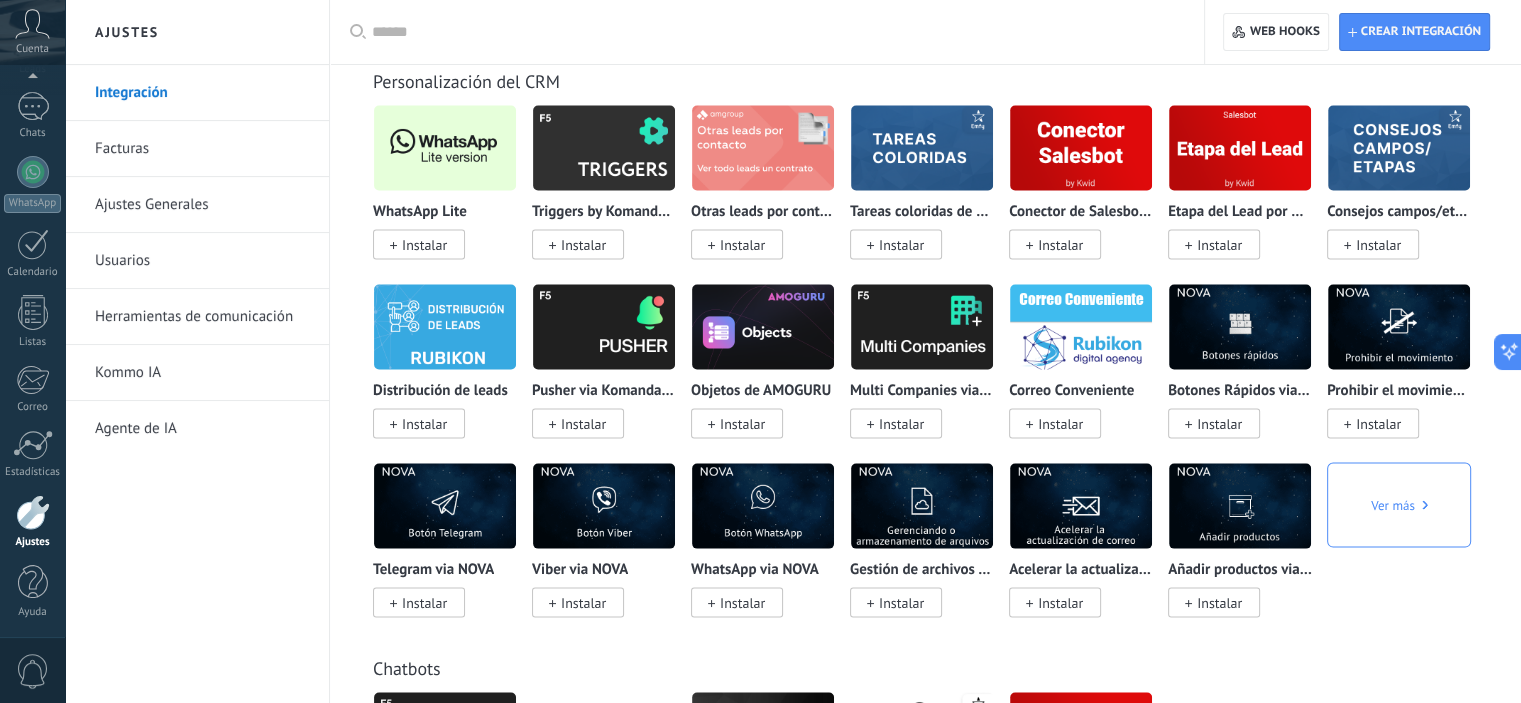 click at bounding box center [445, 148] 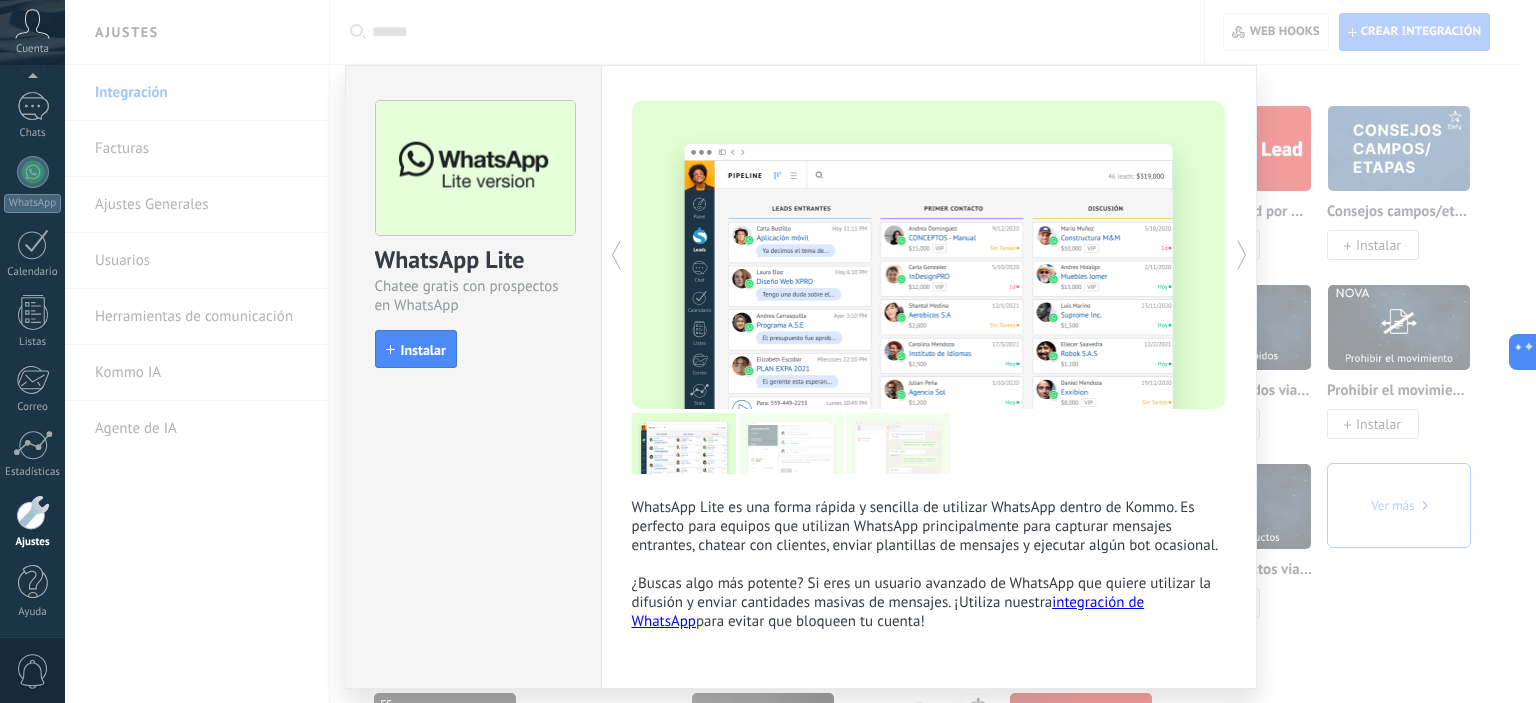 click on "Instalar" at bounding box center (423, 350) 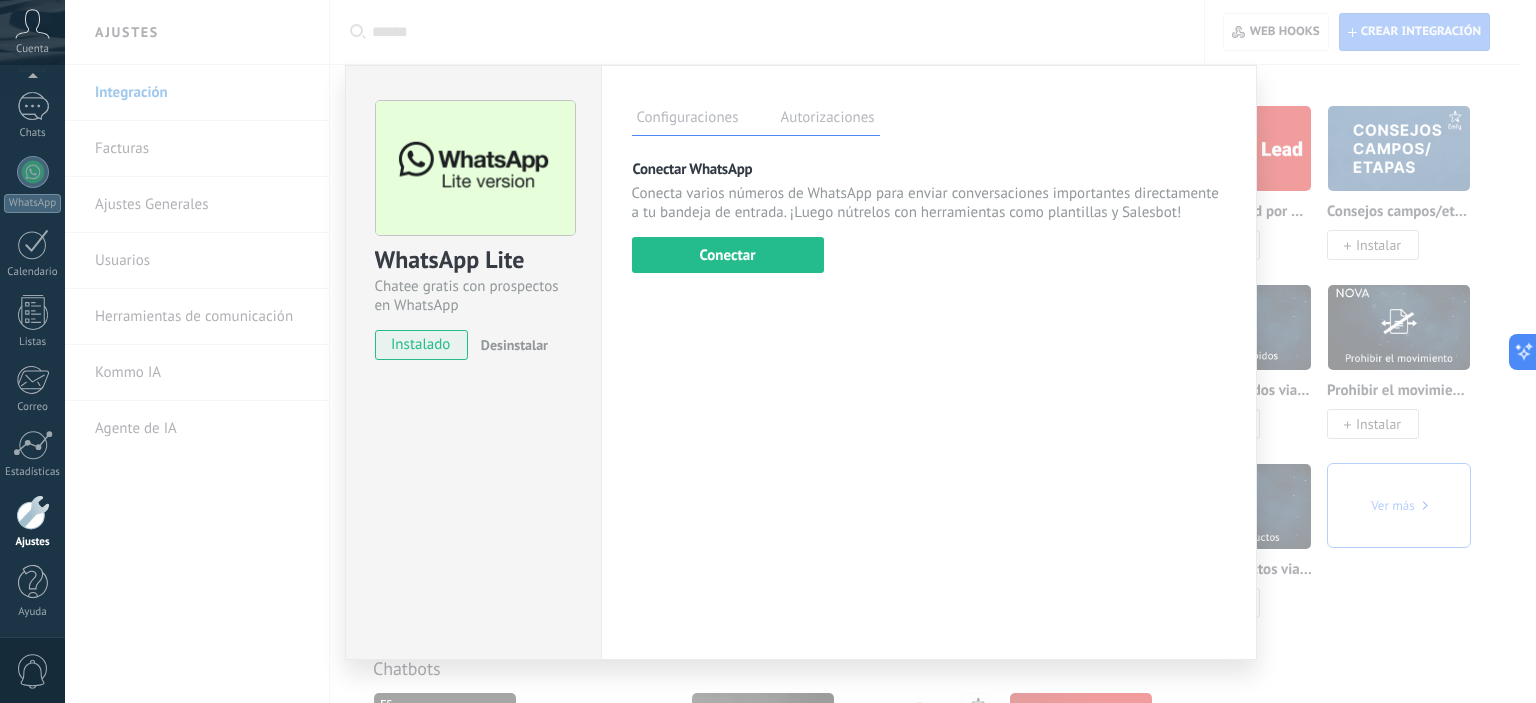 click on "Configuraciones Autorizaciones Esta pestaña registra a los usuarios que han concedido acceso a las integración a esta cuenta. Si deseas remover la posibilidad que un usuario pueda enviar solicitudes a la cuenta en nombre de esta integración, puedes revocar el acceso. Si el acceso a todos los usuarios es revocado, la integración dejará de funcionar. Esta aplicacion está instalada, pero nadie le ha dado acceso aun. Más de 2 mil millones de personas utilizan activamente WhatsApp para conectarse con amigos, familiares y empresas. Esta integración agrega el chat más popular a tu arsenal de comunicación: captura automáticamente leads desde los mensajes entrantes, comparte el acceso al chat con todo tu equipo y potencia todo con las herramientas integradas de Kommo, como el botón de compromiso y Salesbot. más _:  Guardar Conectar WhatsApp Conectar
Usa tu teléfono al menos  una vez en 14 días  , para permanecer conectado." at bounding box center (929, 362) 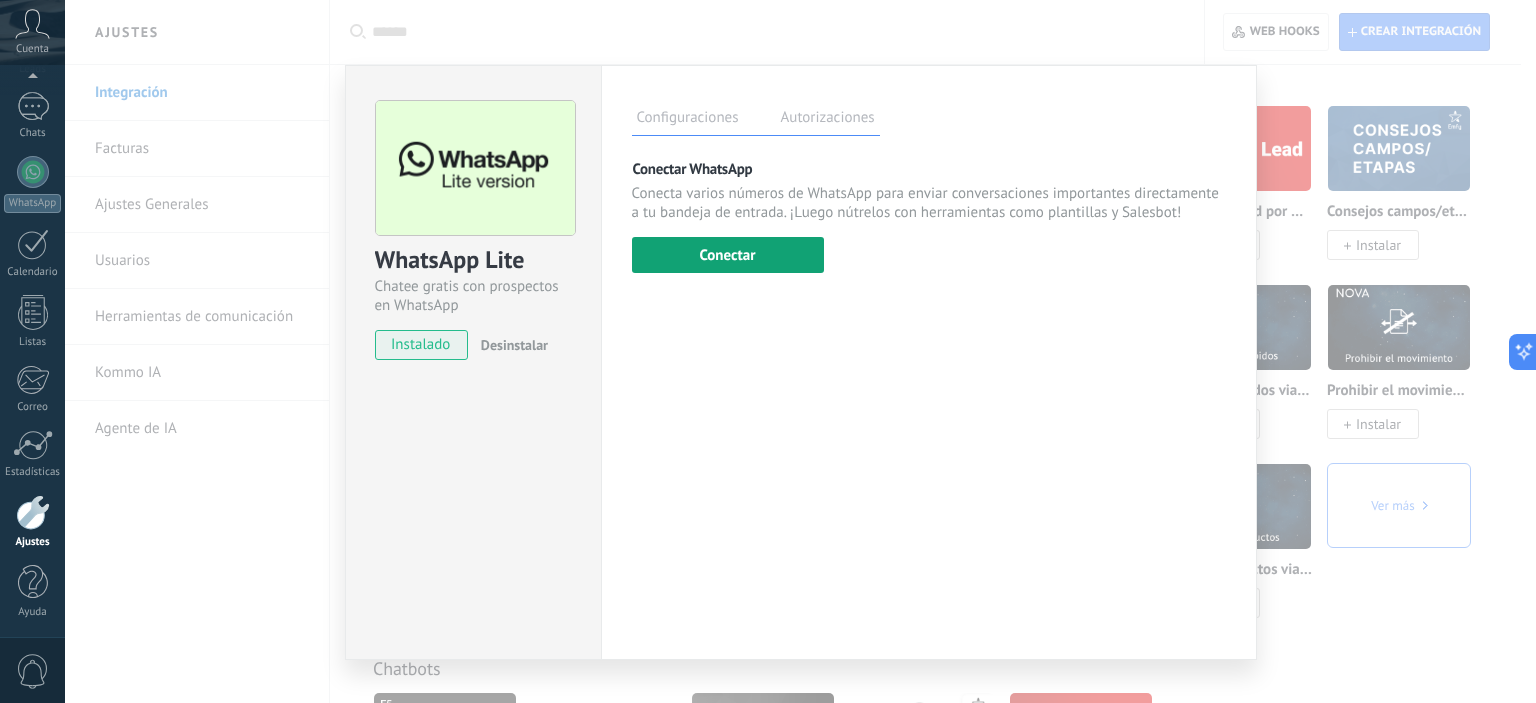 click on "Conectar" at bounding box center (728, 255) 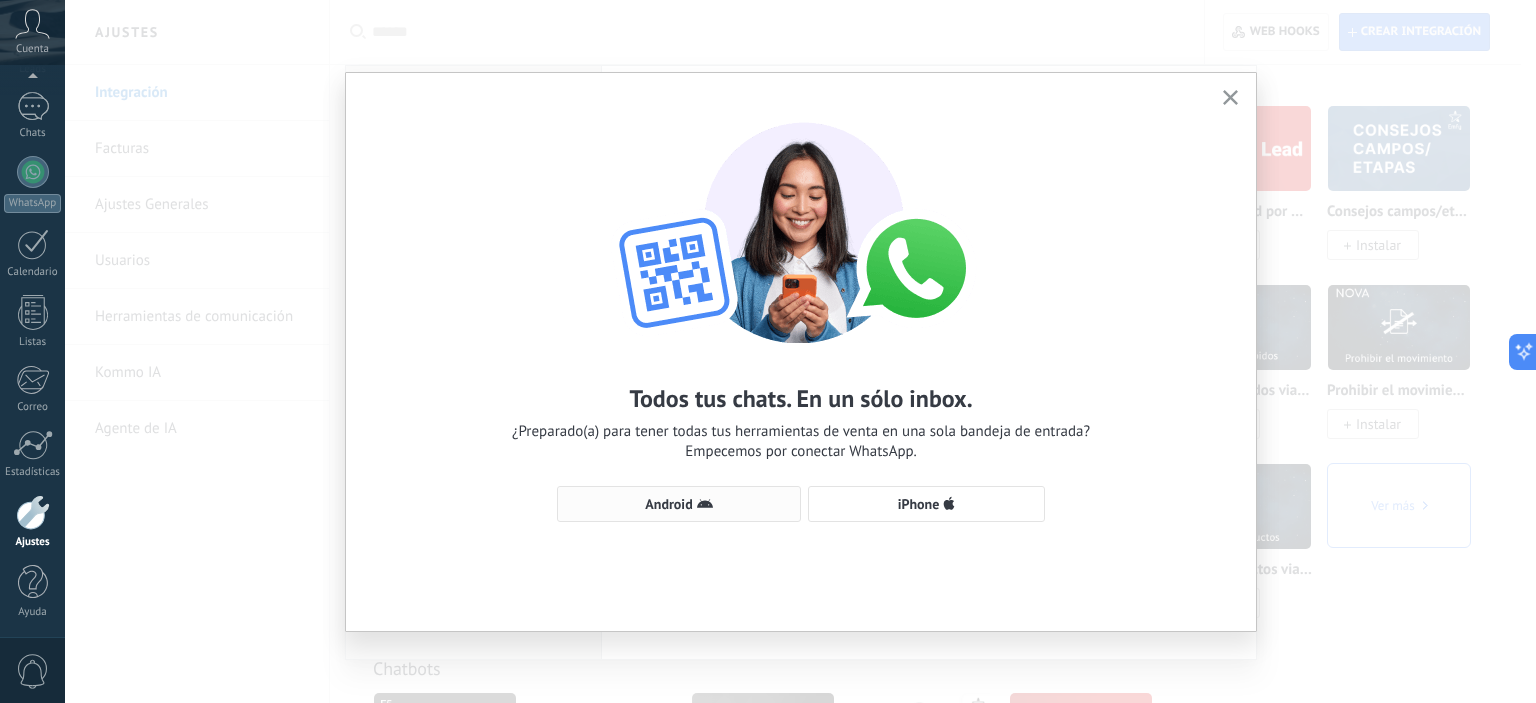click on "Android" at bounding box center (668, 504) 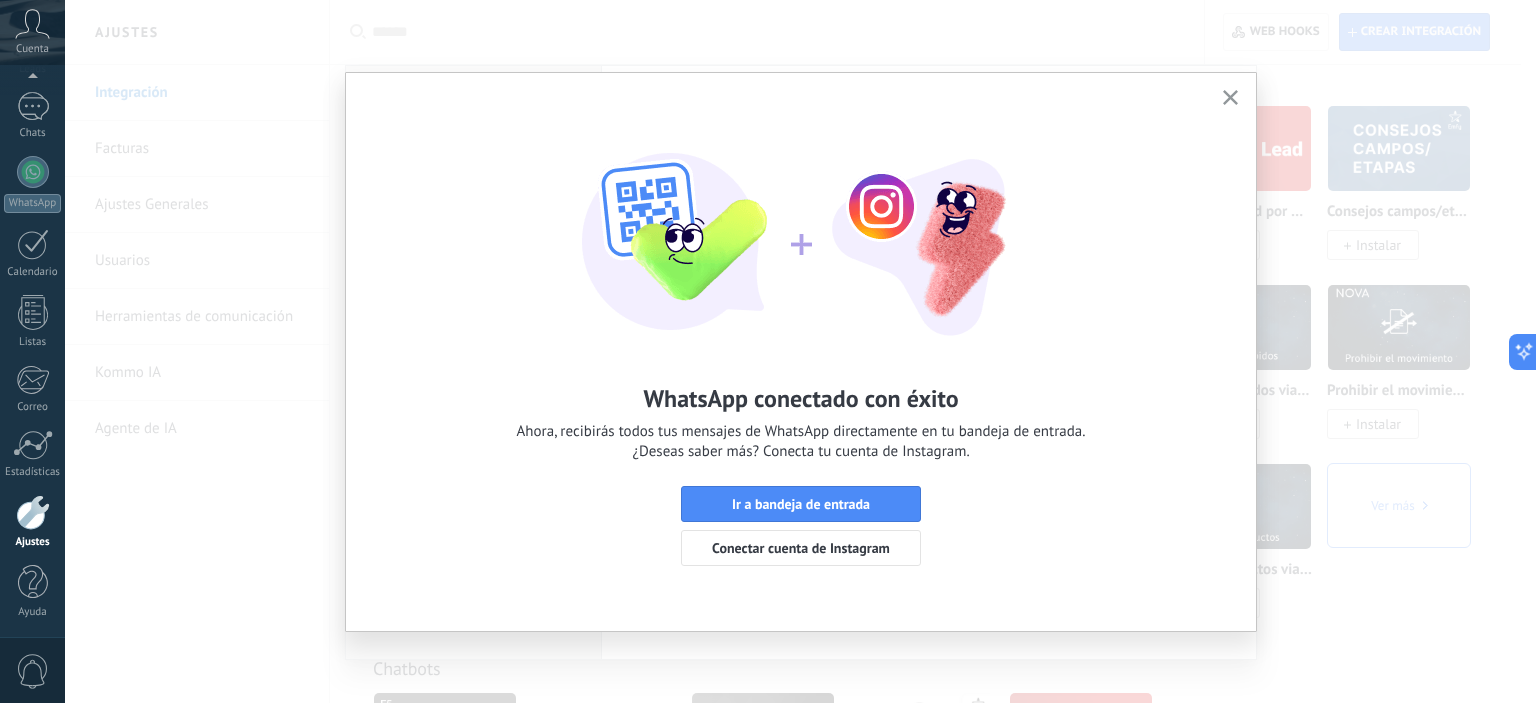 click on "WhatsApp conectado con éxito Ahora, recibirás todos tus mensajes de WhatsApp directamente en tu bandeja de entrada. ¿Deseas saber más? Conecta tu cuenta de Instagram. Ir a bandeja de entrada Conectar cuenta de Instagram" at bounding box center [800, 351] 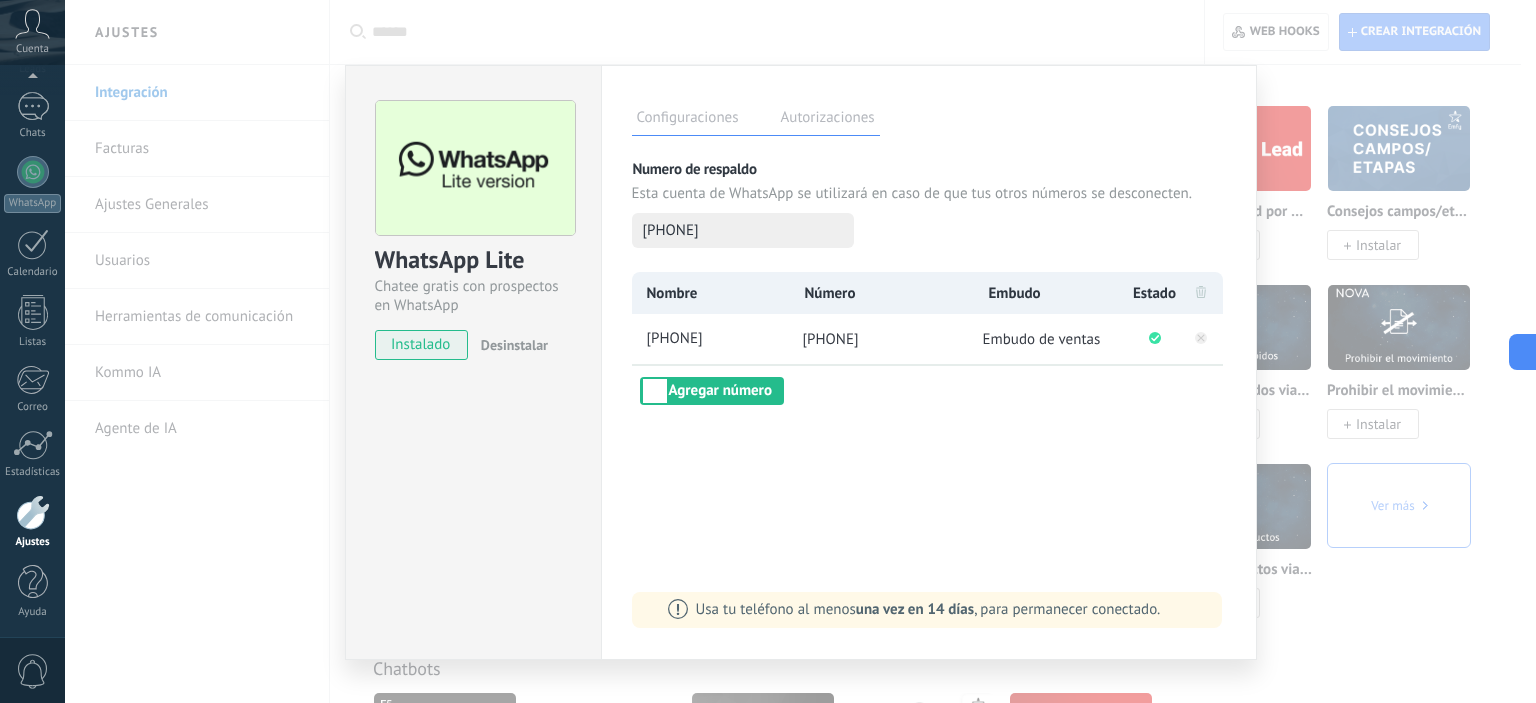 click on "WhatsApp Lite Chatee gratis con prospectos en WhatsApp instalado Desinstalar Configuraciones Autorizaciones Esta pestaña registra a los usuarios que han concedido acceso a las integración a esta cuenta. Si deseas remover la posibilidad que un usuario pueda enviar solicitudes a la cuenta en nombre de esta integración, puedes revocar el acceso. Si el acceso a todos los usuarios es revocado, la integración dejará de funcionar. Esta aplicacion está instalada, pero nadie le ha dado acceso aun. Más de 2 mil millones de personas utilizan activamente WhatsApp para conectarse con amigos, familiares y empresas. Esta integración agrega el chat más popular a tu arsenal de comunicación: captura automáticamente leads desde los mensajes entrantes, comparte el acceso al chat con todo tu equipo y potencia todo con las herramientas integradas de Kommo, como el botón de compromiso y Salesbot. más _:  Guardar Numero de respaldo Esta cuenta de WhatsApp se utilizará en caso de que tus otros números se desconecten." at bounding box center [800, 351] 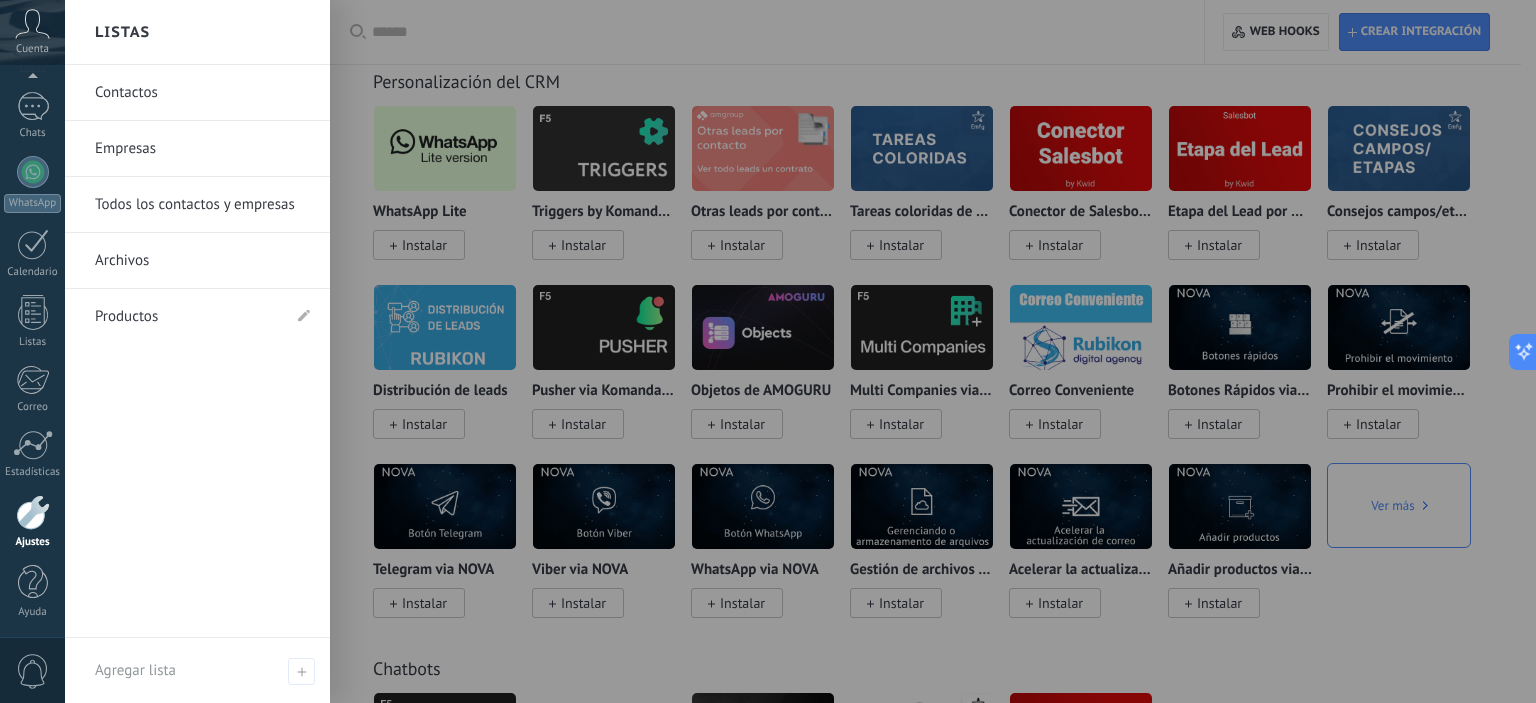 click at bounding box center (33, 512) 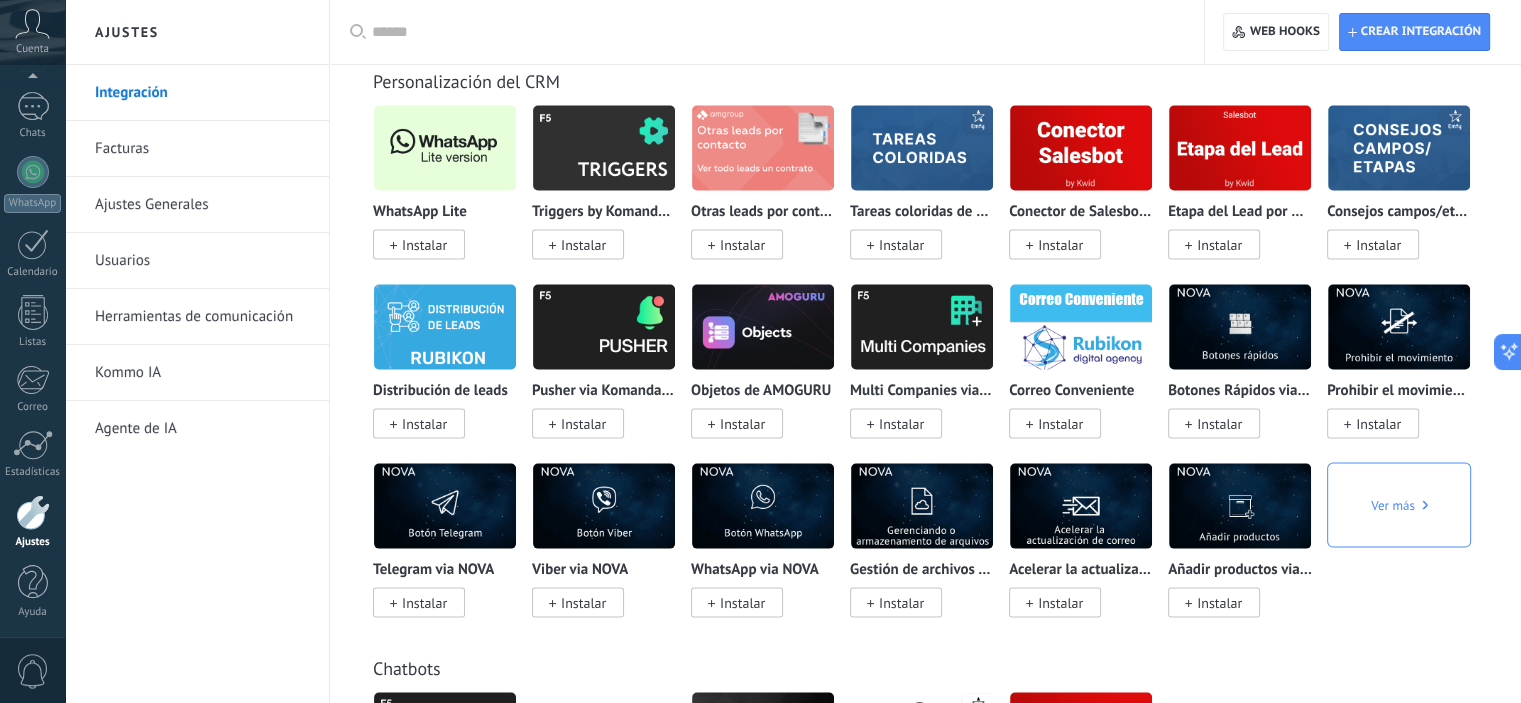 click on "Herramientas de comunicación" at bounding box center [202, 317] 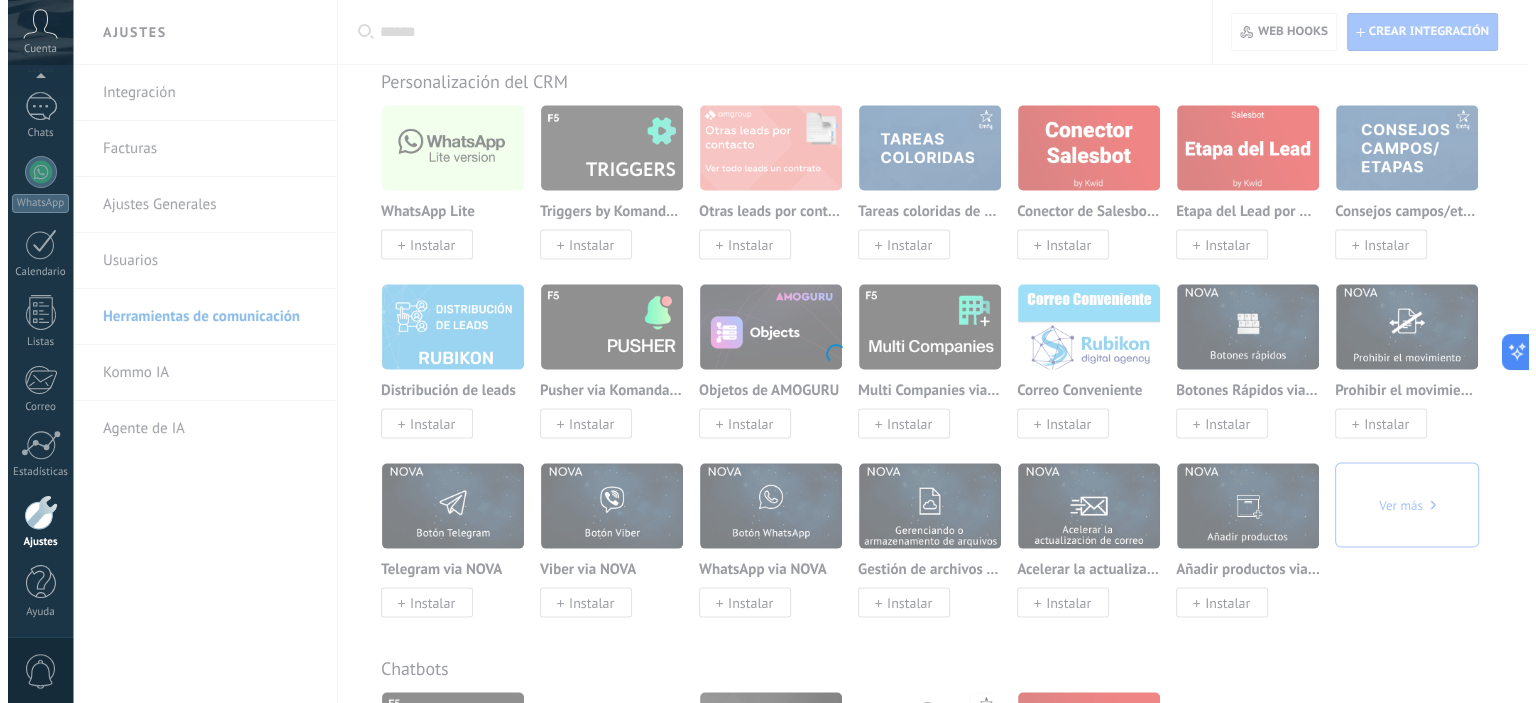 scroll, scrollTop: 0, scrollLeft: 0, axis: both 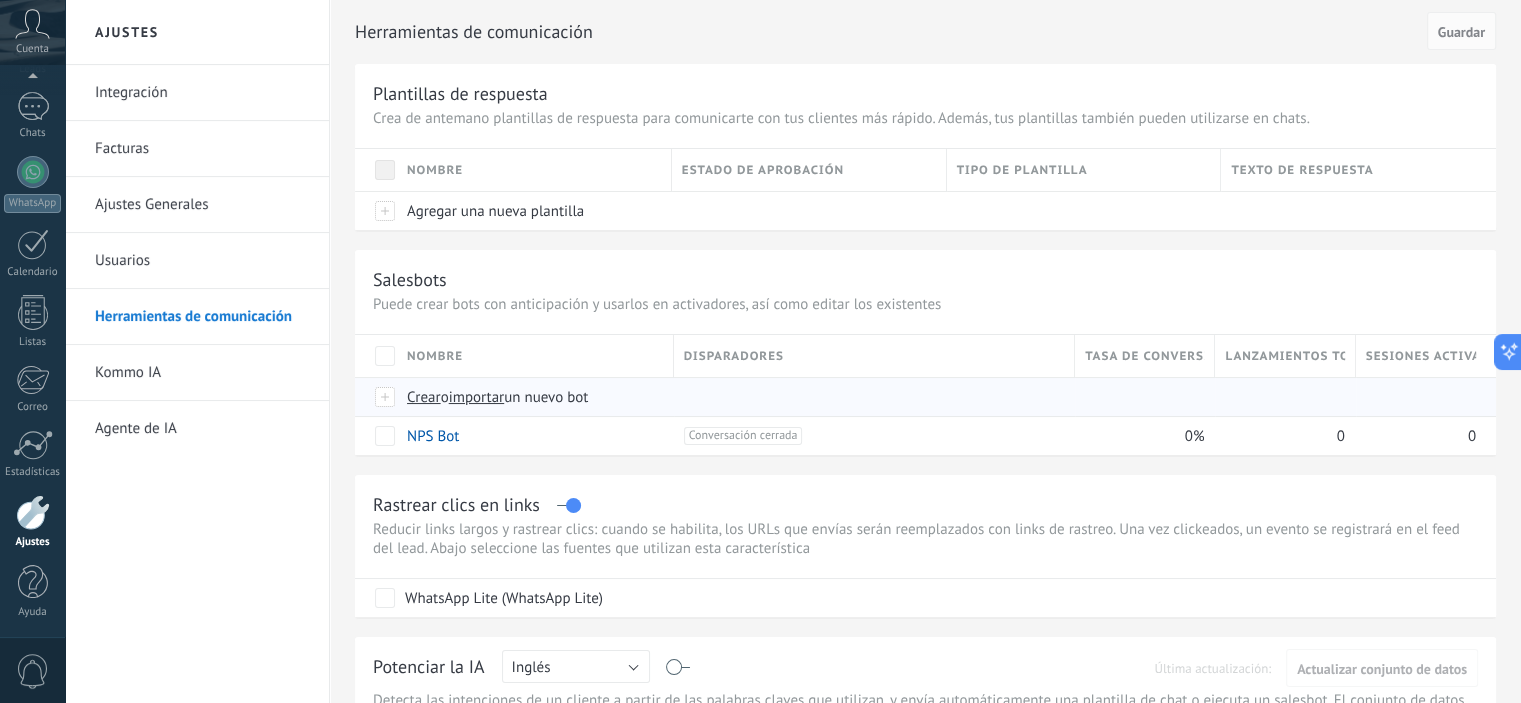 click on "Crear" at bounding box center [424, 397] 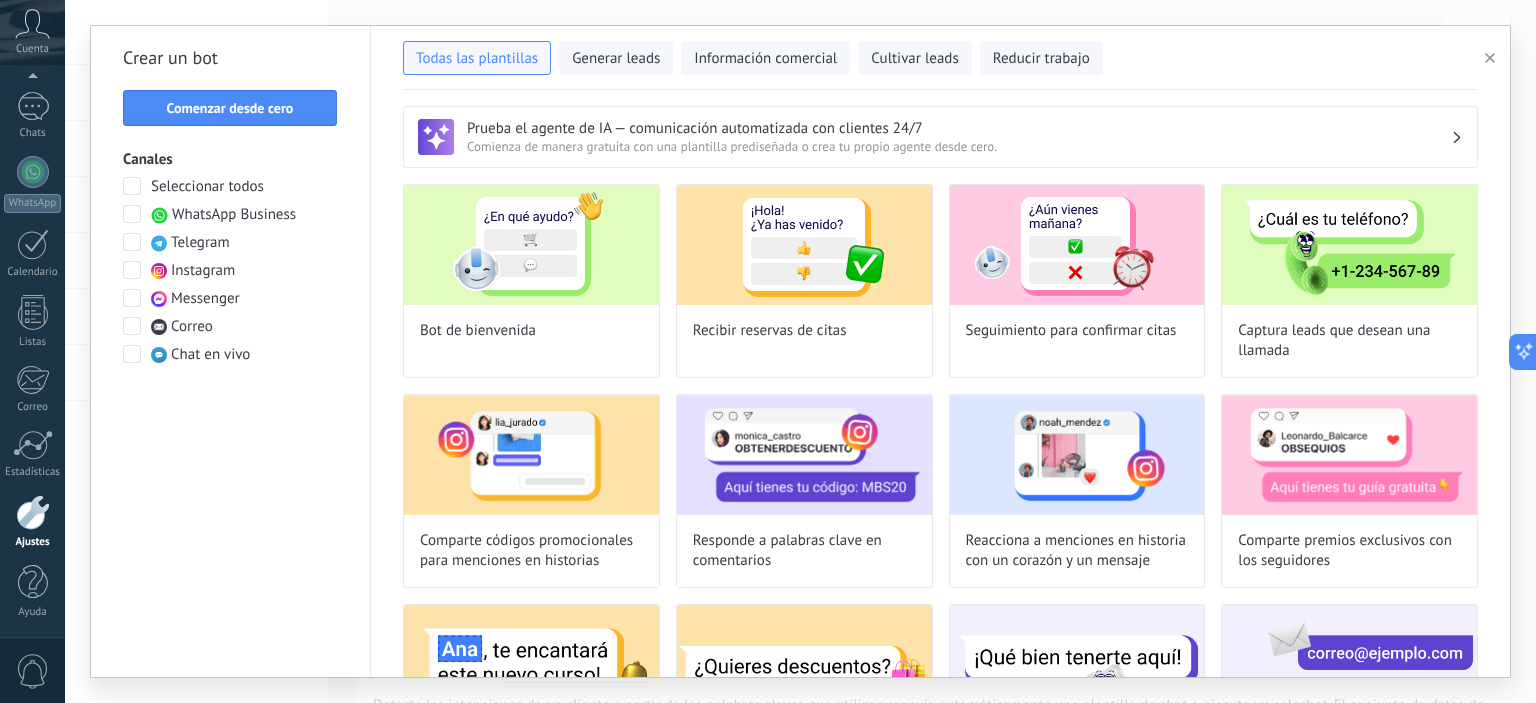 type on "**********" 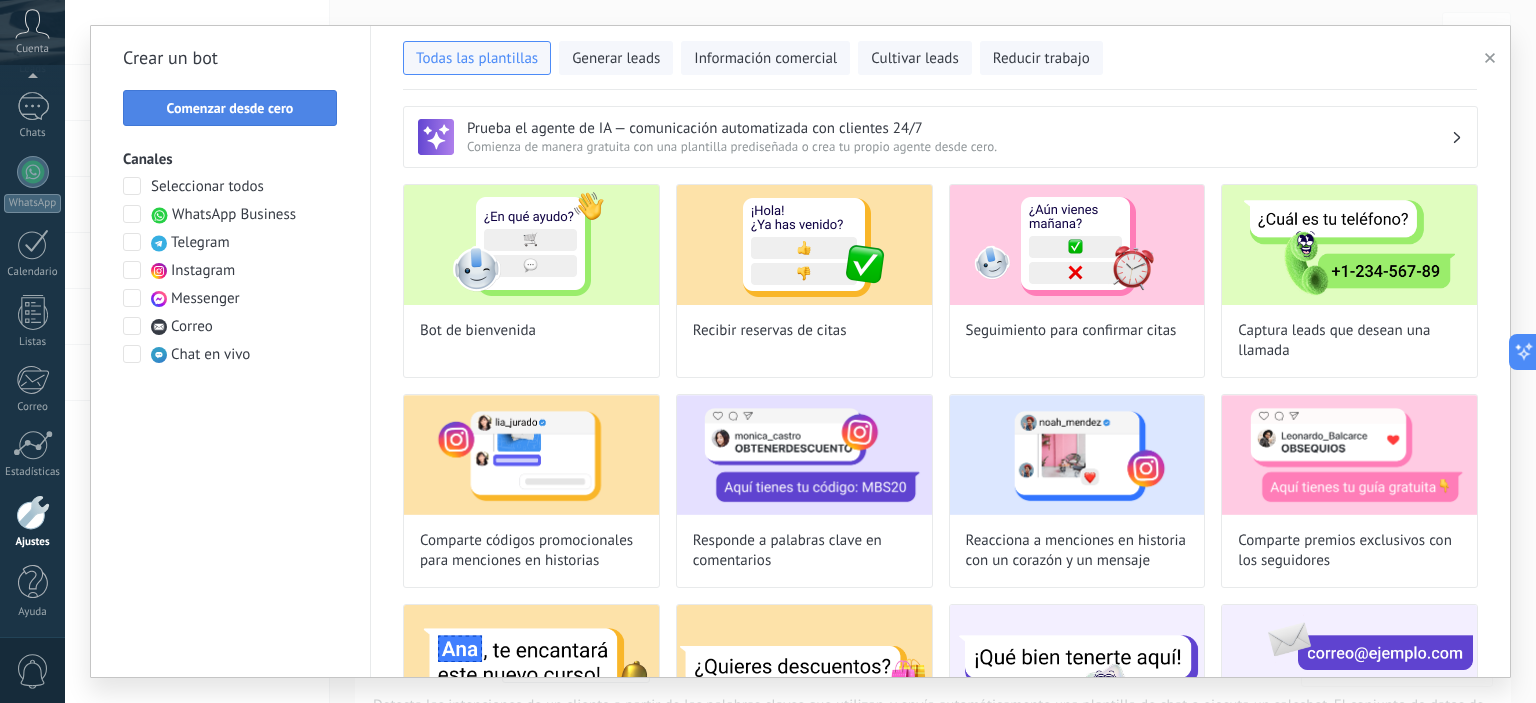 click on "Comenzar desde cero" at bounding box center [230, 108] 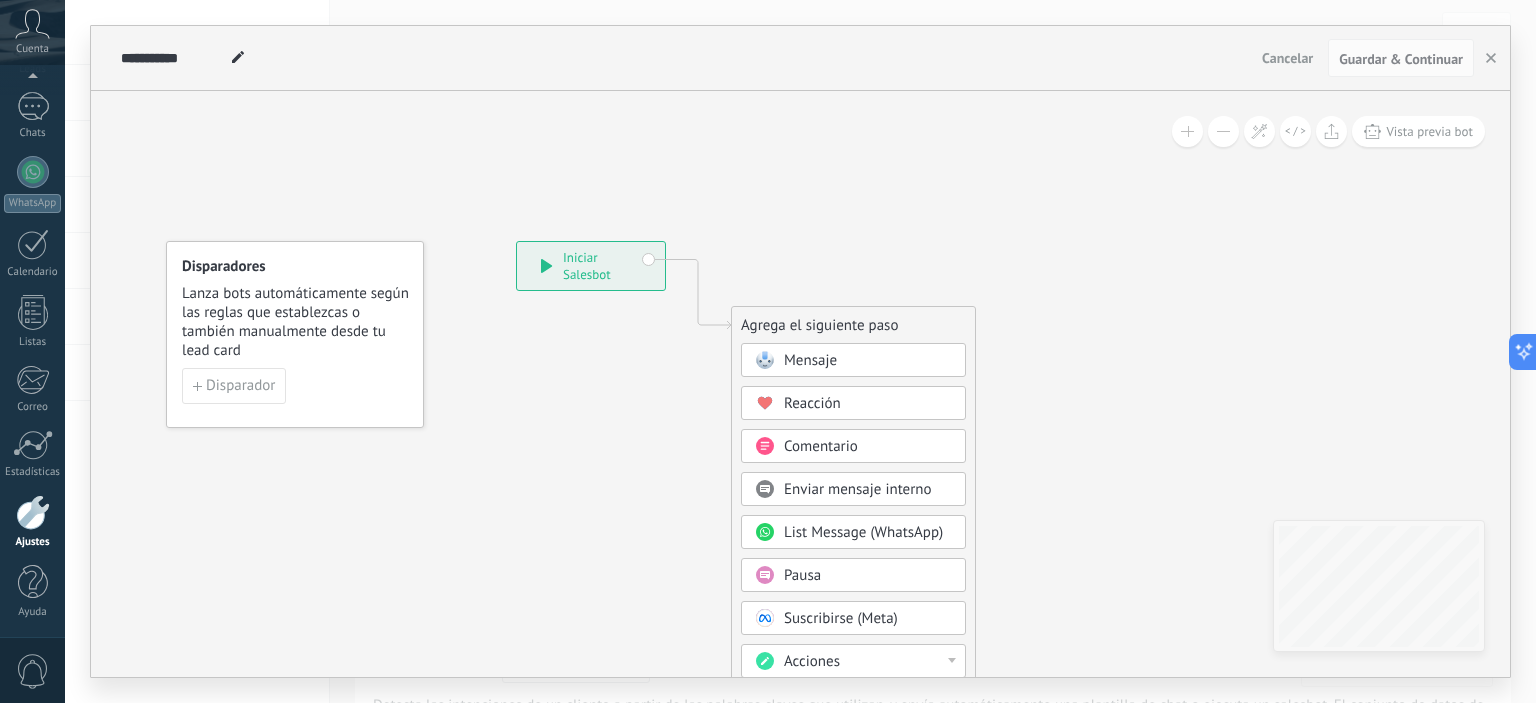 click on "Mensaje" at bounding box center (868, 361) 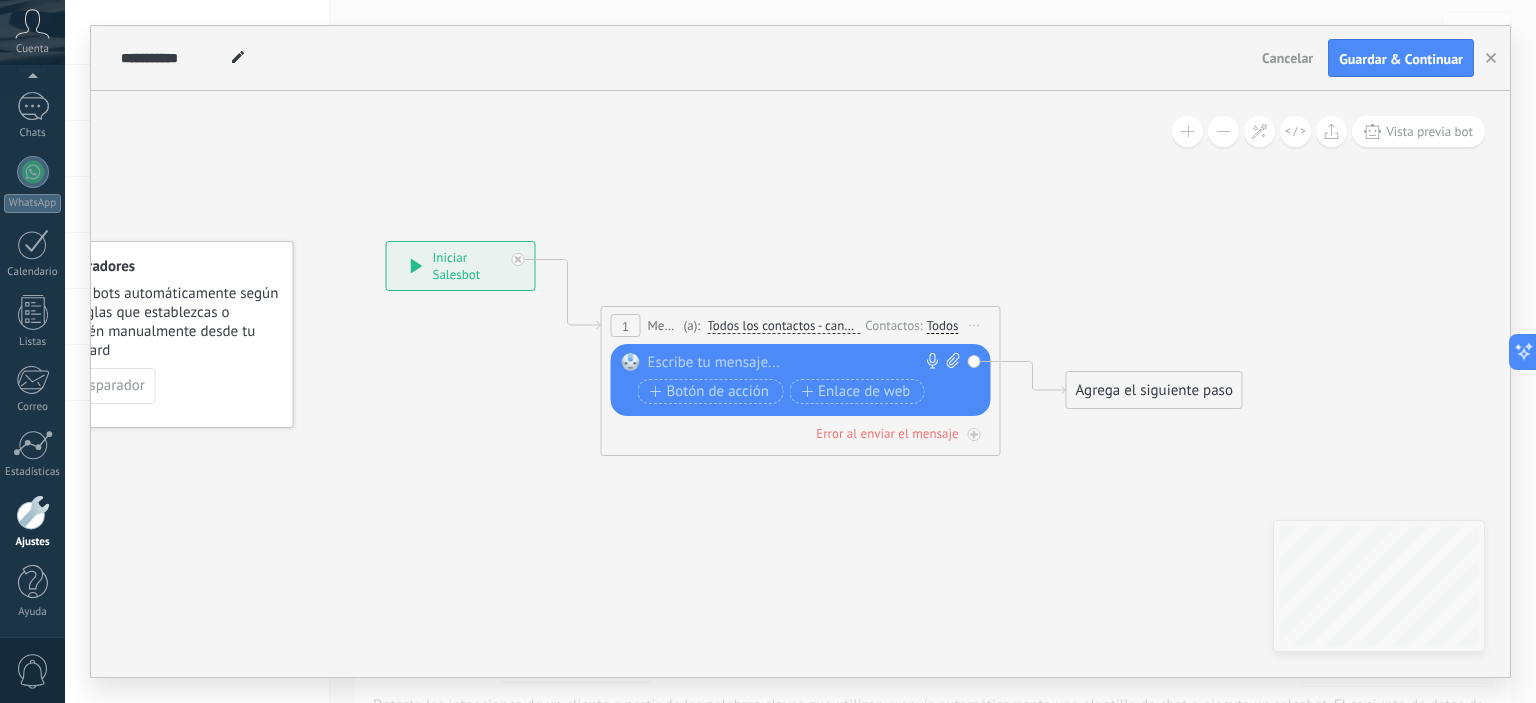 click at bounding box center [796, 363] 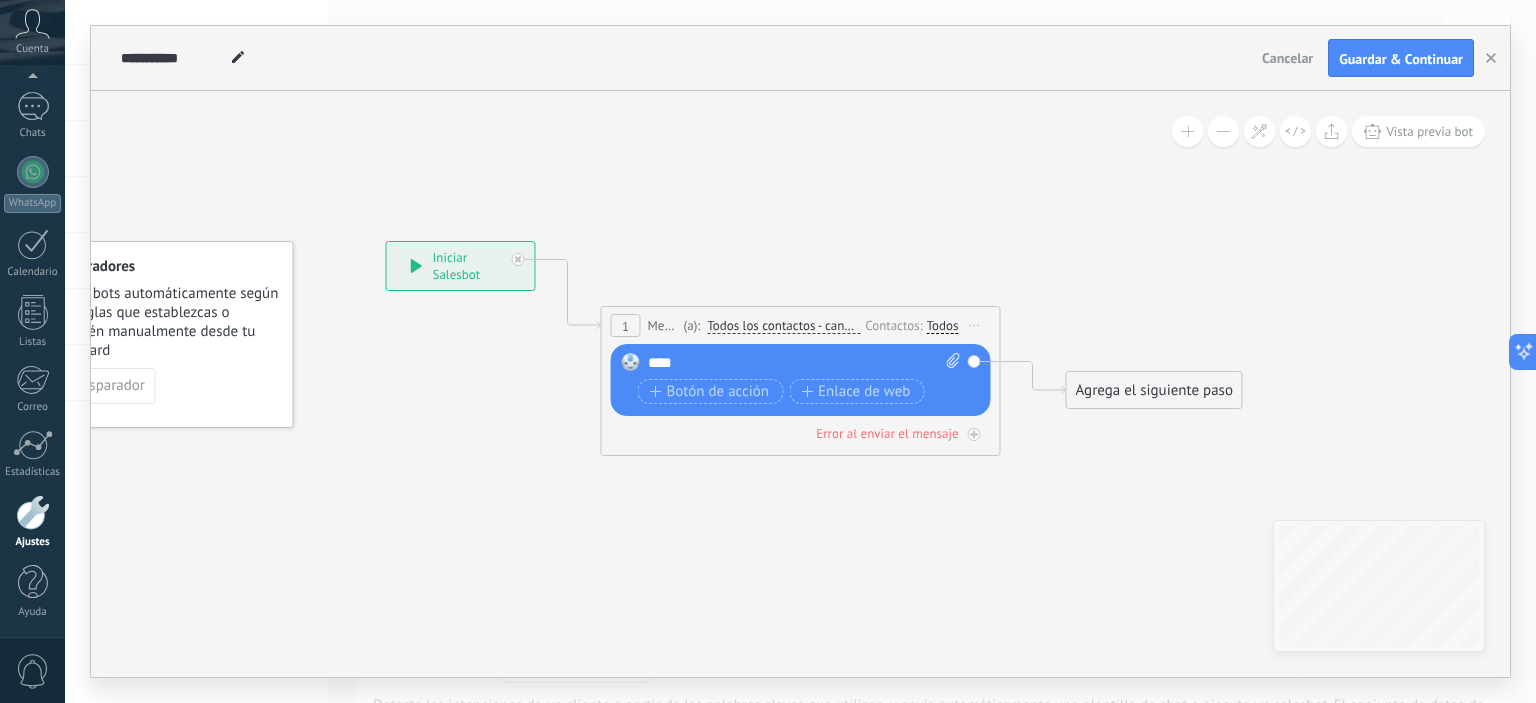 click on "Agrega el siguiente paso
Mensaje
Mensaje
Mensaje
Reacción
Comentario
Enviar mensaje interno" at bounding box center [1154, 390] 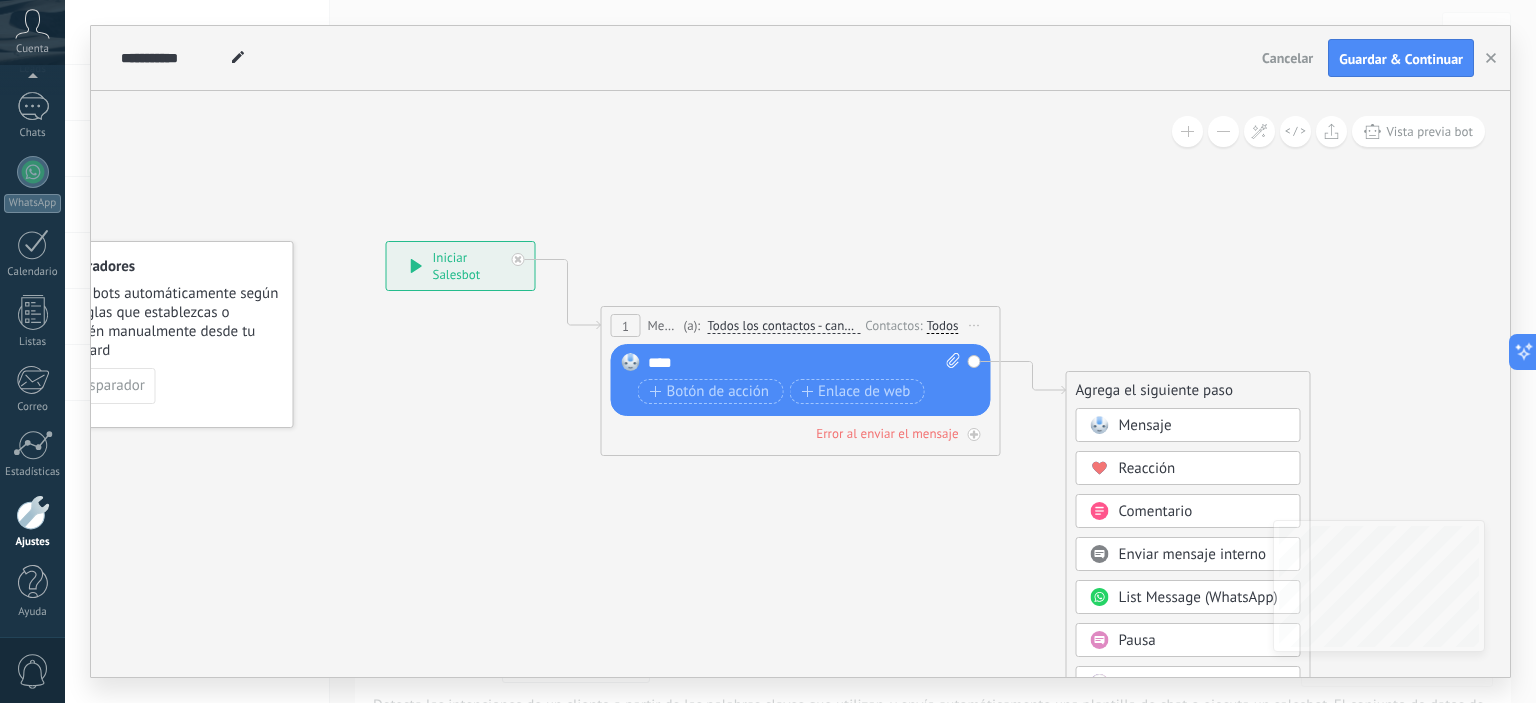 click 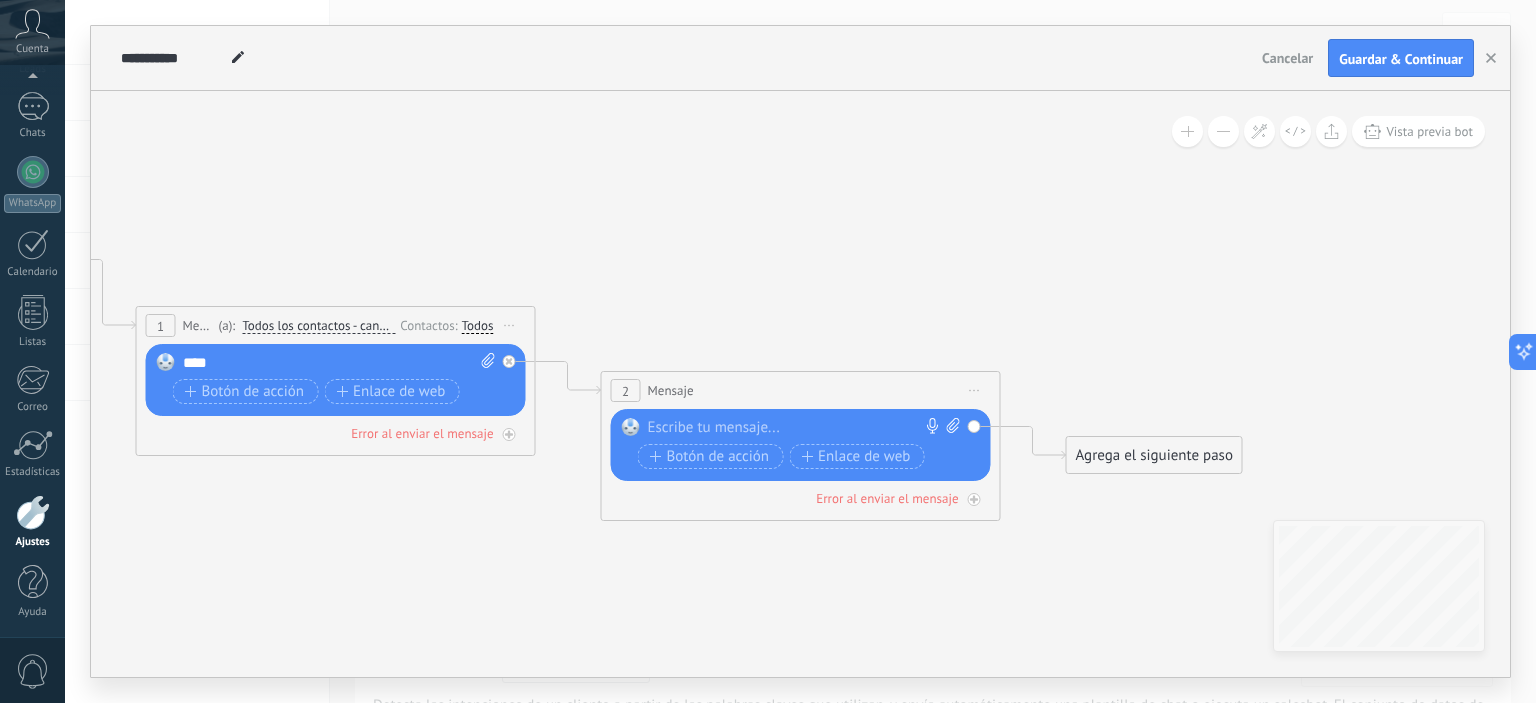 click 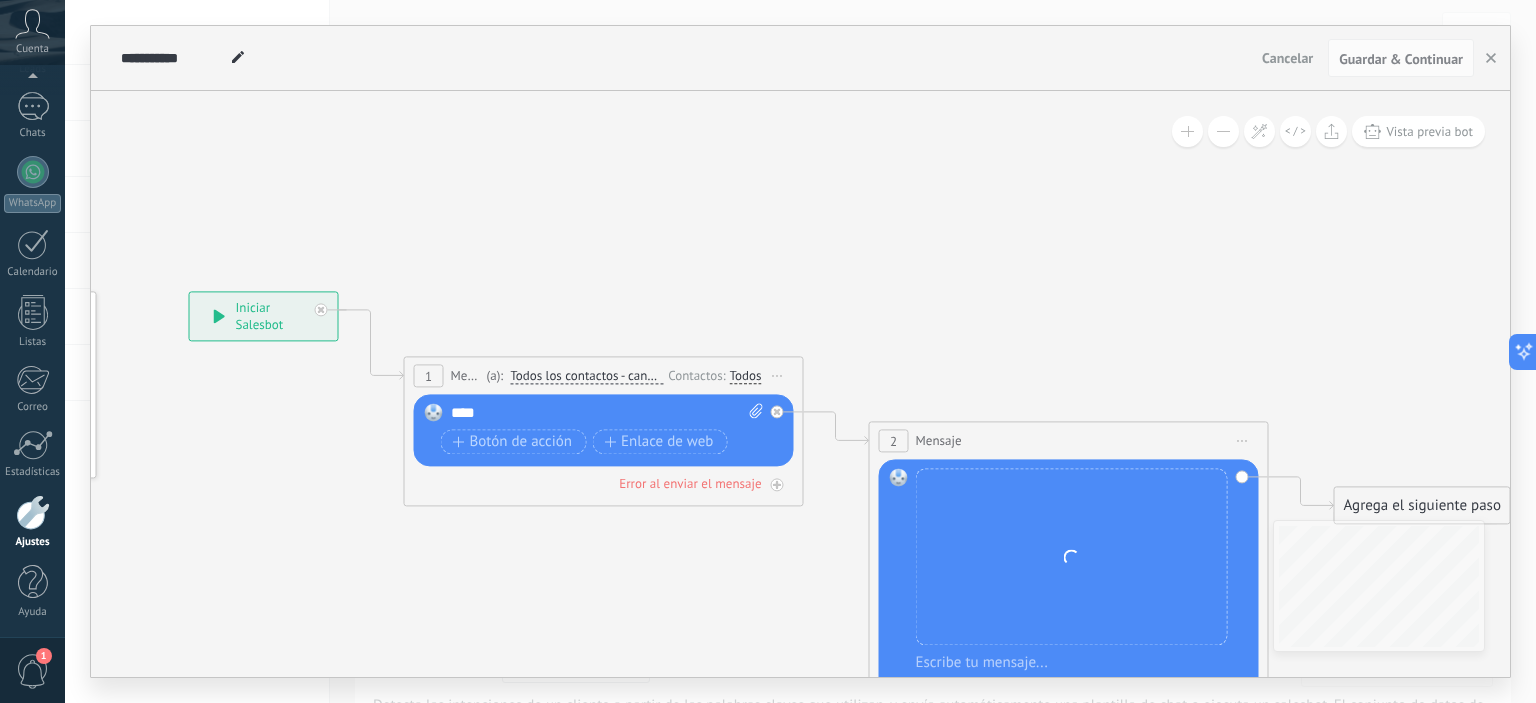 drag, startPoint x: 770, startPoint y: 187, endPoint x: 977, endPoint y: 287, distance: 229.8891 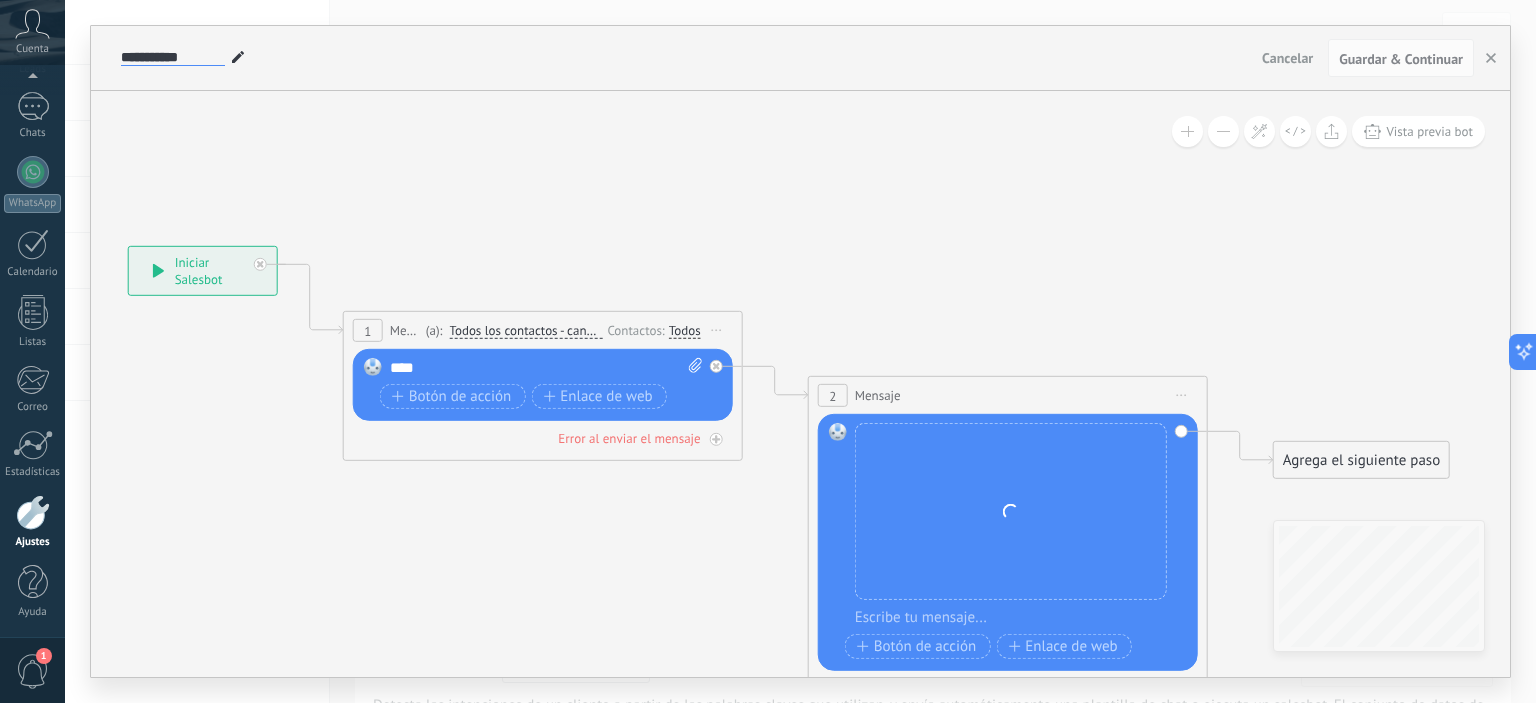 click on "**********" at bounding box center [173, 58] 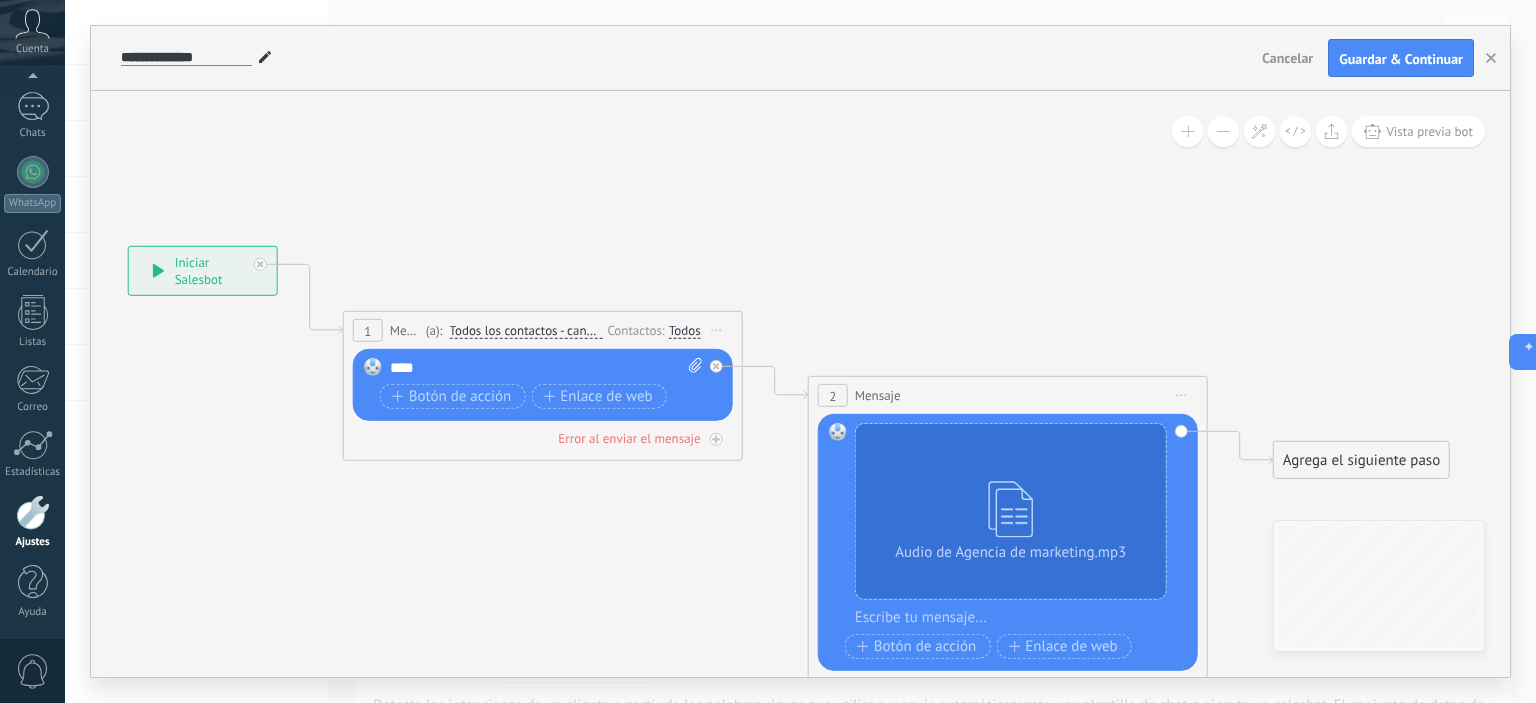 type on "**********" 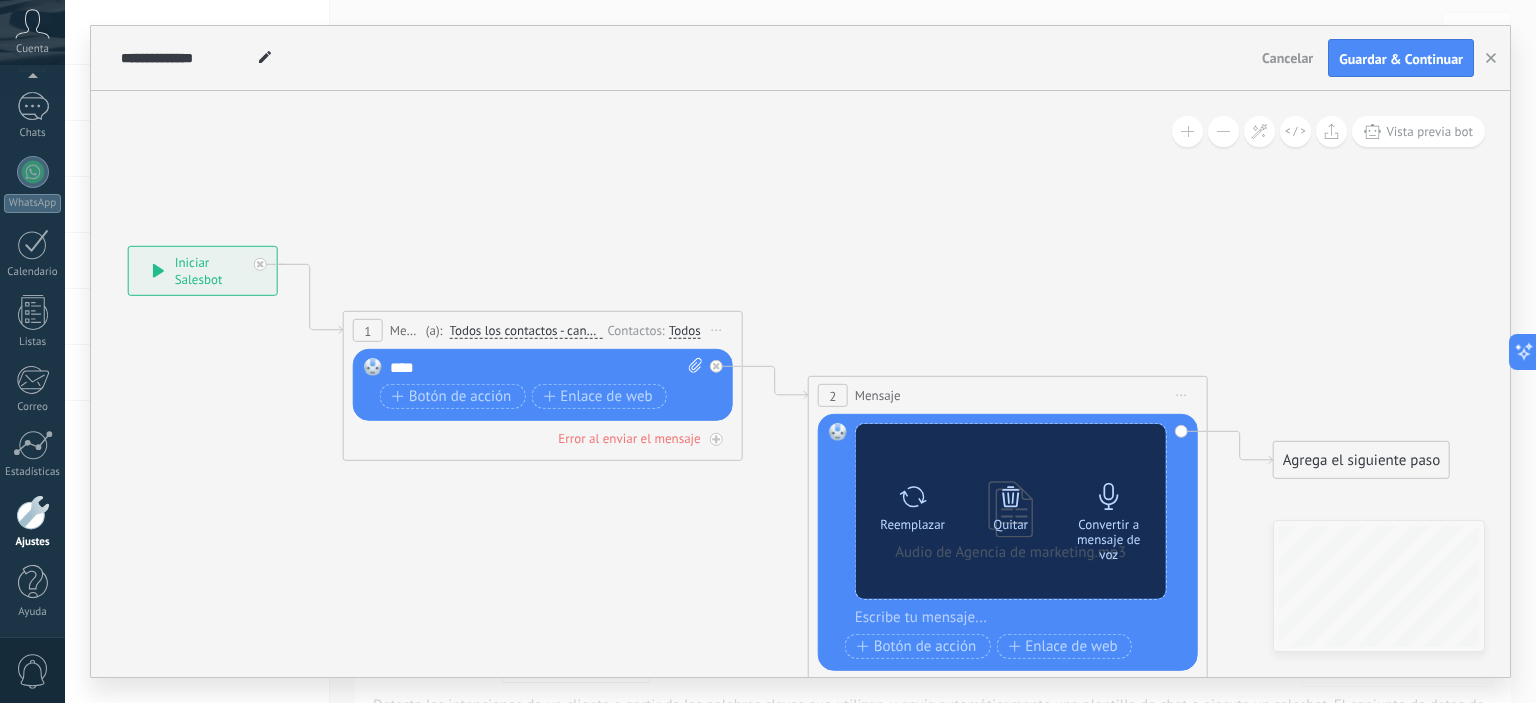 click 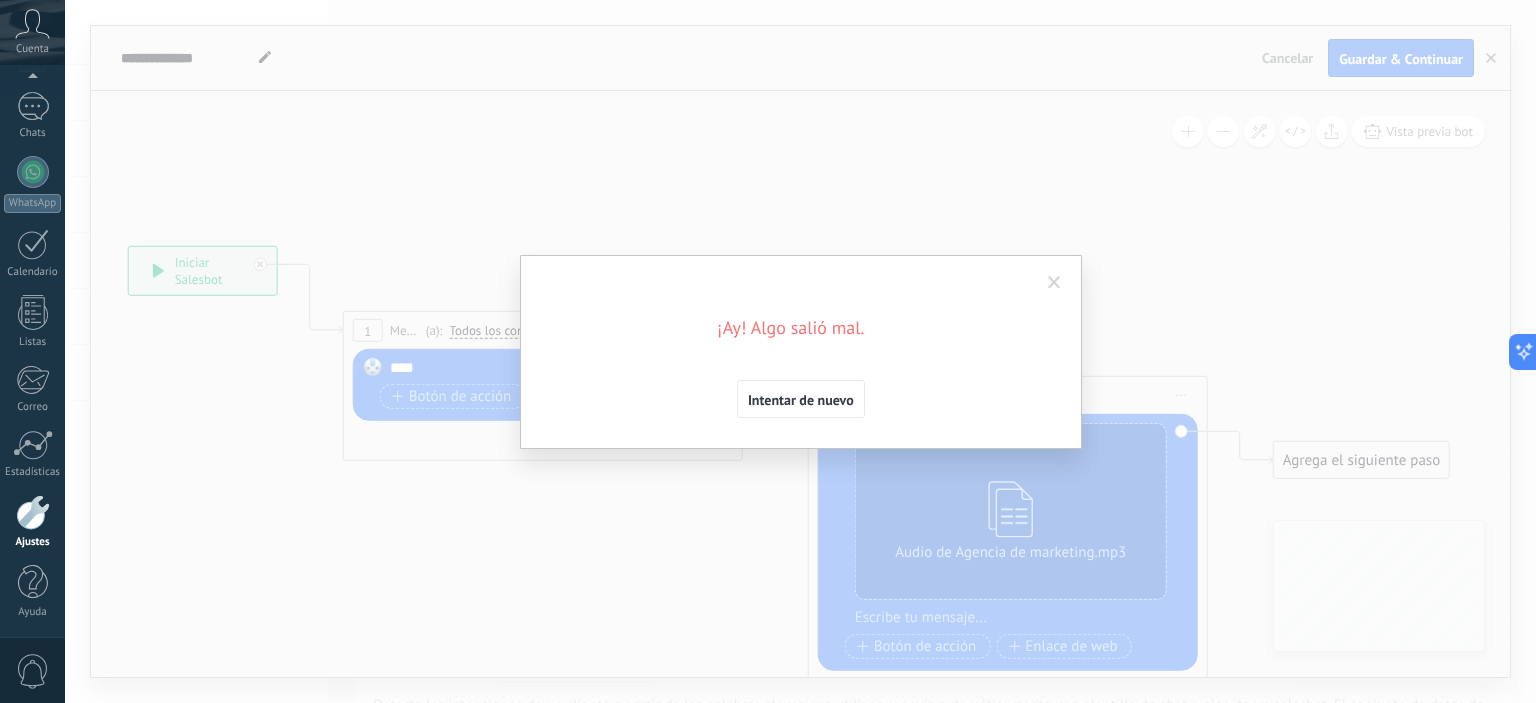 click on "¡Ay! Algo salió mal. Intentar de nuevo" at bounding box center (800, 351) 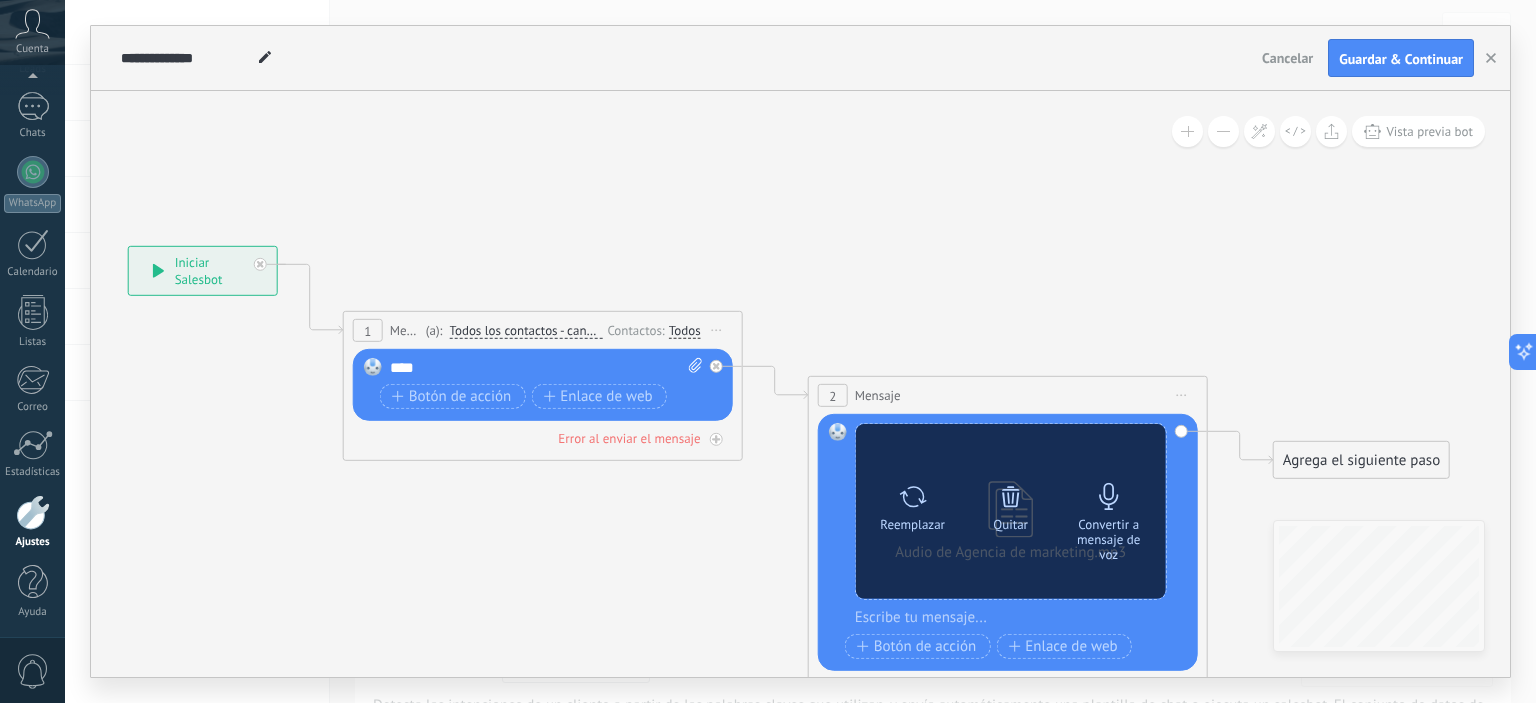 click on "Convertir a mensaje de voz" at bounding box center [1109, 539] 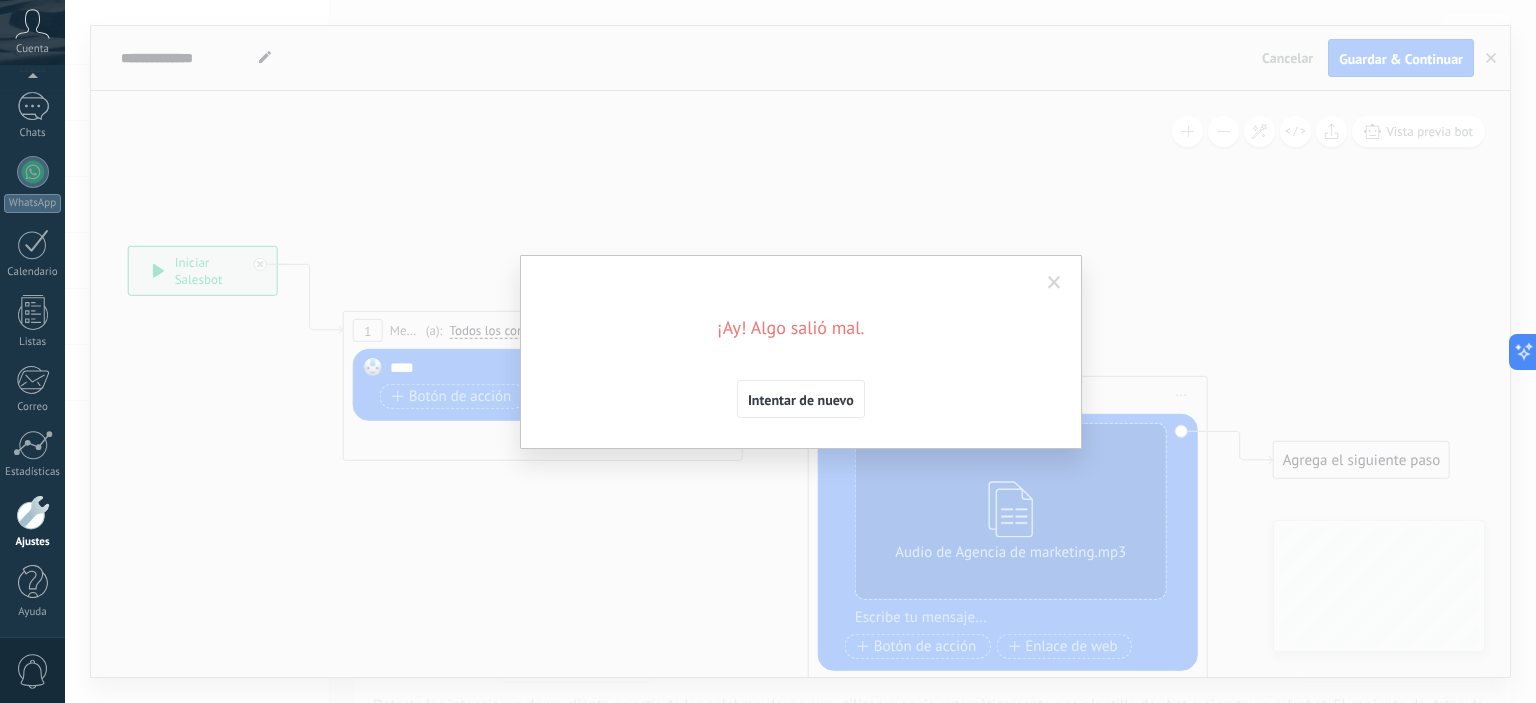 click at bounding box center (1054, 283) 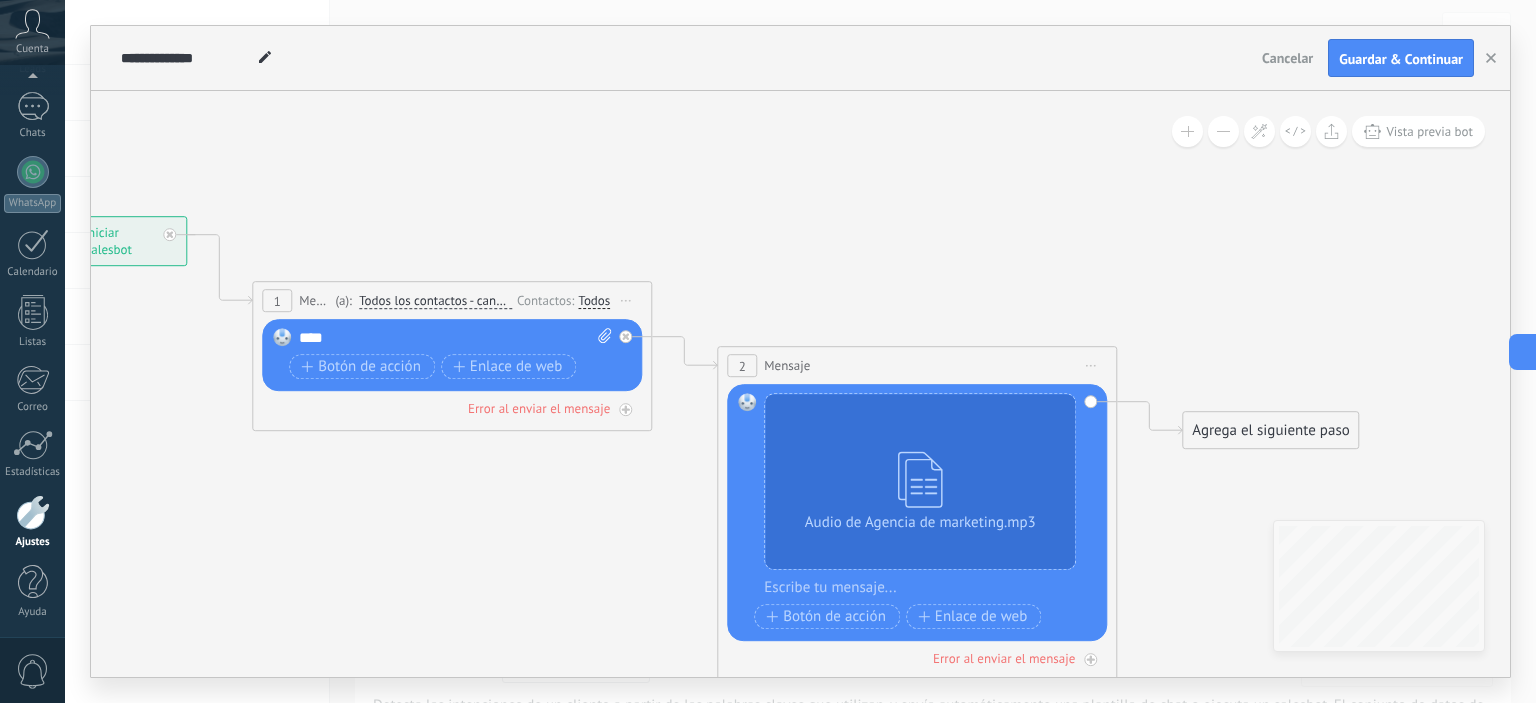 drag, startPoint x: 1120, startPoint y: 273, endPoint x: 850, endPoint y: 159, distance: 293.0802 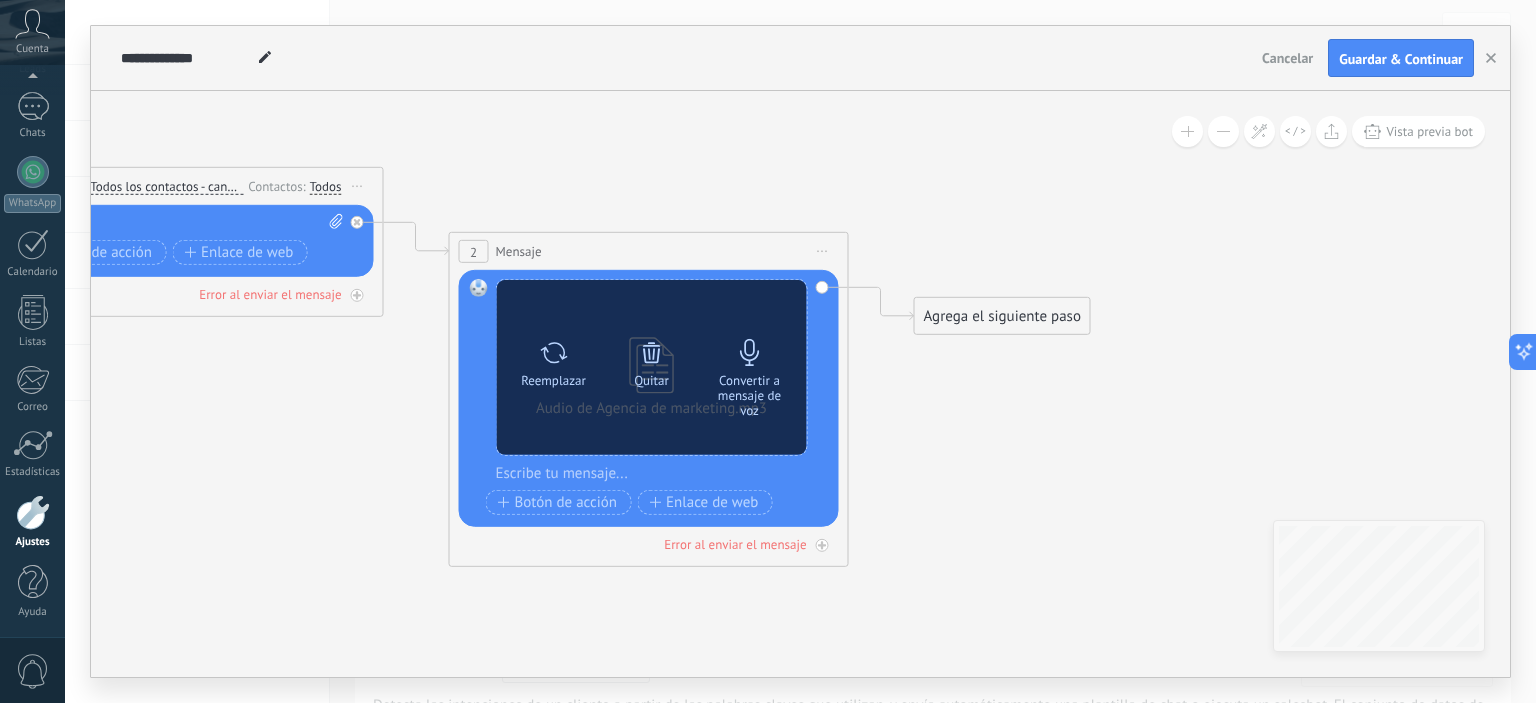 click at bounding box center (750, 353) 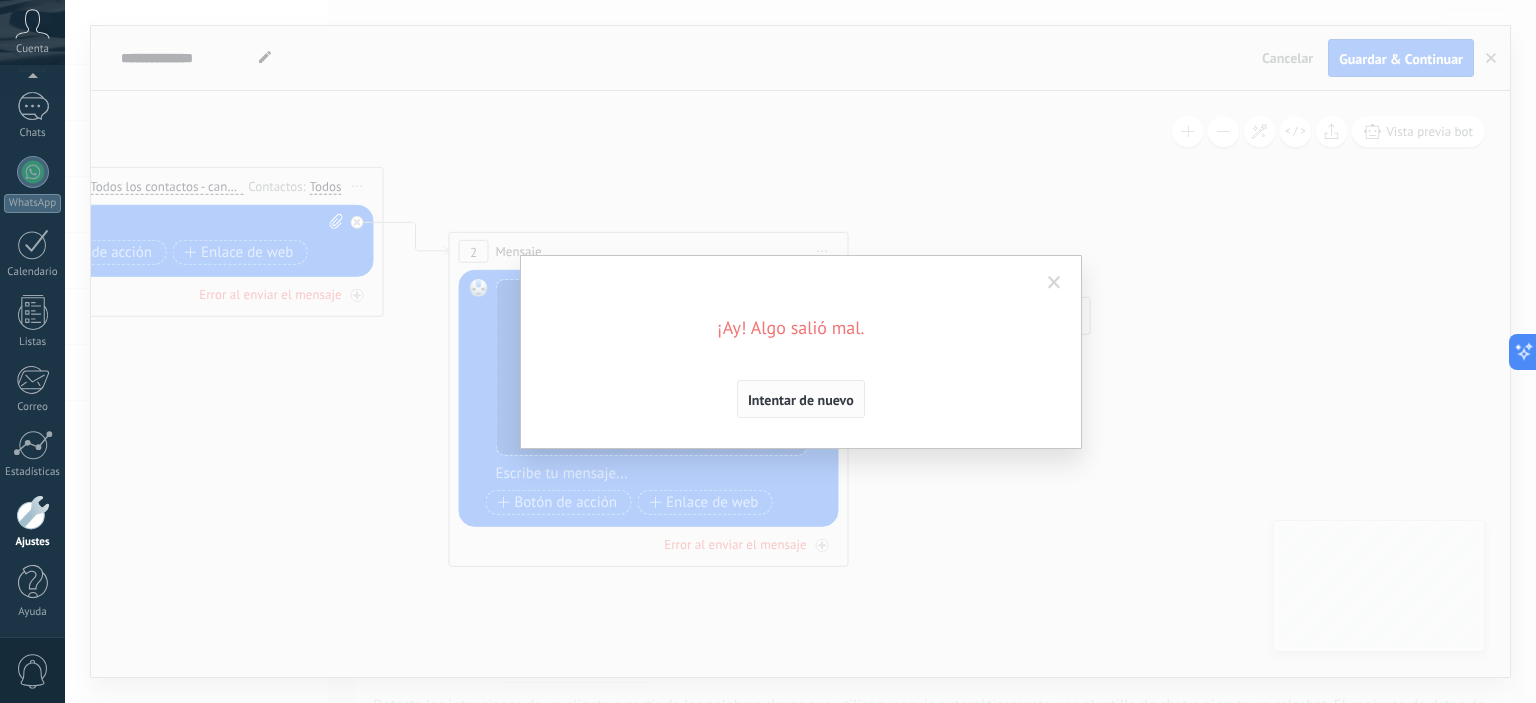 click on "Intentar de nuevo" at bounding box center [801, 400] 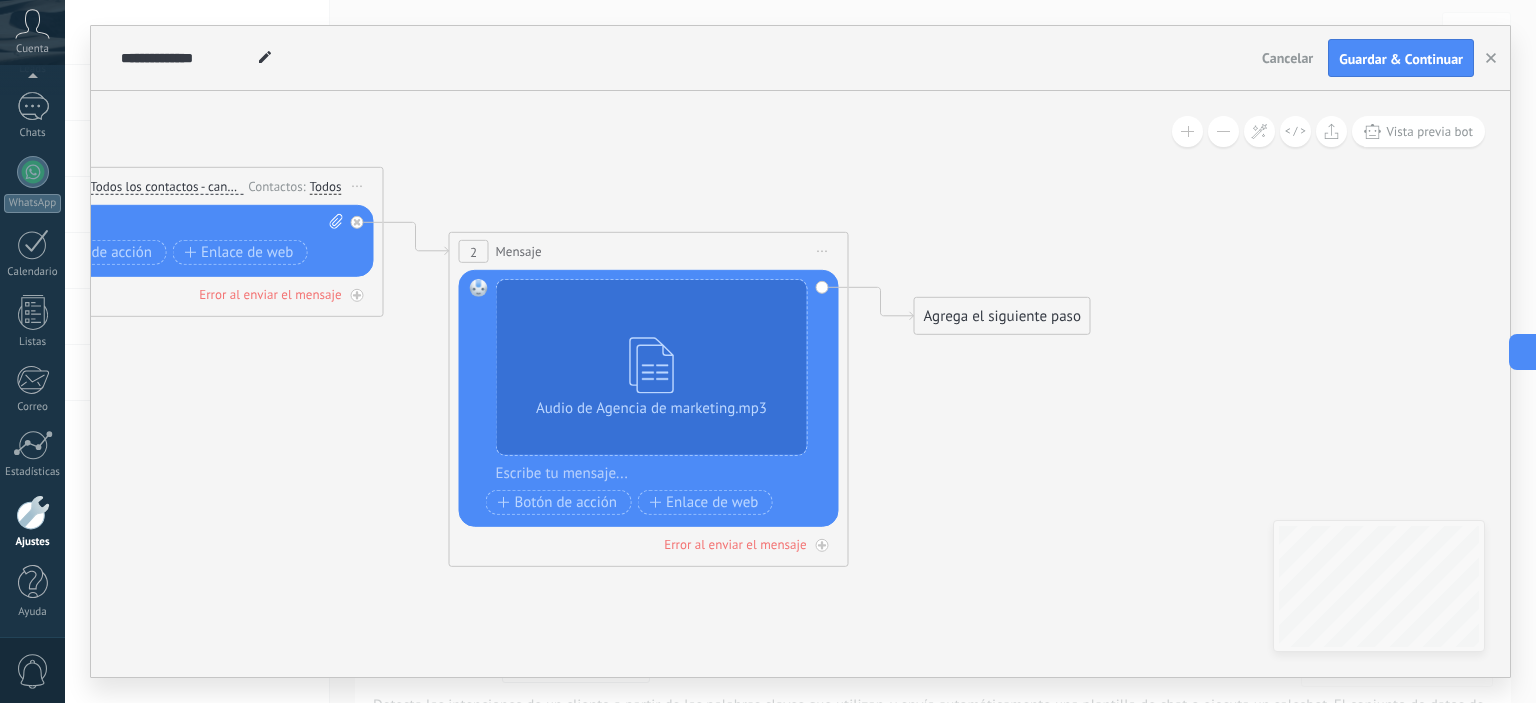 click on "**********" at bounding box center [800, 351] 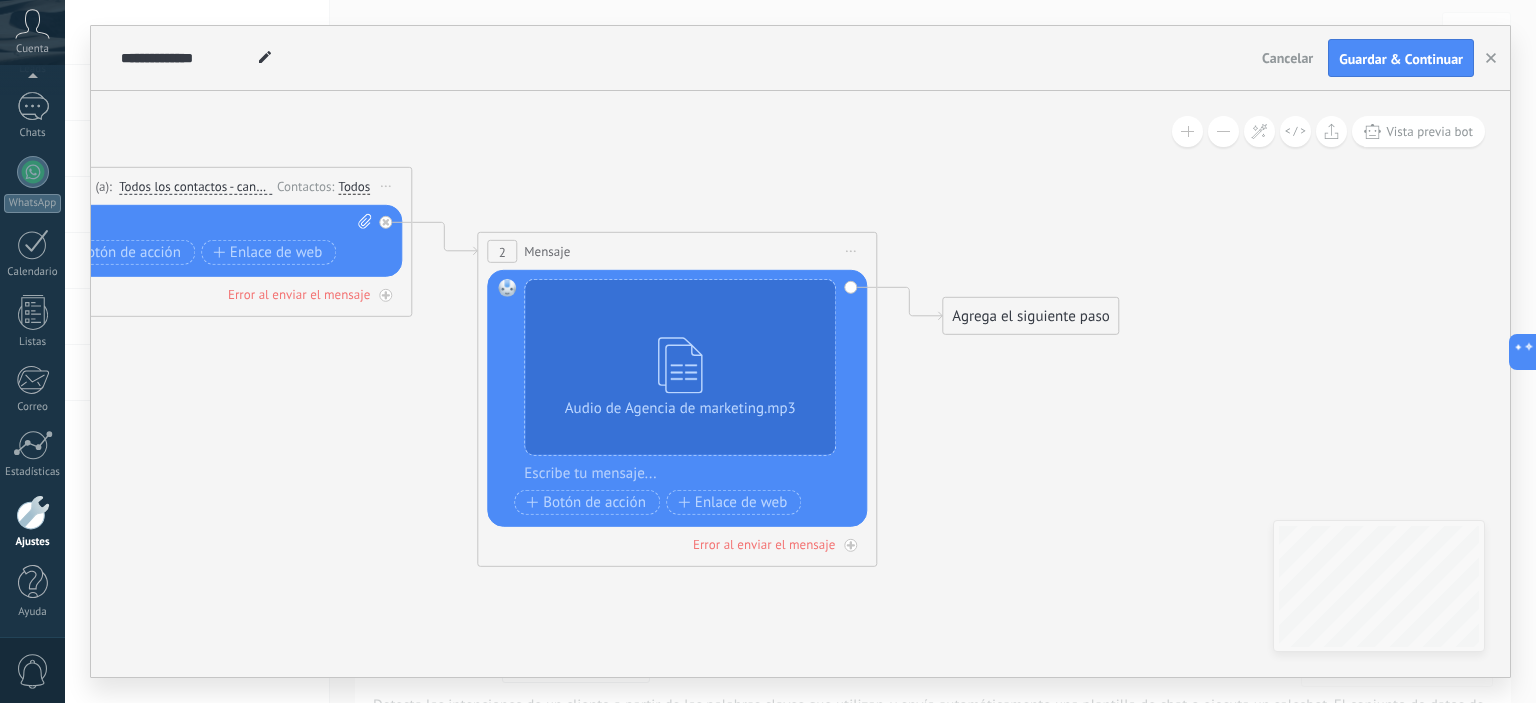 drag, startPoint x: 576, startPoint y: 589, endPoint x: 1166, endPoint y: 628, distance: 591.2876 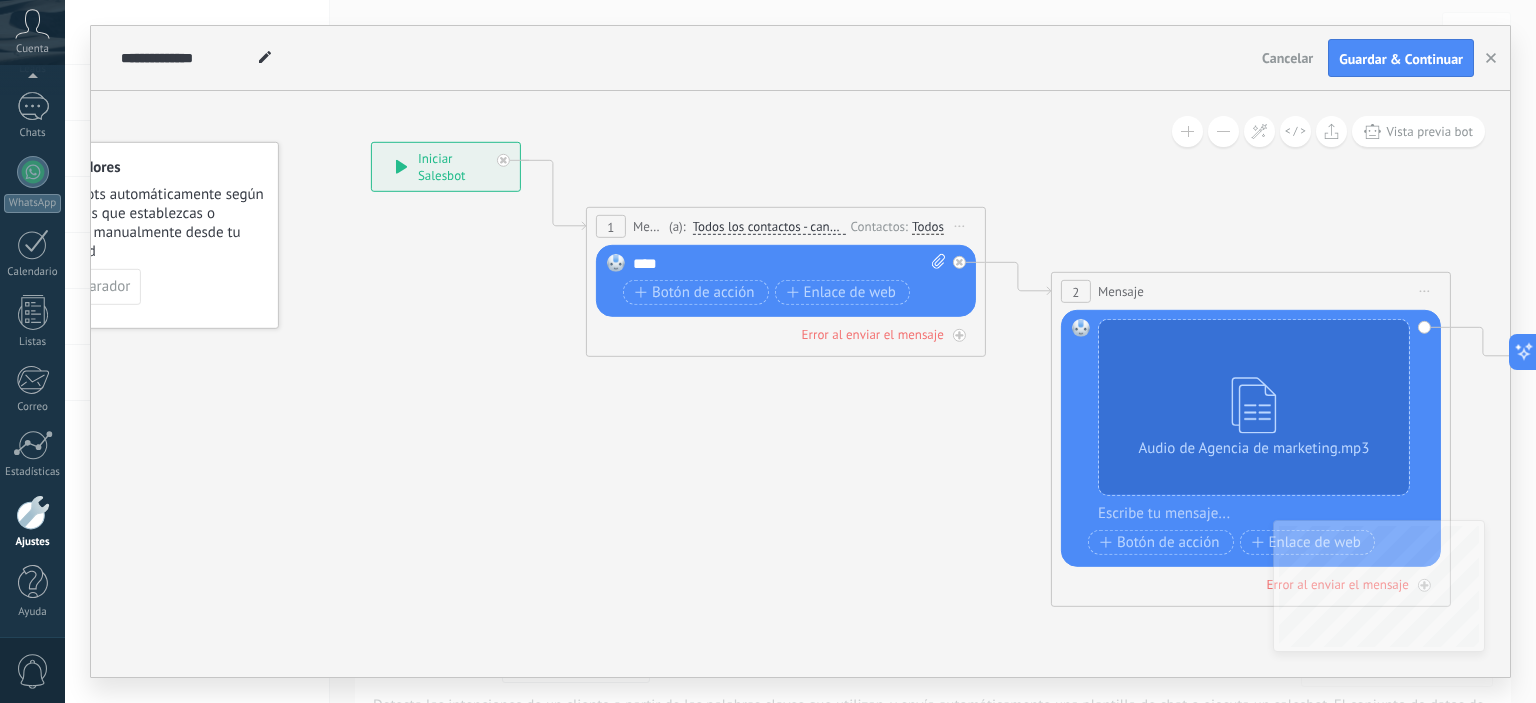 drag, startPoint x: 601, startPoint y: 466, endPoint x: 1062, endPoint y: 678, distance: 507.4101 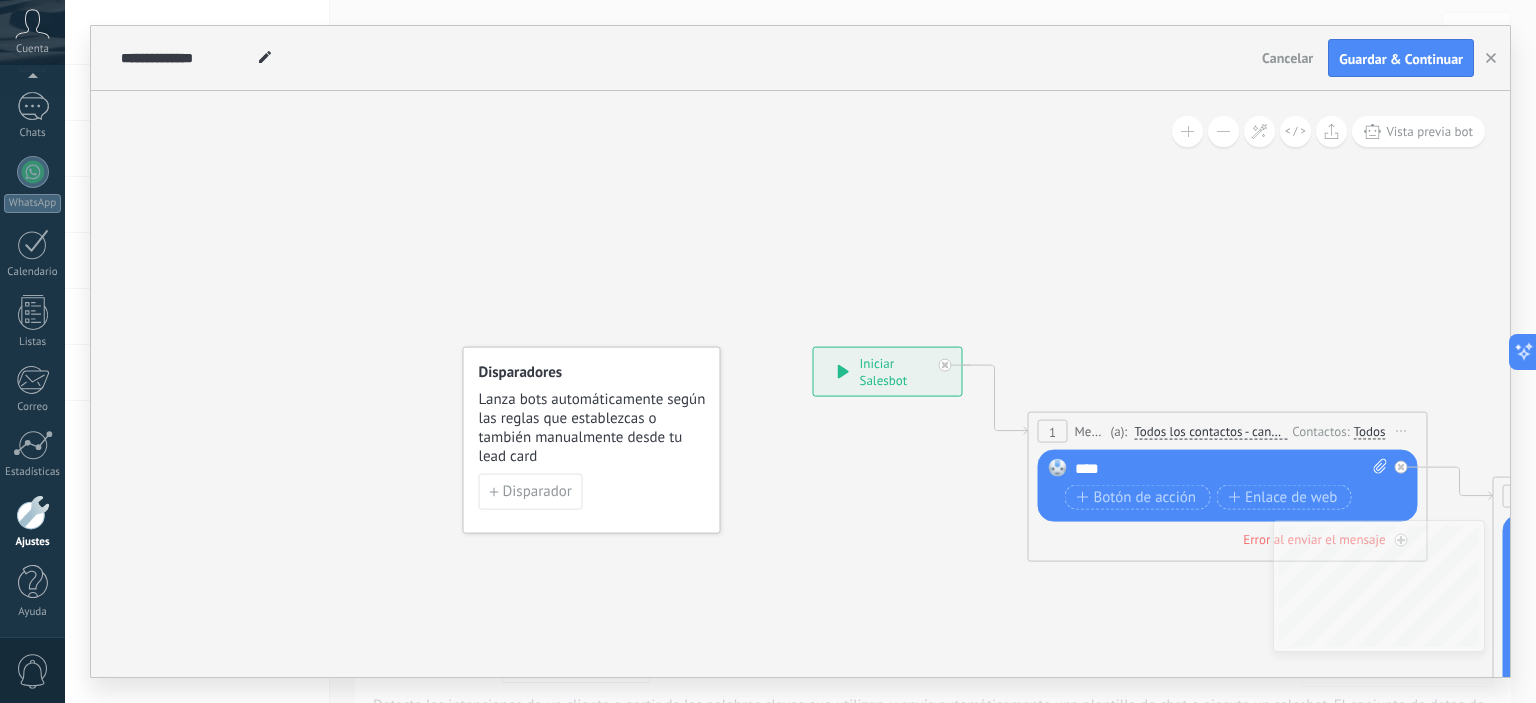 drag, startPoint x: 969, startPoint y: 601, endPoint x: 472, endPoint y: 443, distance: 521.5103 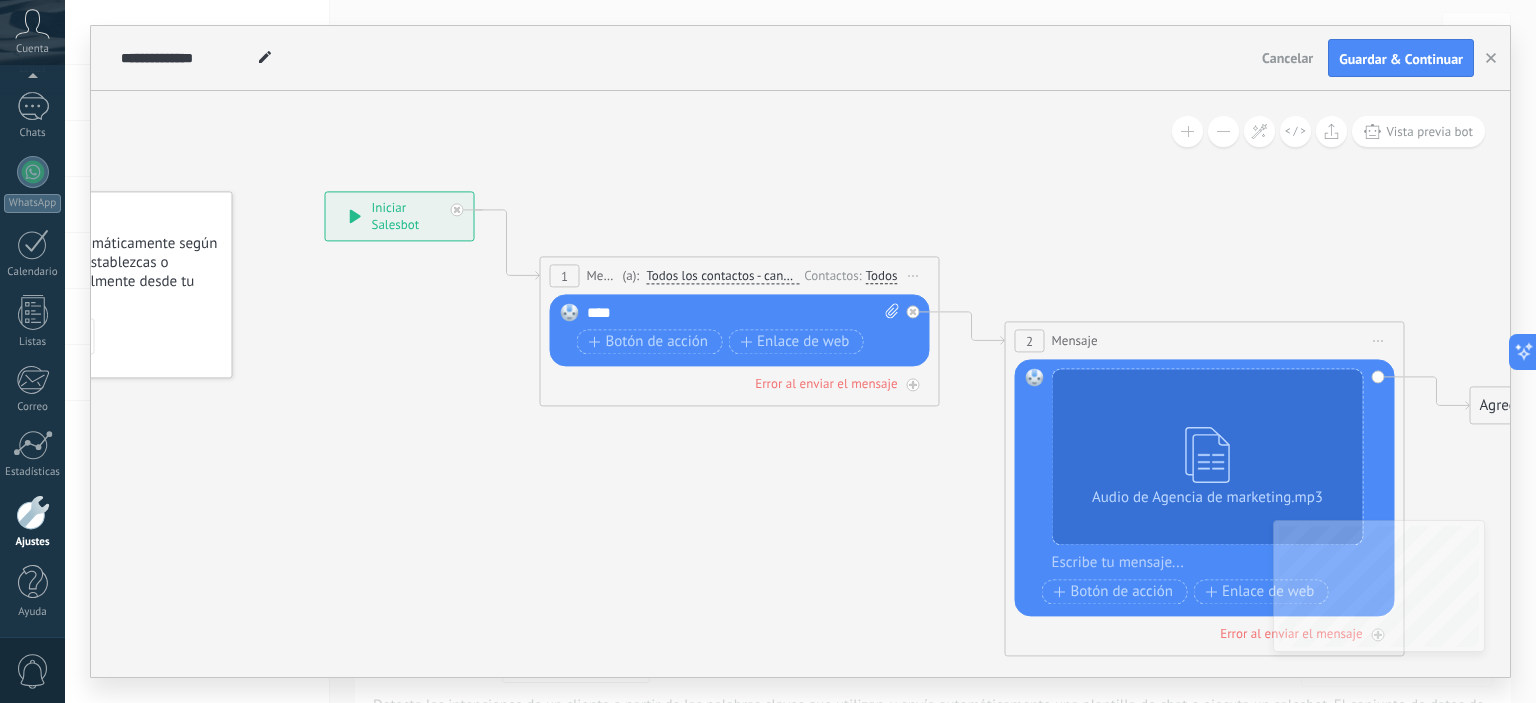 drag, startPoint x: 663, startPoint y: 512, endPoint x: 362, endPoint y: 410, distance: 317.81284 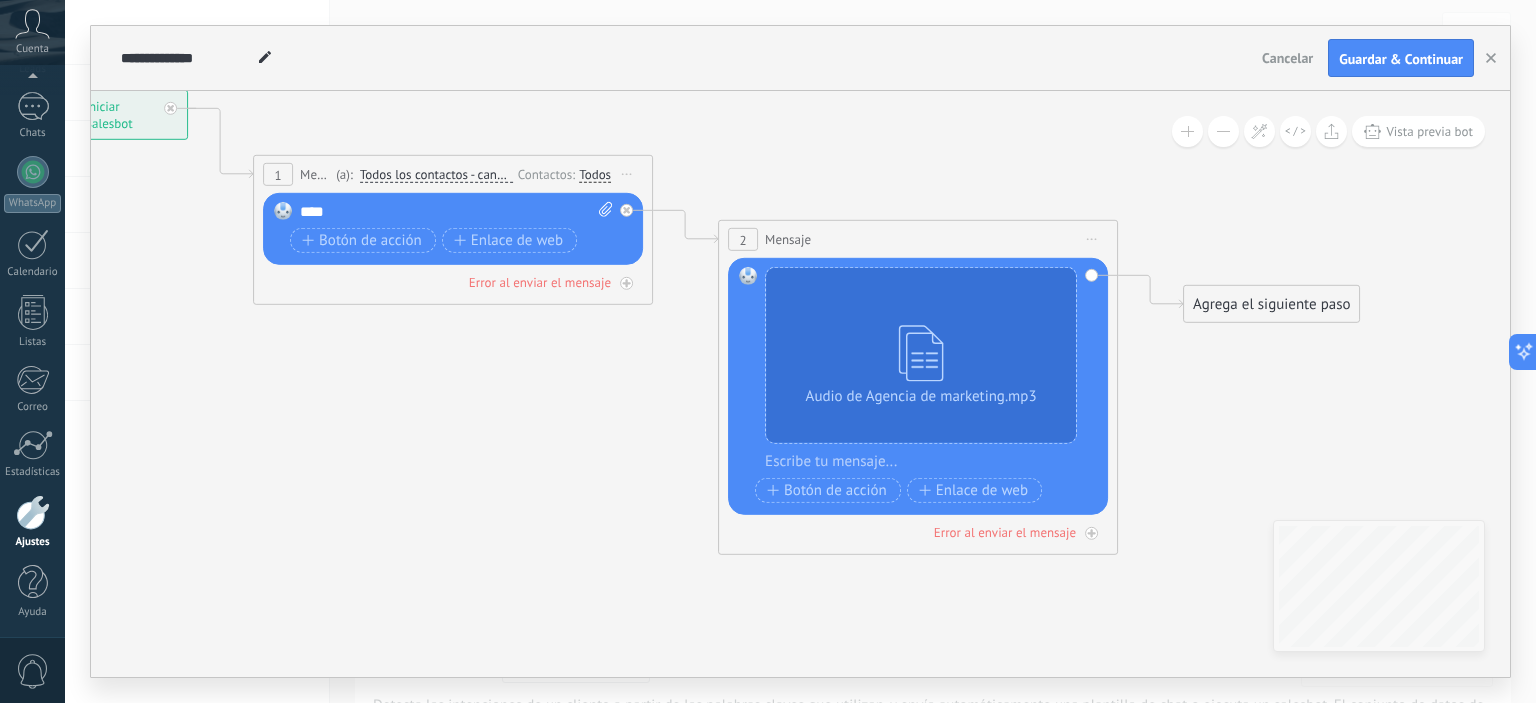 drag, startPoint x: 368, startPoint y: 409, endPoint x: 1021, endPoint y: 599, distance: 680.08014 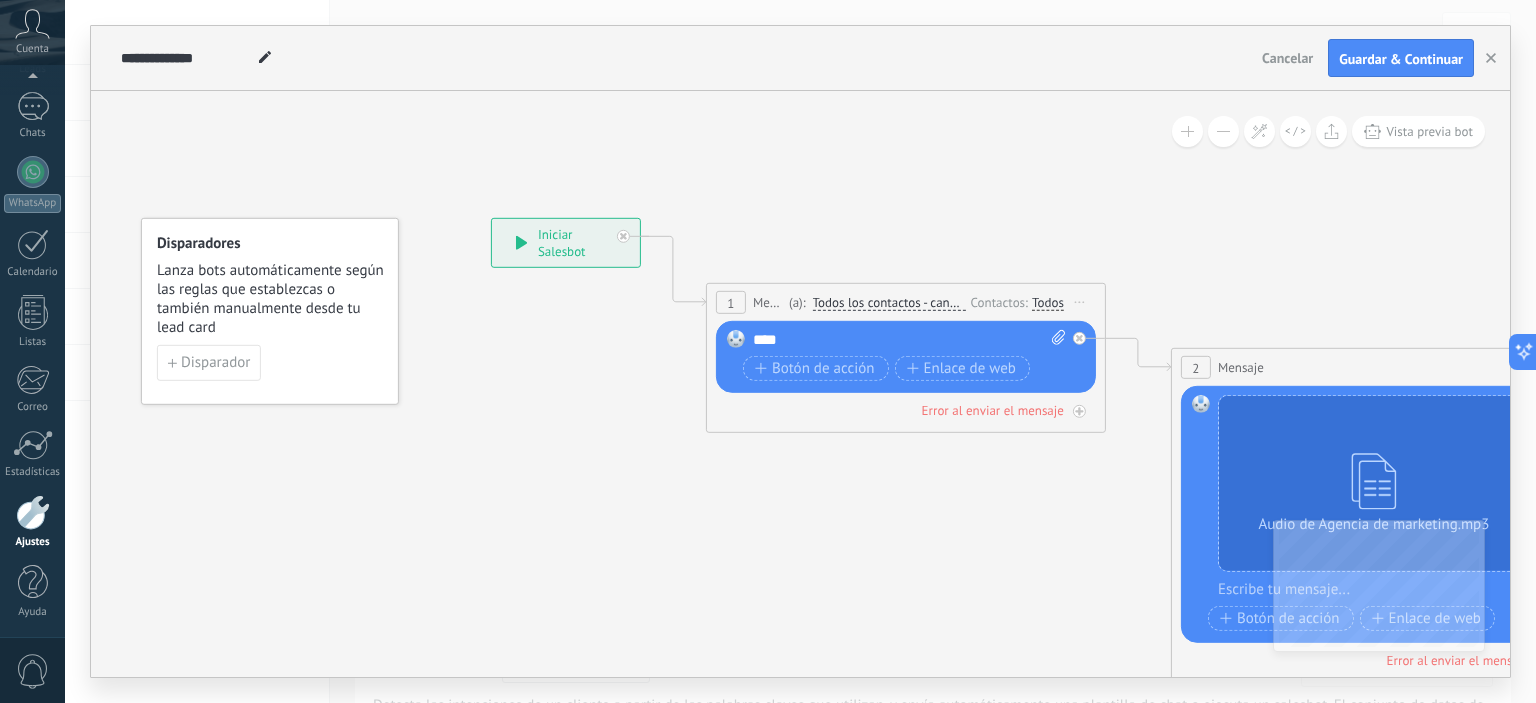 drag, startPoint x: 987, startPoint y: 599, endPoint x: 846, endPoint y: 584, distance: 141.79562 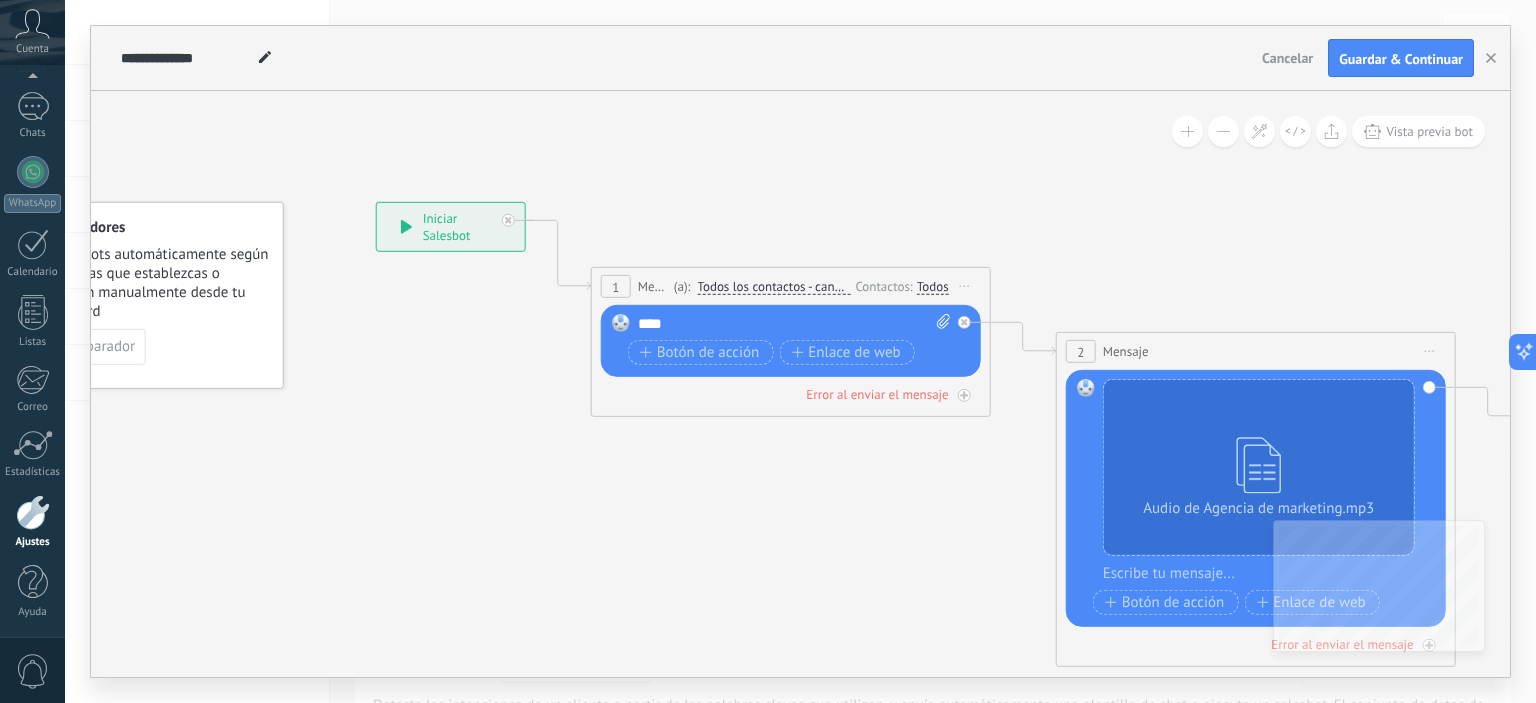 drag, startPoint x: 955, startPoint y: 225, endPoint x: 689, endPoint y: 79, distance: 303.4337 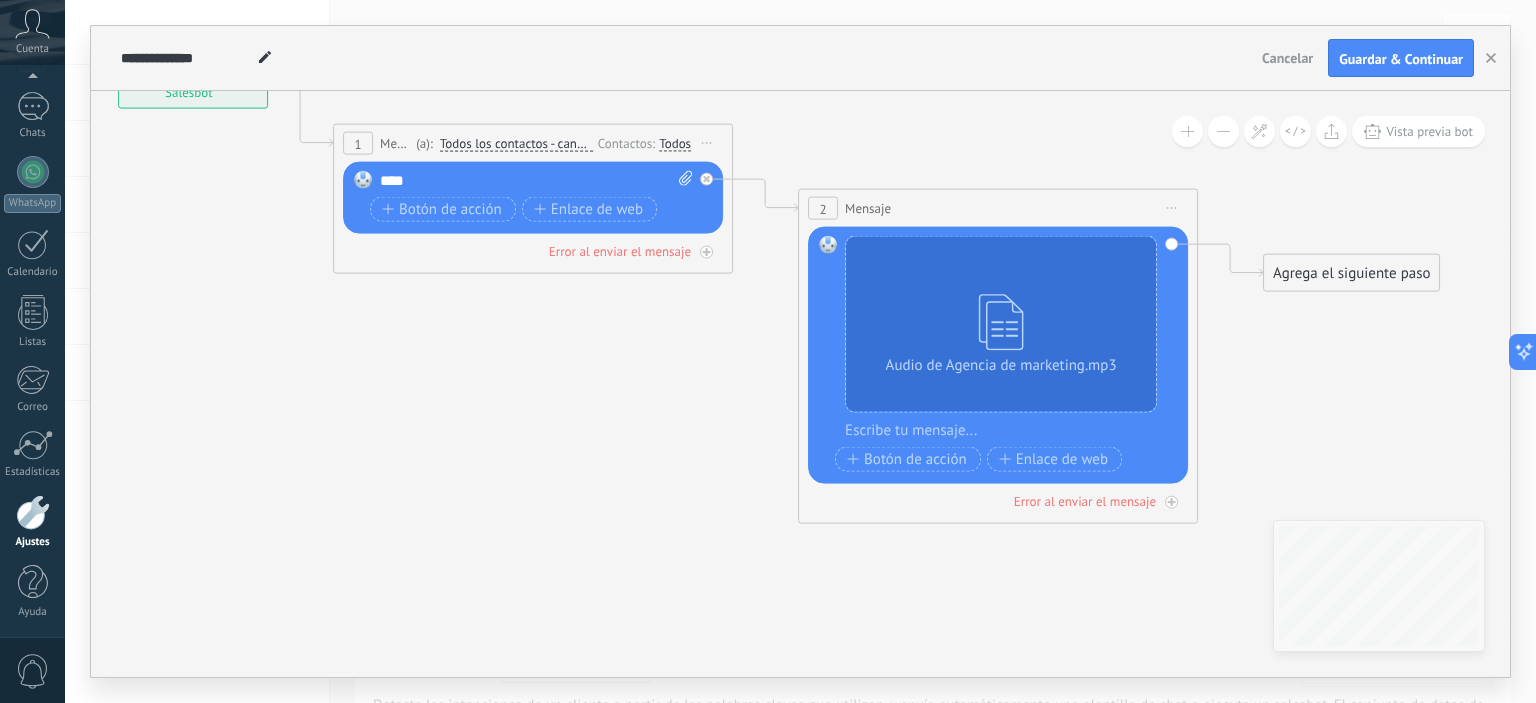click 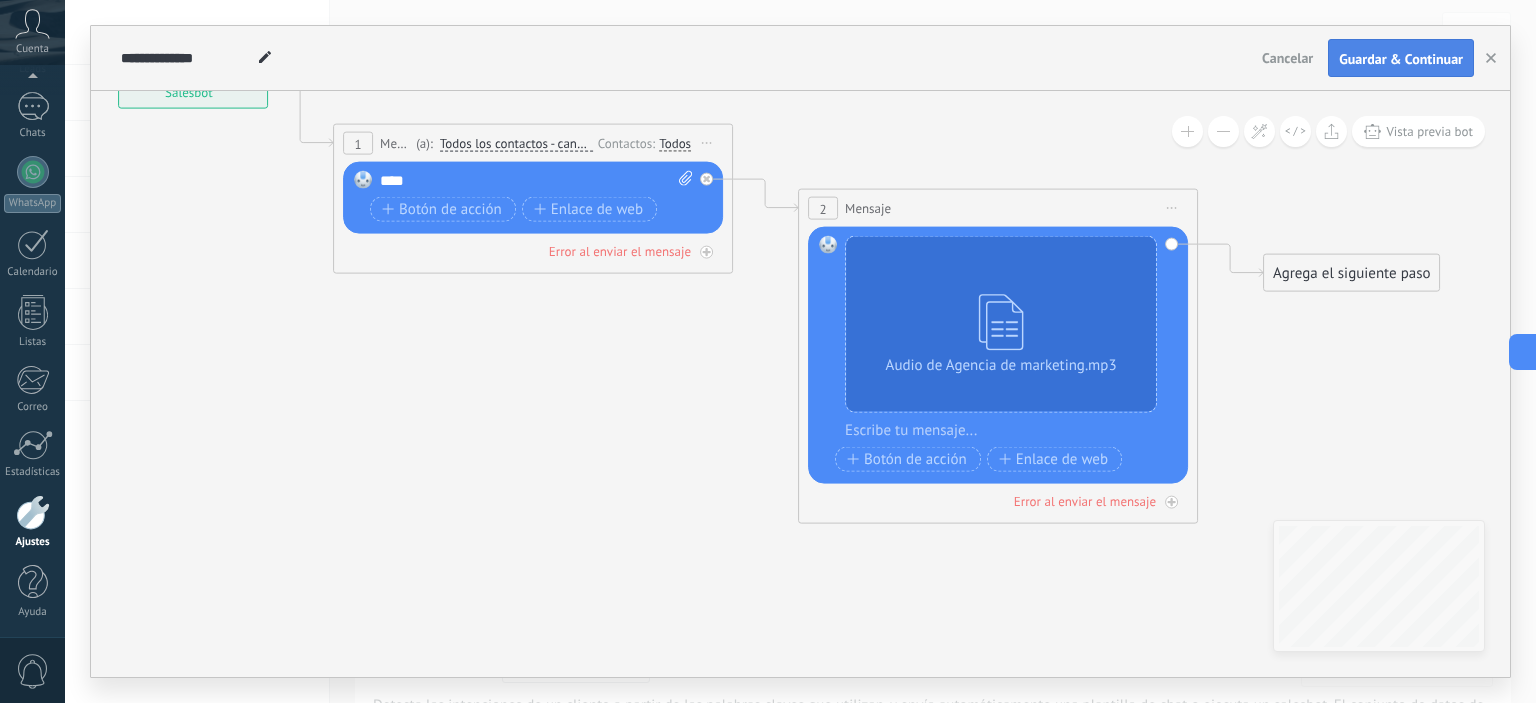 click on "Guardar & Continuar" at bounding box center (1401, 58) 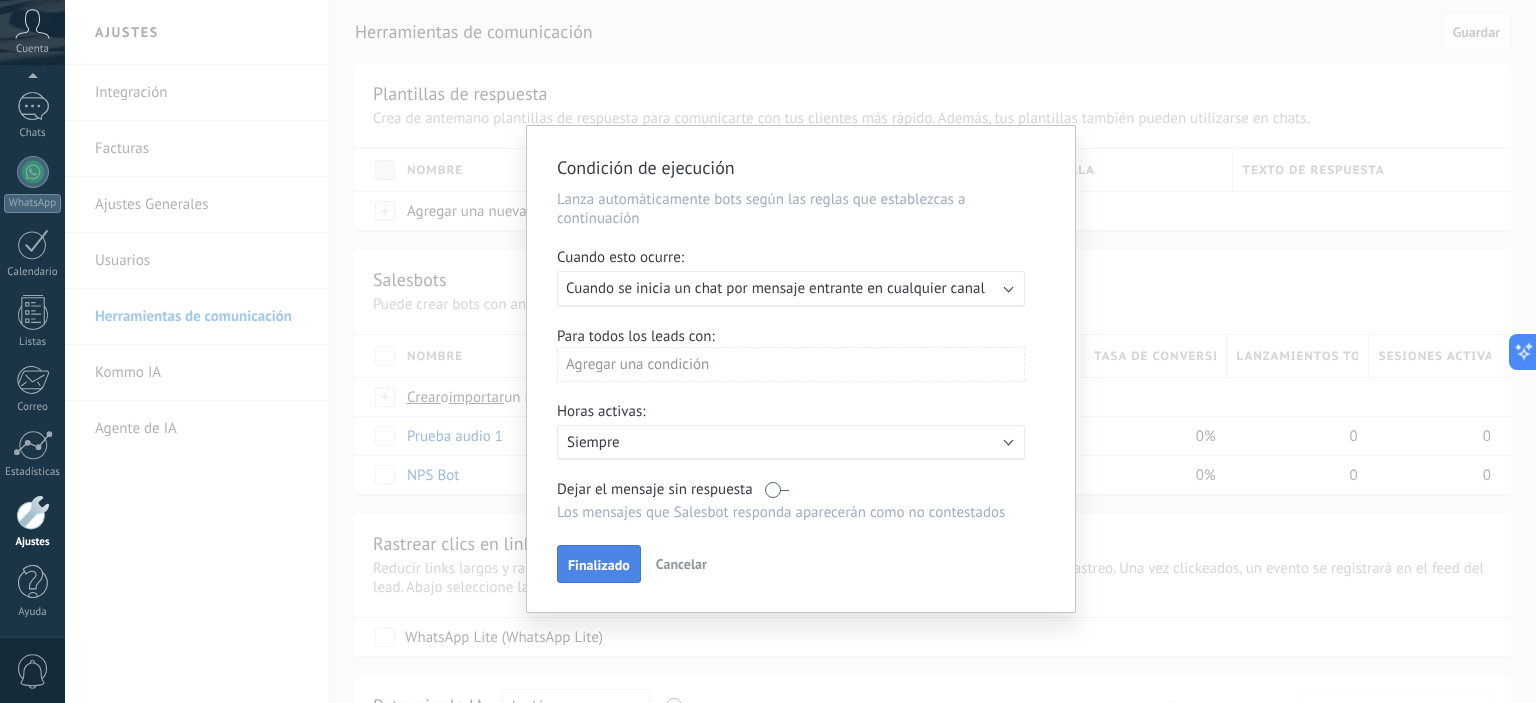 click on "Finalizado" at bounding box center (599, 565) 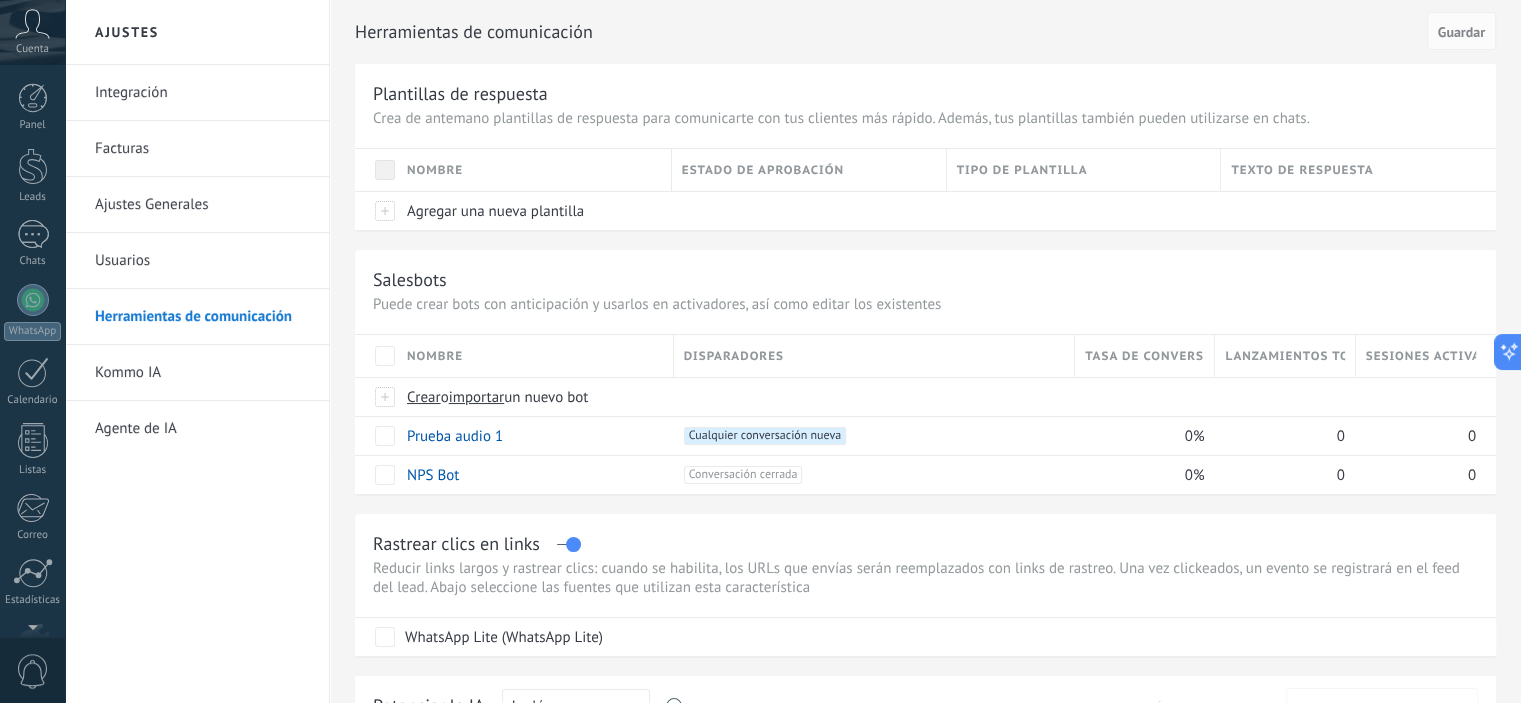 scroll, scrollTop: 128, scrollLeft: 0, axis: vertical 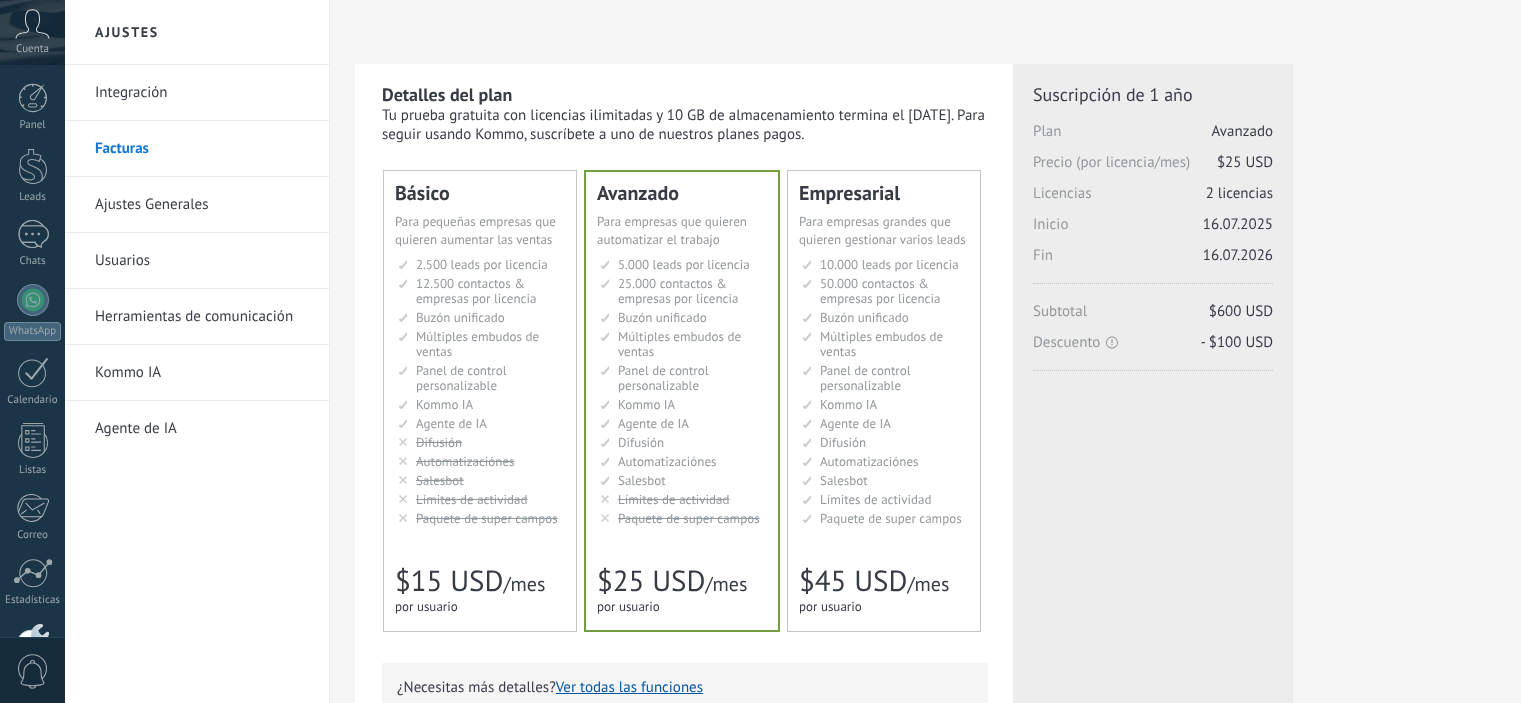 click 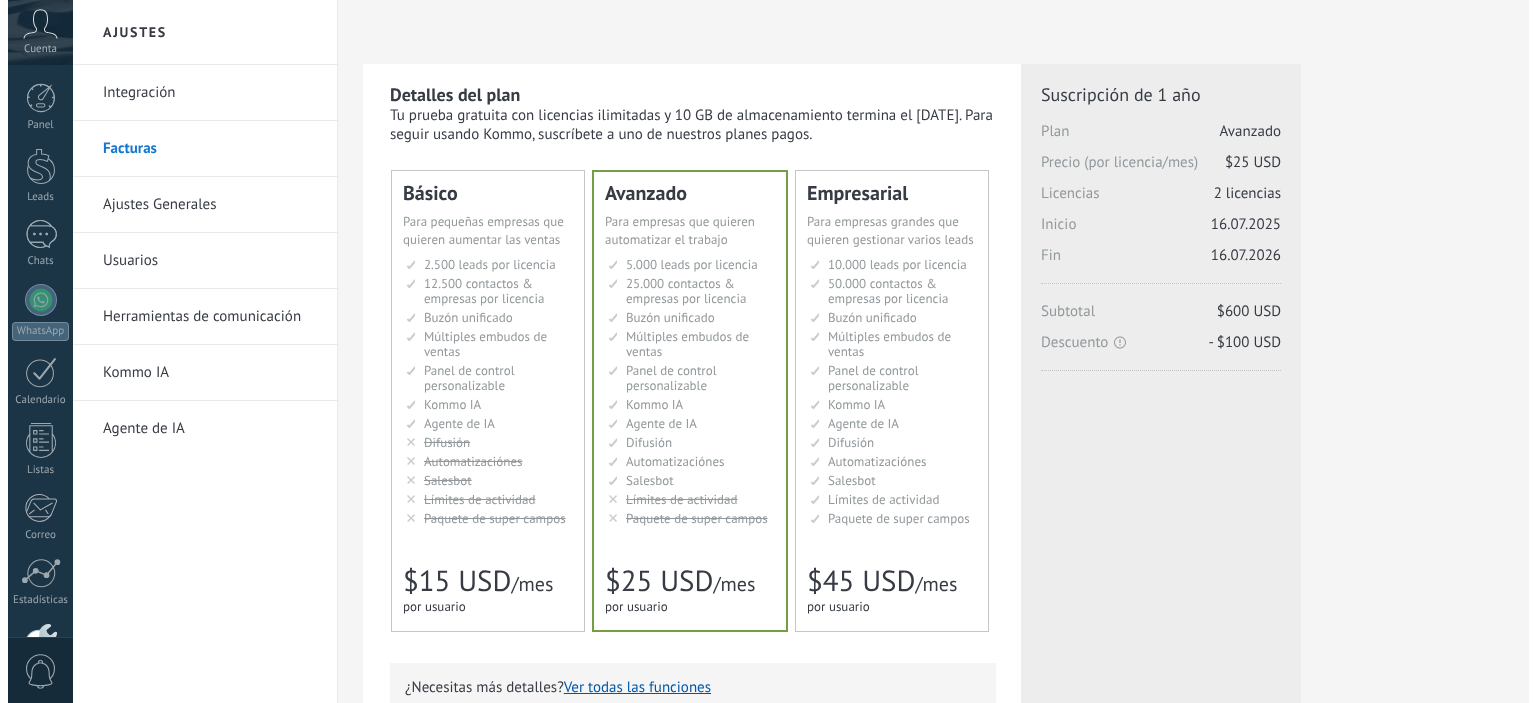 scroll, scrollTop: 0, scrollLeft: 0, axis: both 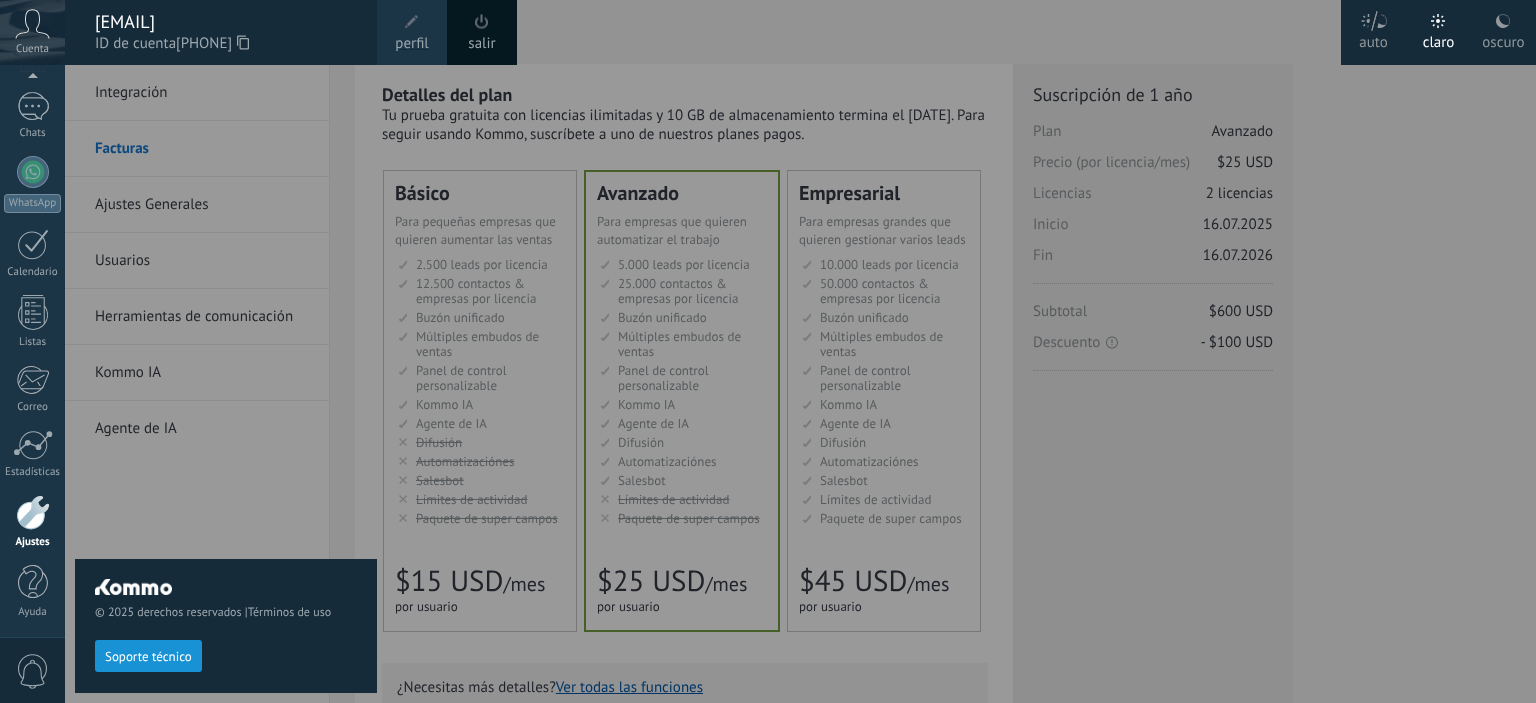 click on "salir" at bounding box center (482, 32) 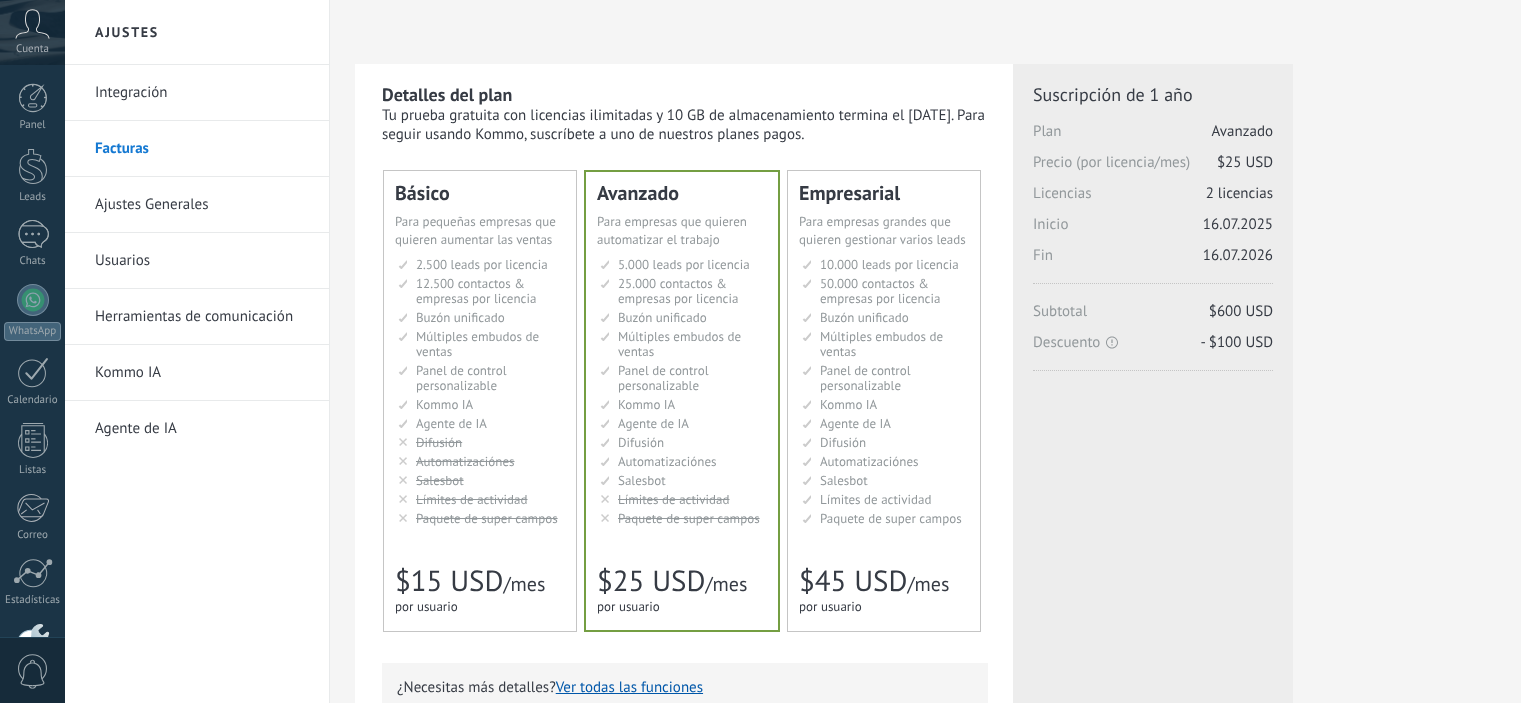 scroll, scrollTop: 0, scrollLeft: 0, axis: both 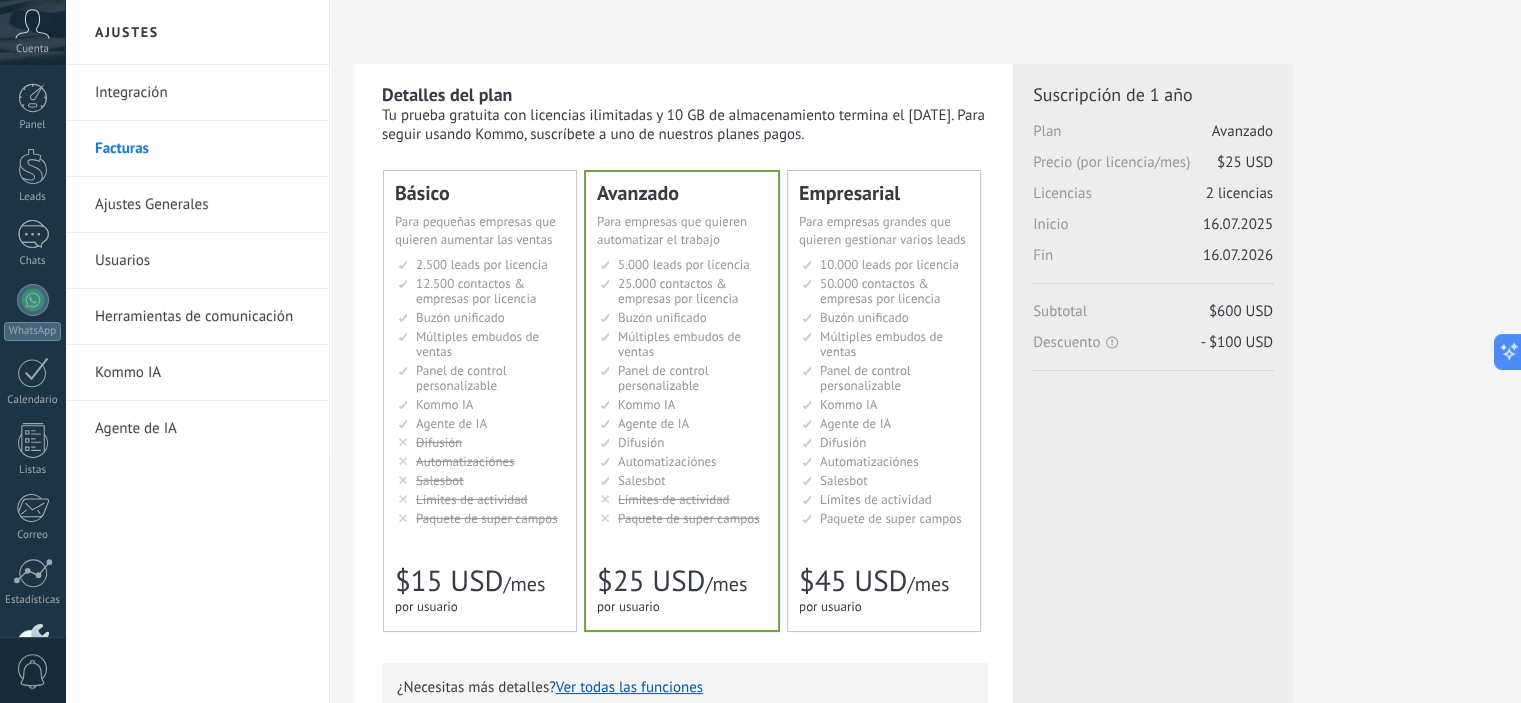 drag, startPoint x: 952, startPoint y: 77, endPoint x: 708, endPoint y: 76, distance: 244.00204 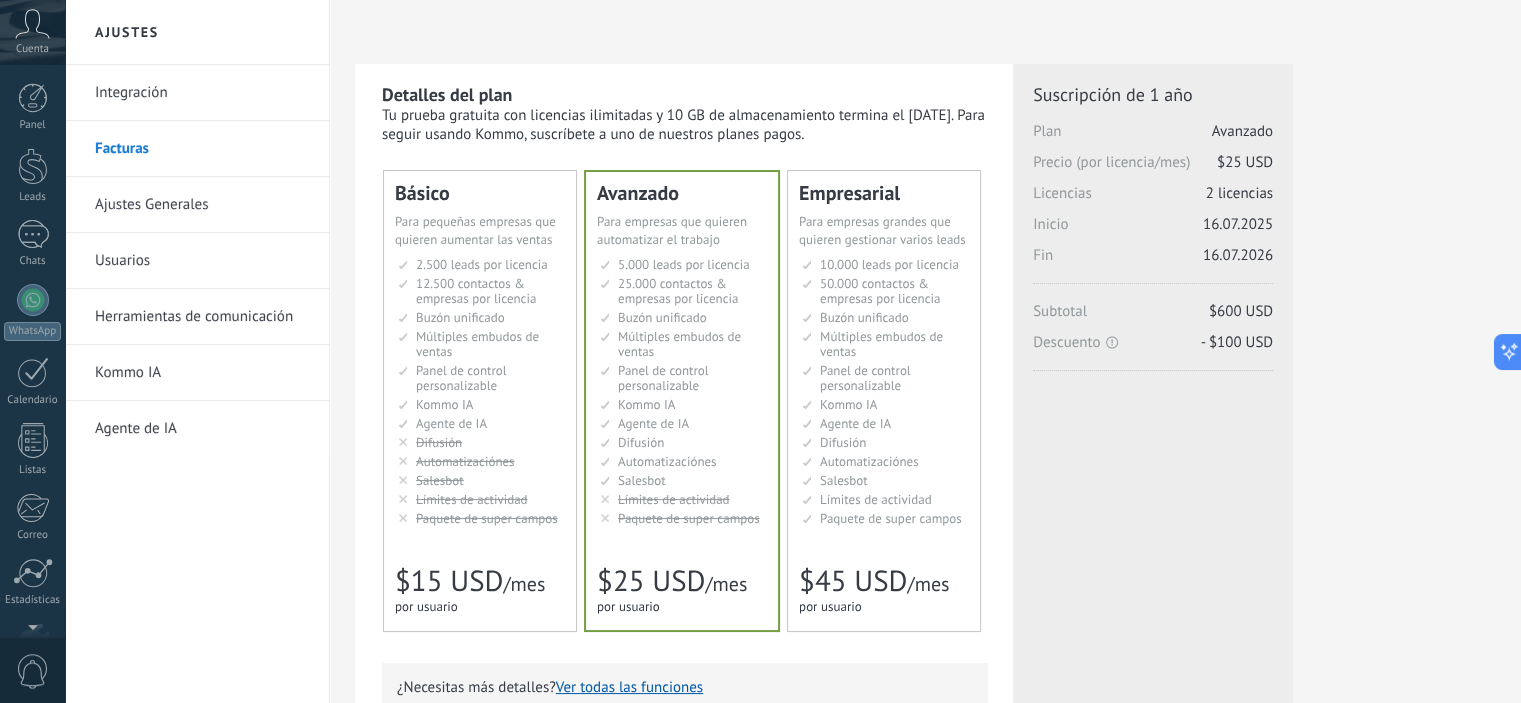 click 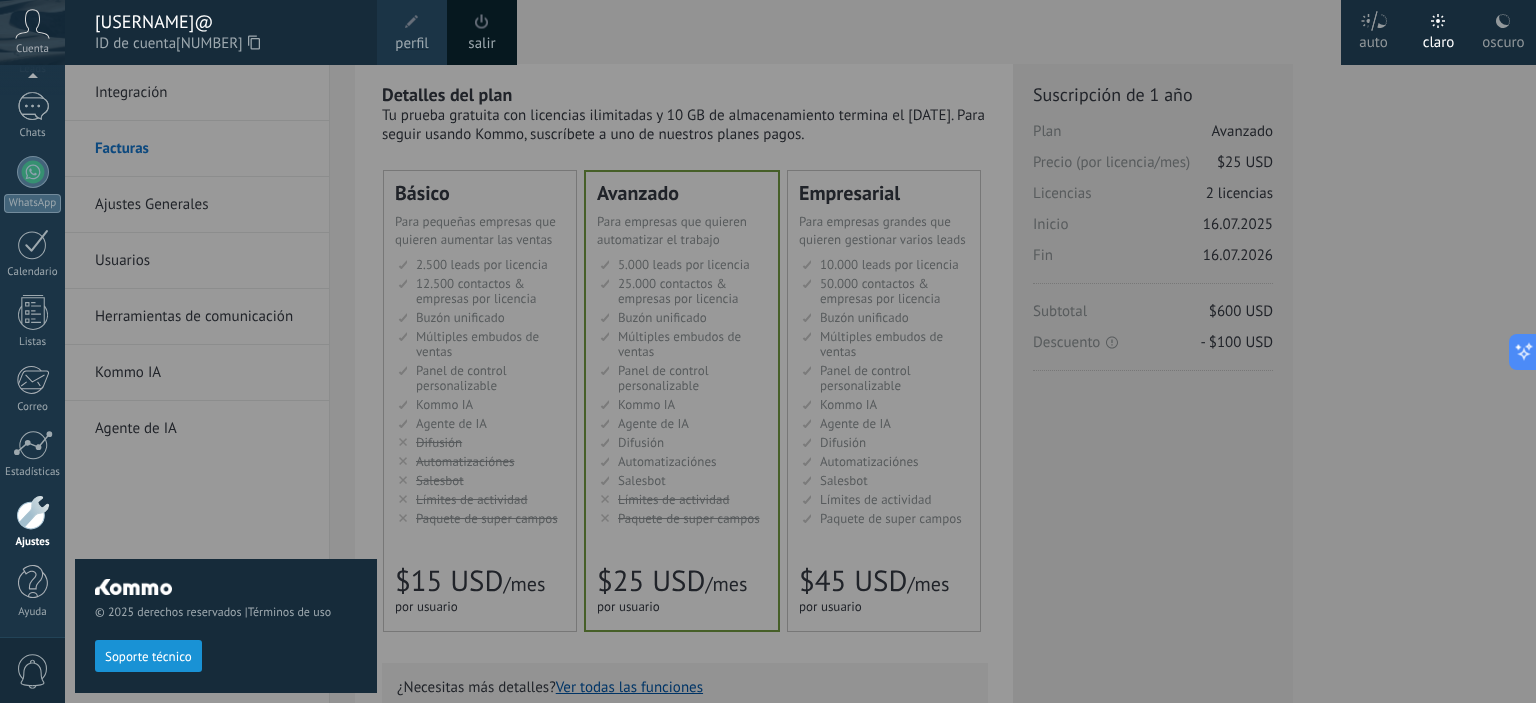 click on "salir" at bounding box center [481, 44] 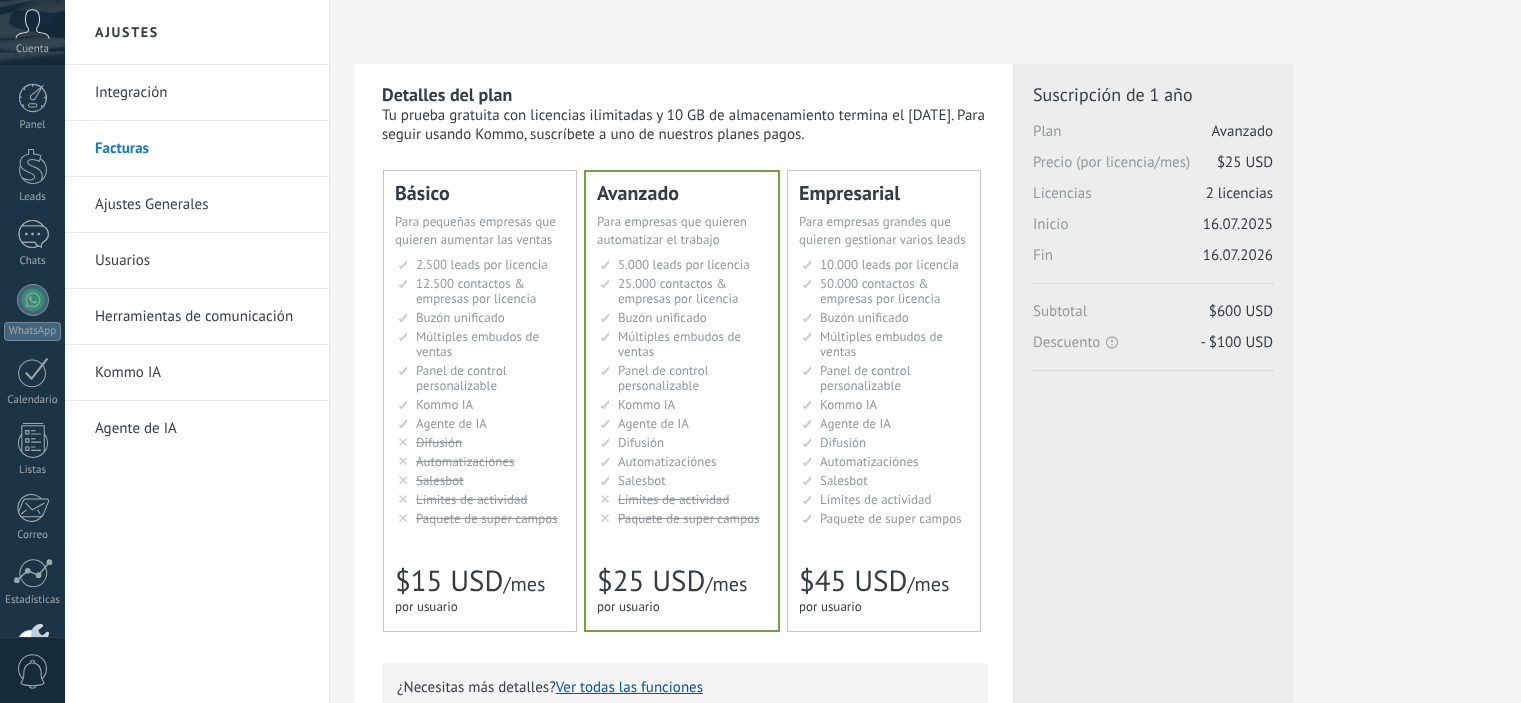 scroll, scrollTop: 0, scrollLeft: 0, axis: both 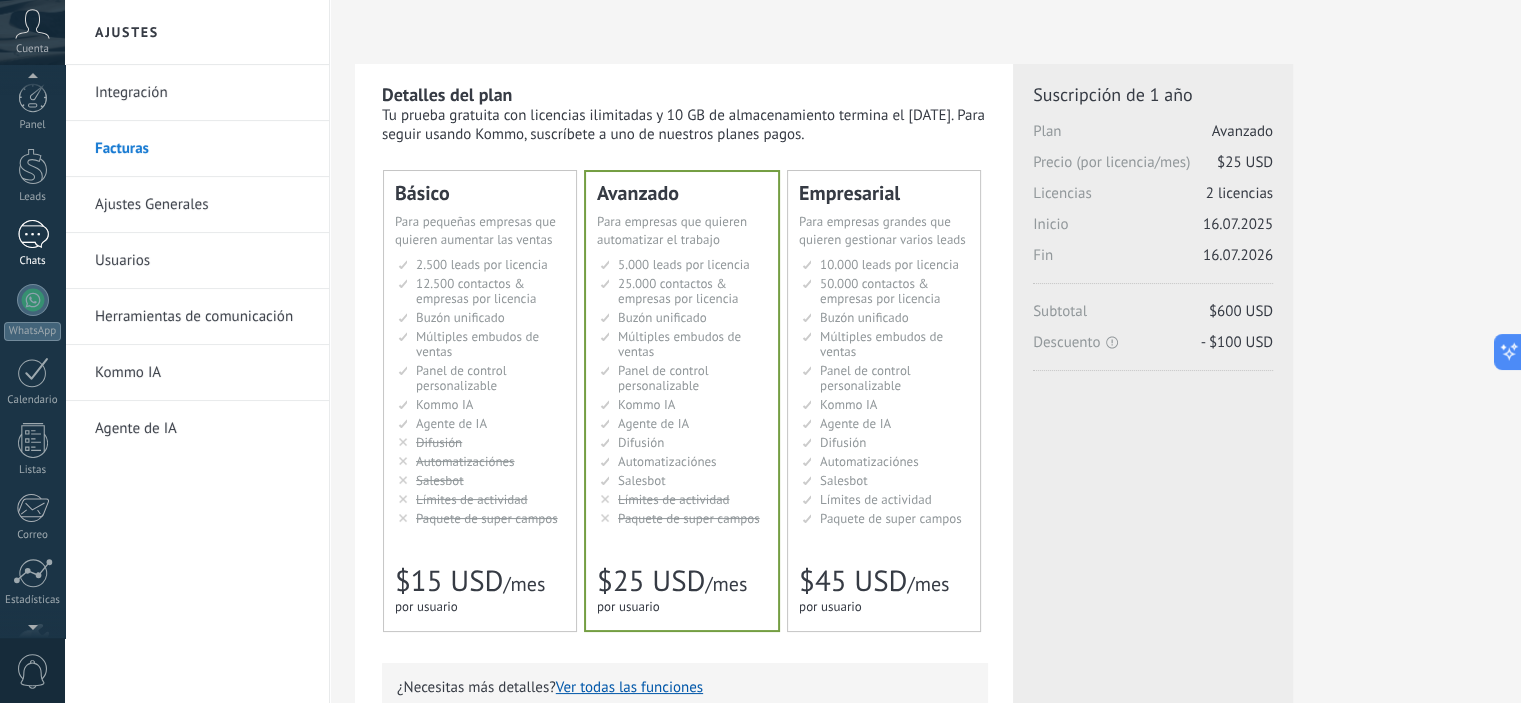 click on "Chats" at bounding box center (32, 244) 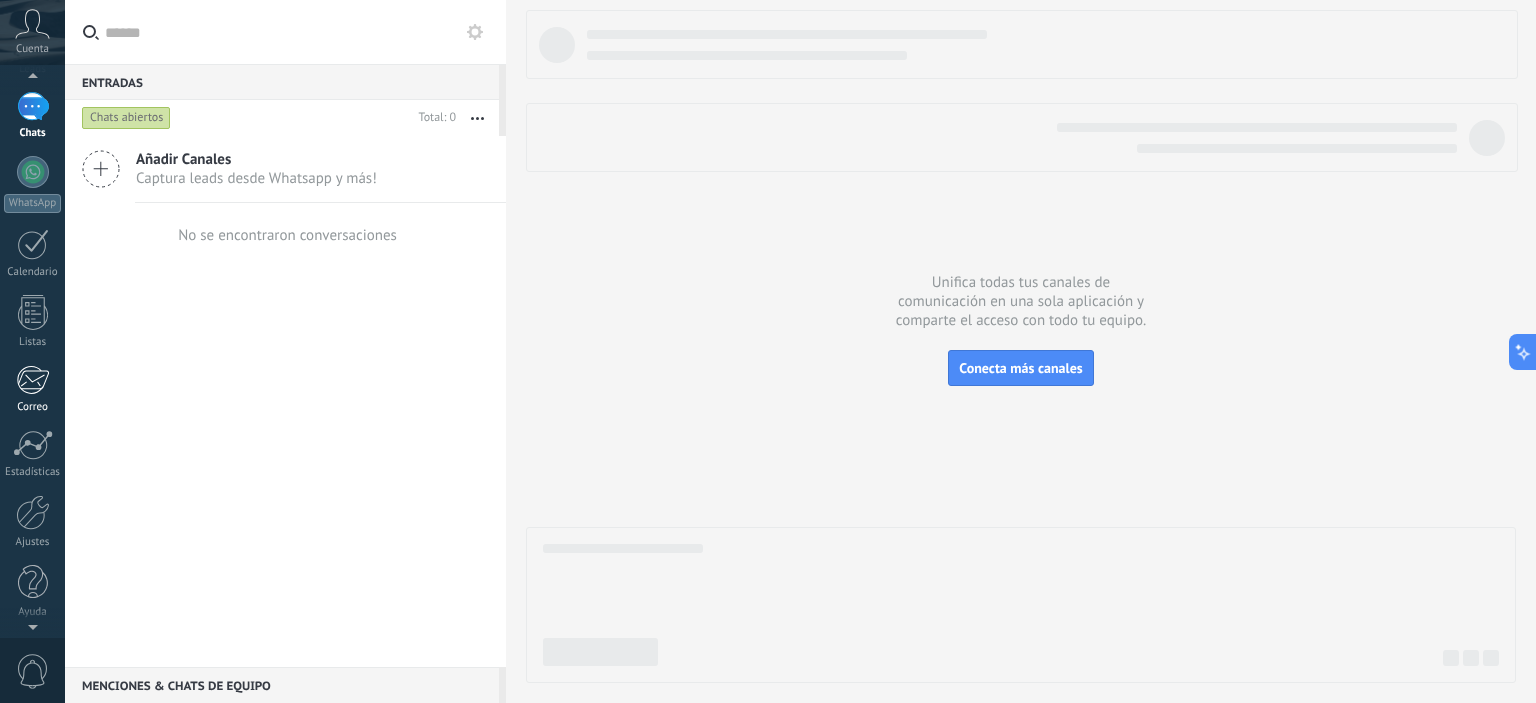 scroll, scrollTop: 0, scrollLeft: 0, axis: both 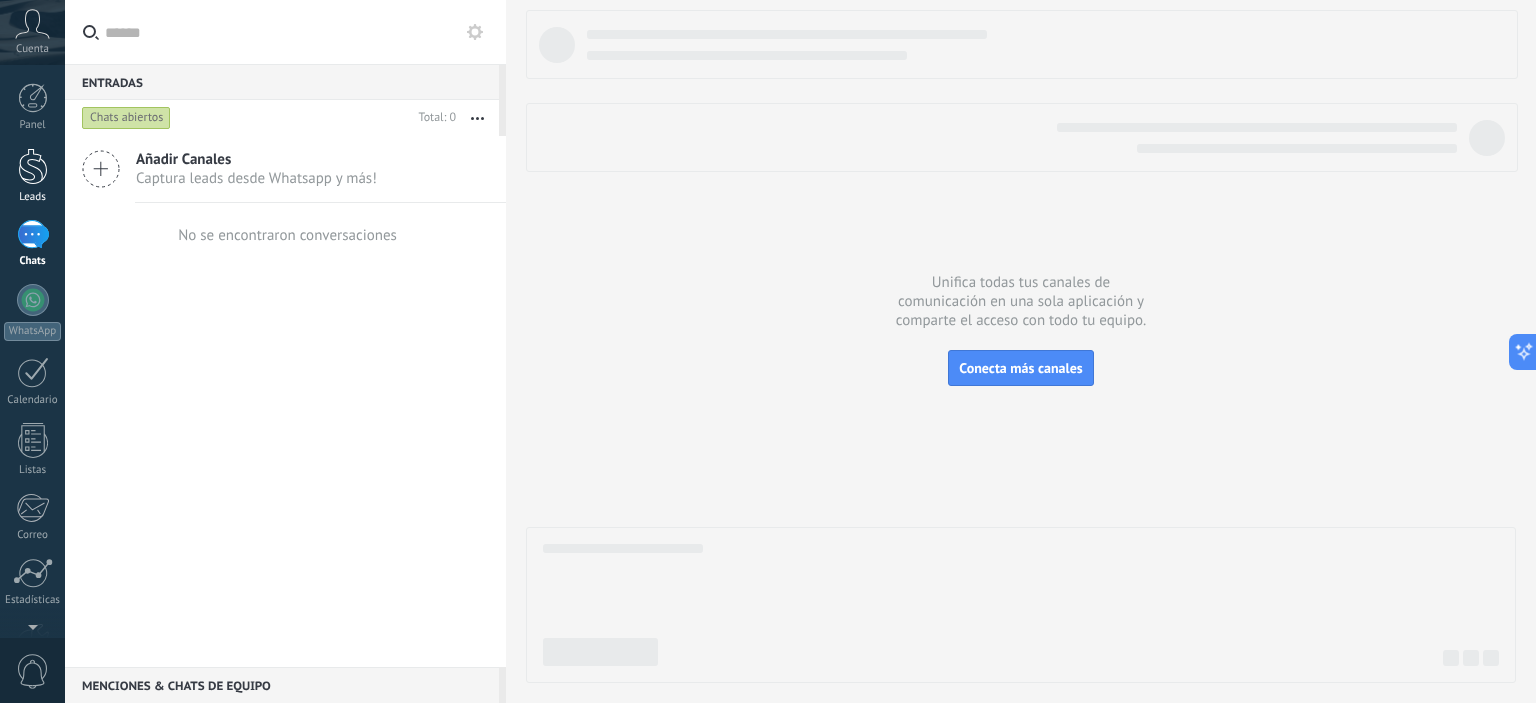 click at bounding box center [33, 166] 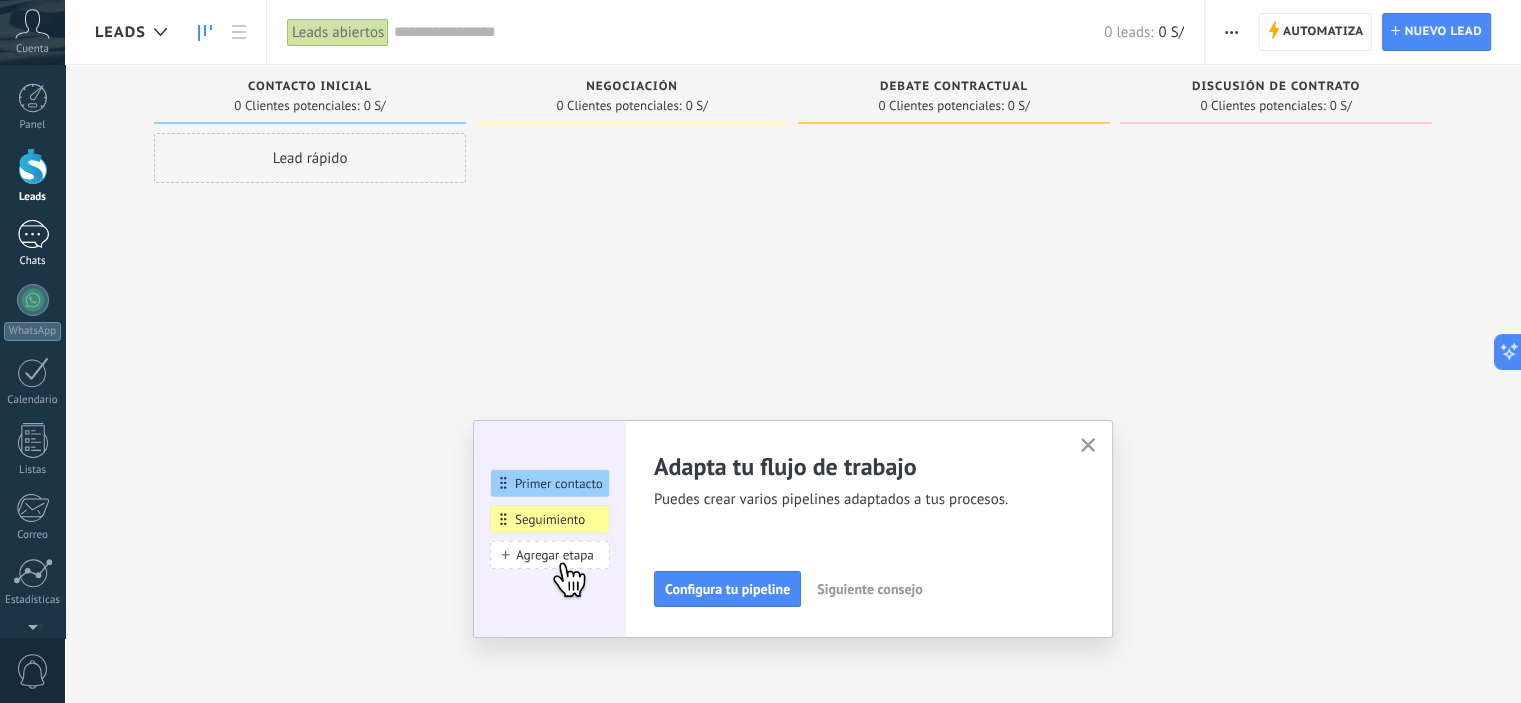 click at bounding box center [33, 234] 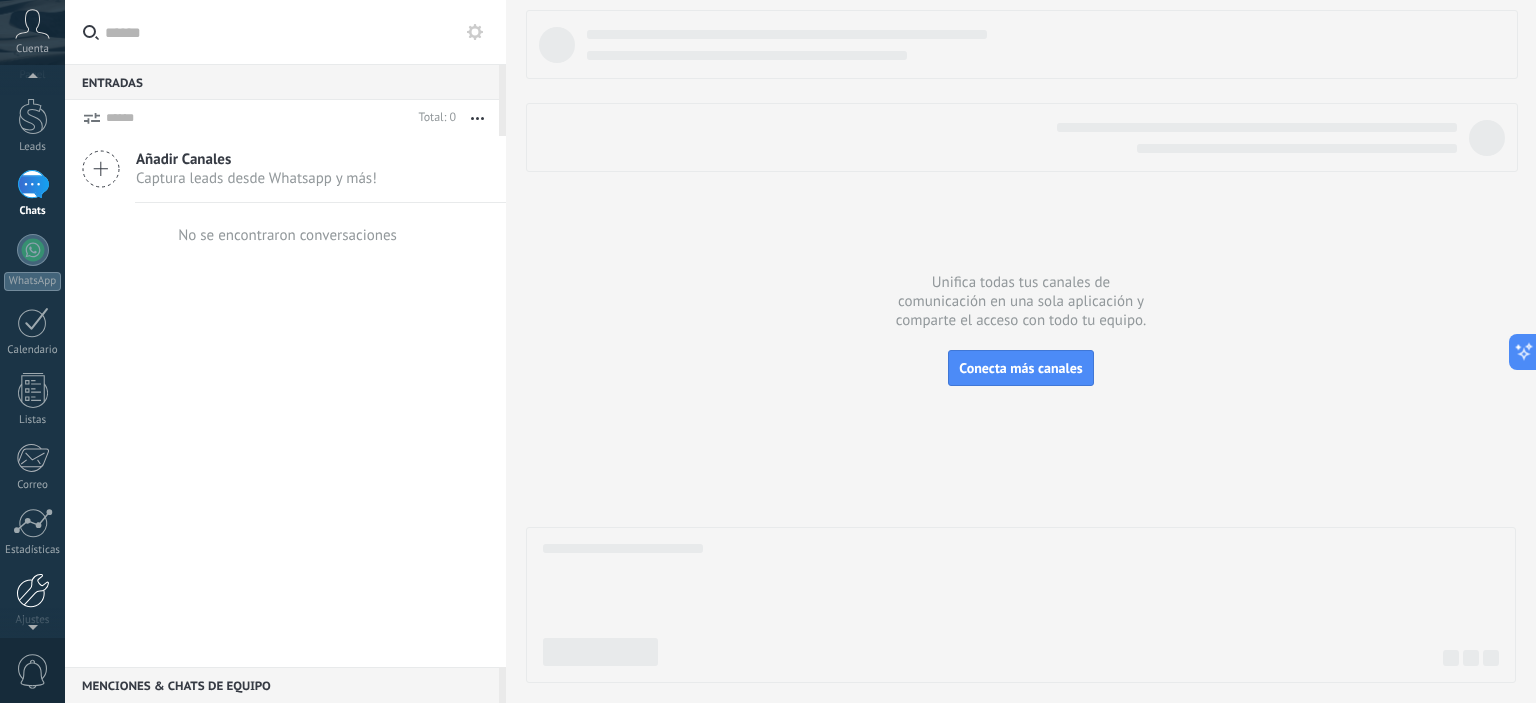 scroll, scrollTop: 128, scrollLeft: 0, axis: vertical 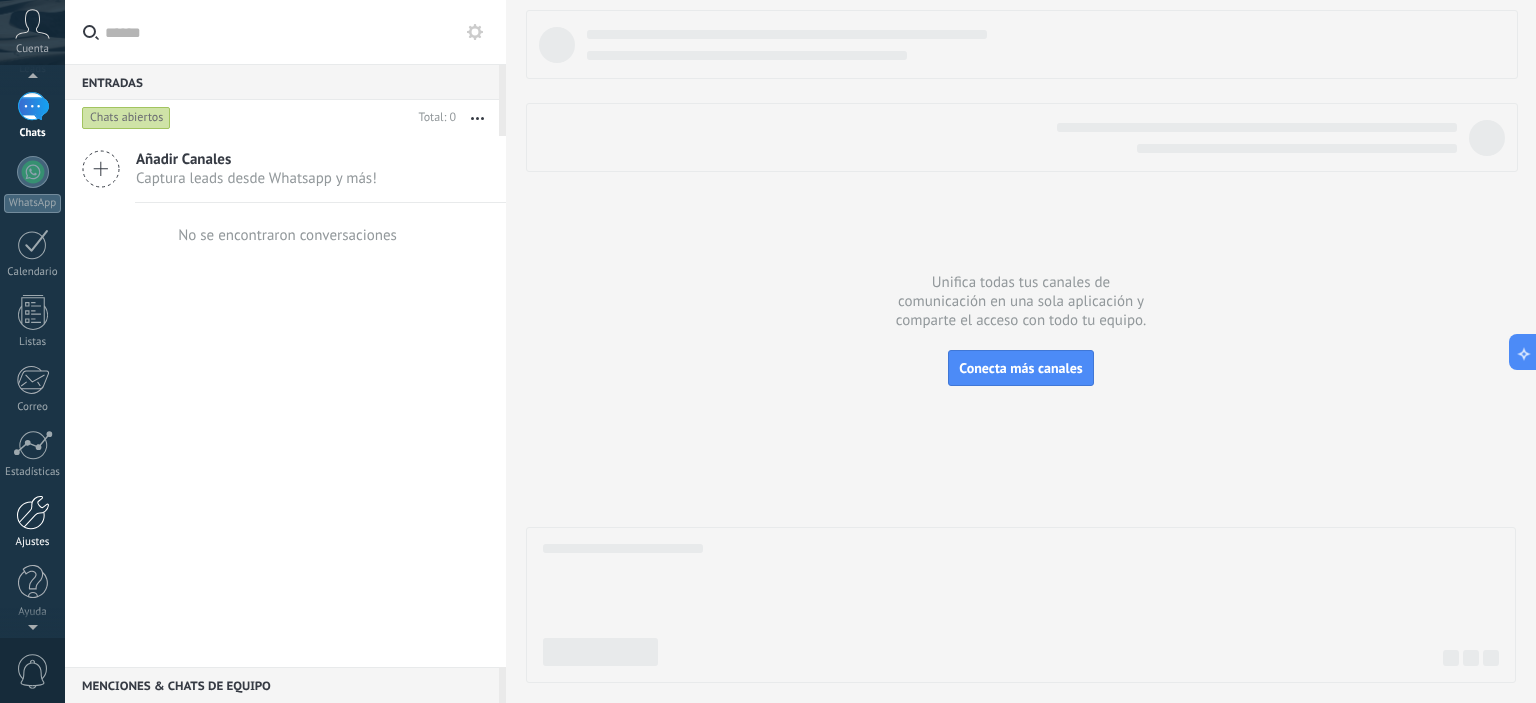 click at bounding box center (33, 512) 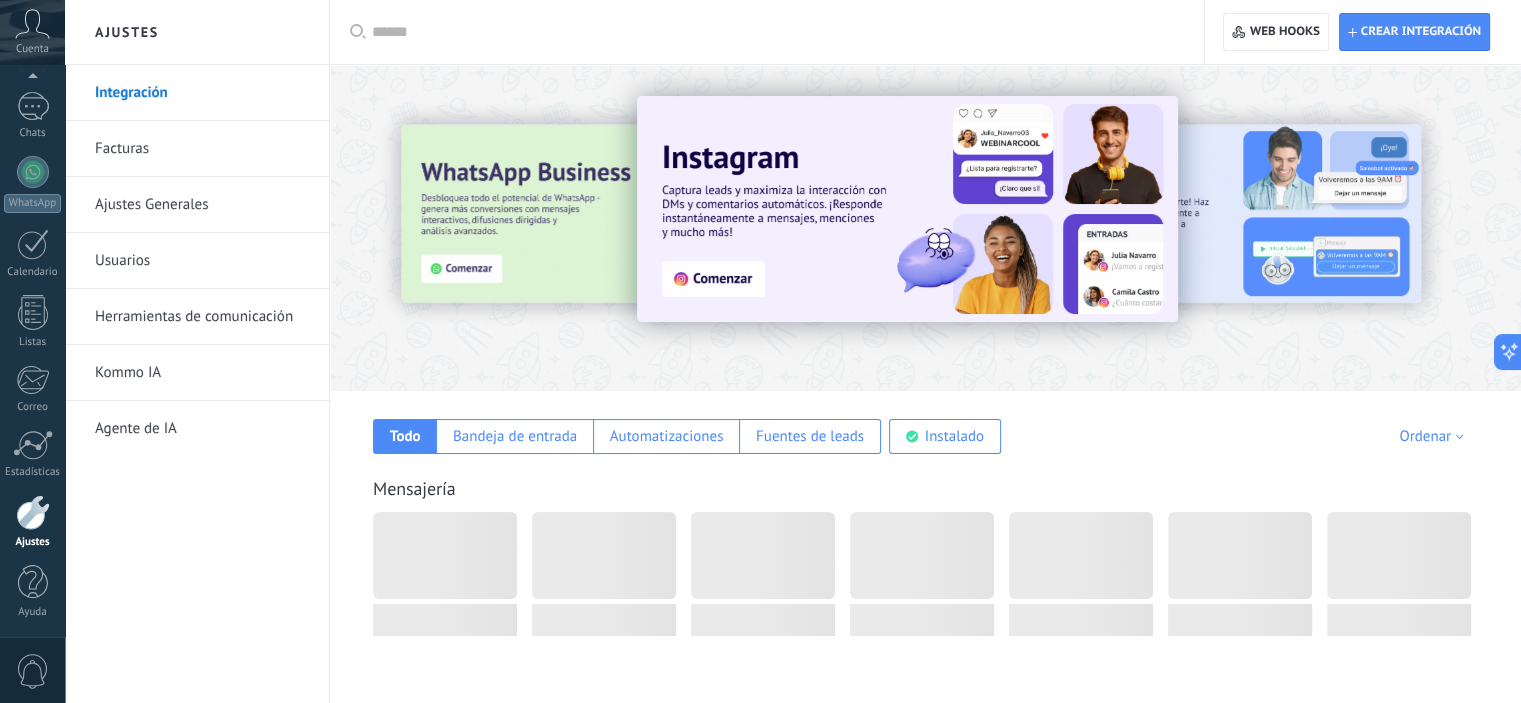 click on "Herramientas de comunicación" at bounding box center (202, 317) 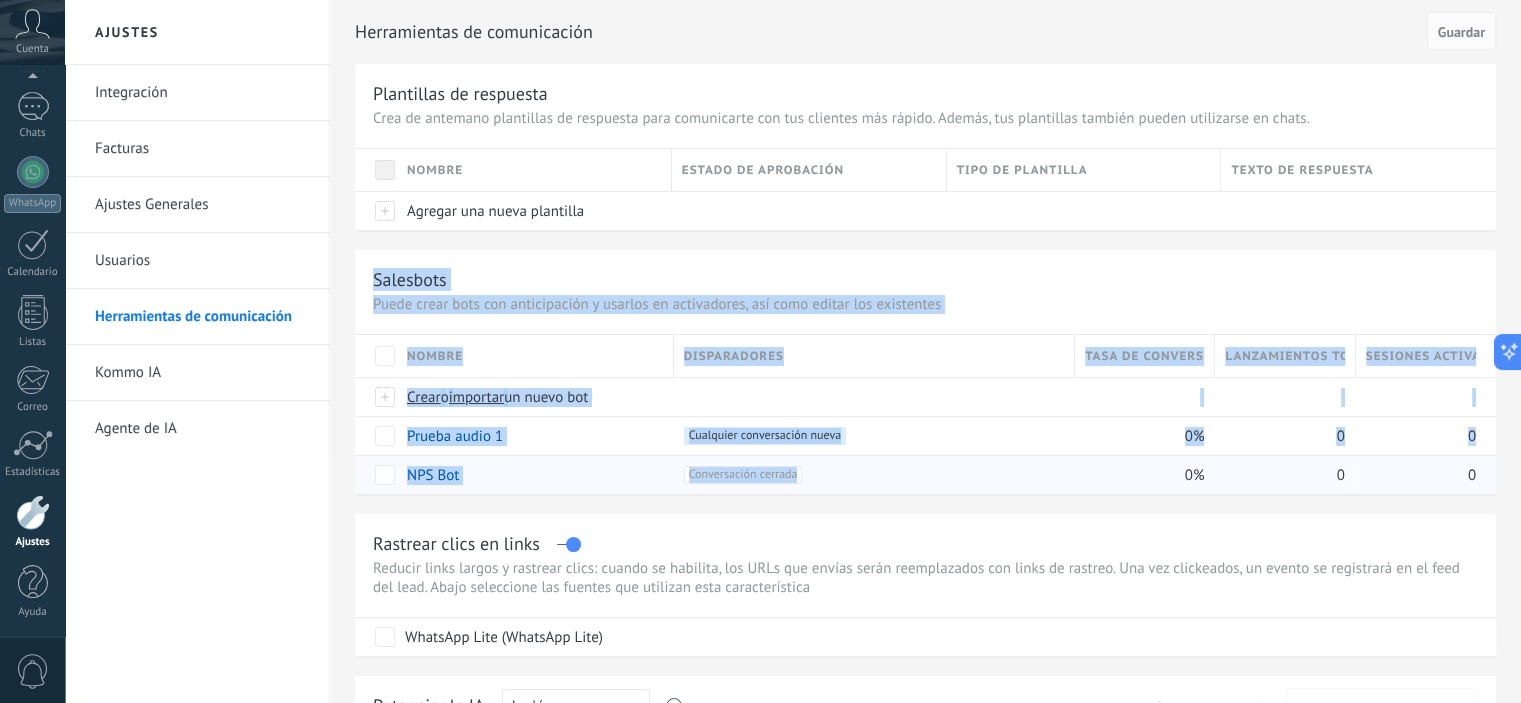 drag, startPoint x: 374, startPoint y: 282, endPoint x: 918, endPoint y: 483, distance: 579.9457 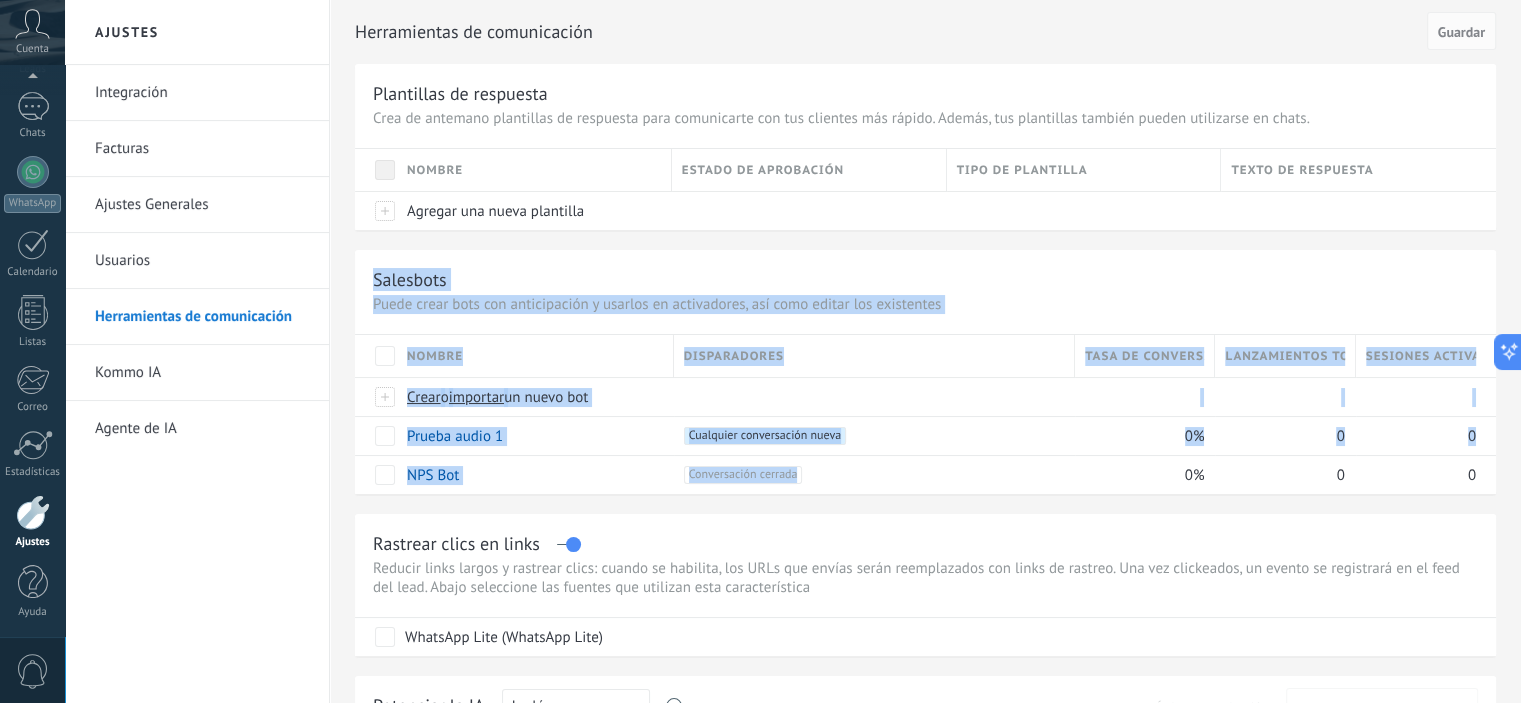 click on "Salesbots" at bounding box center [925, 279] 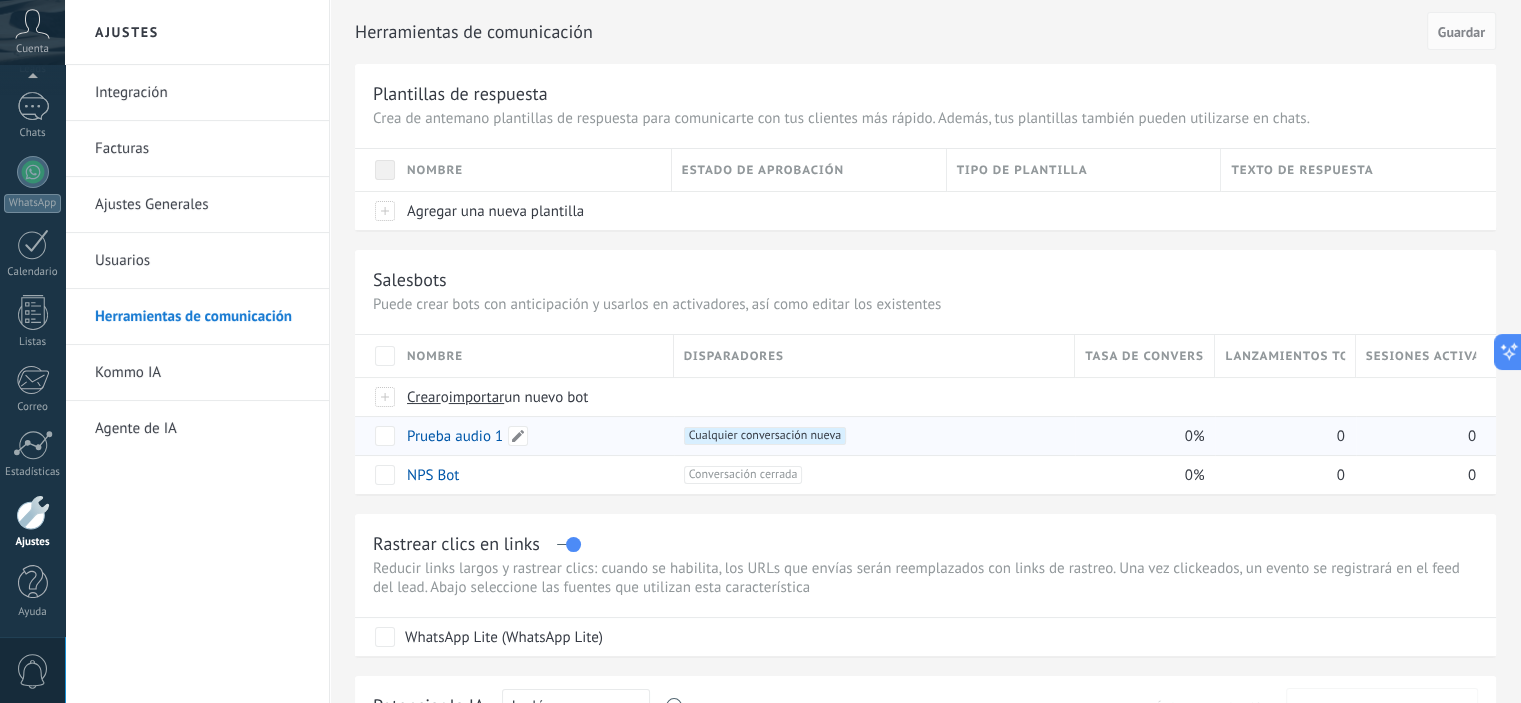 click on "Prueba audio 1" at bounding box center (455, 436) 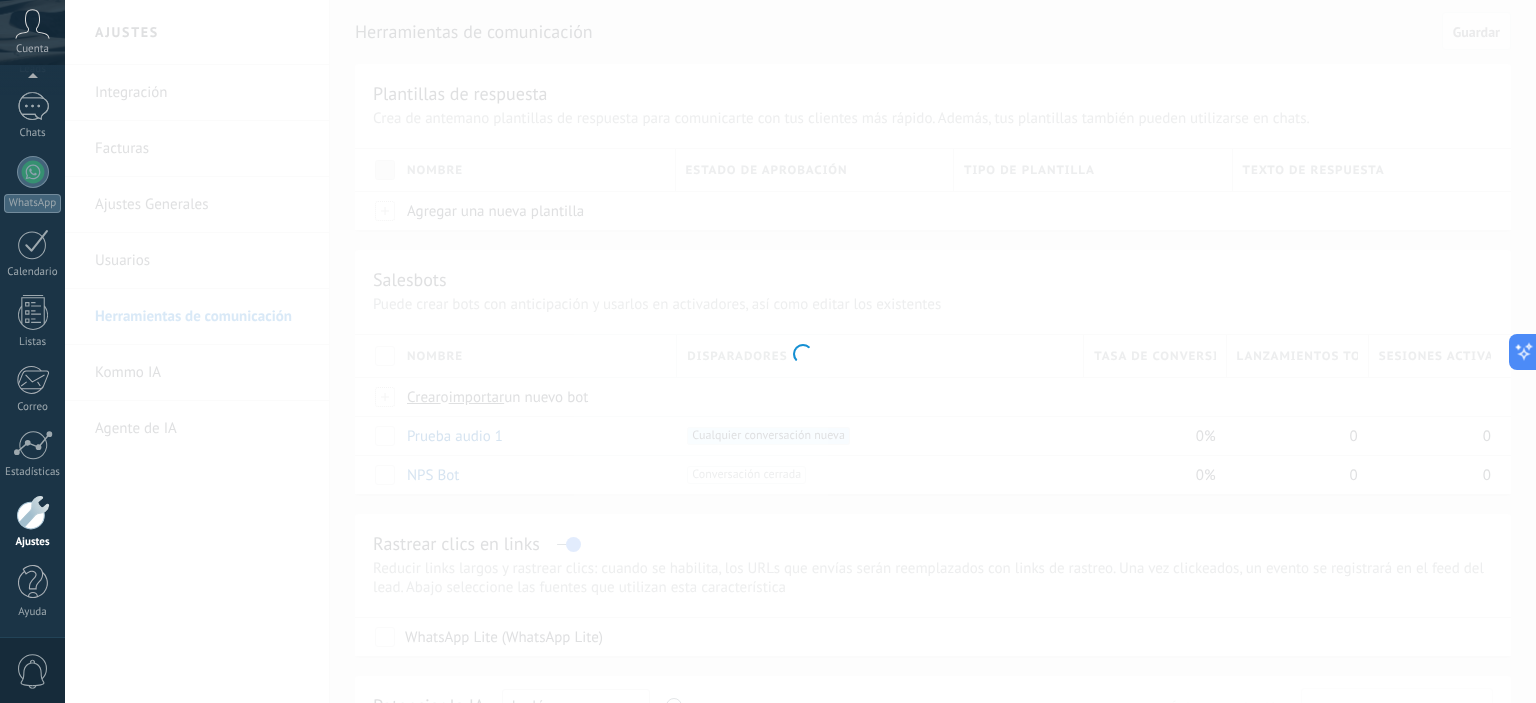 type on "**********" 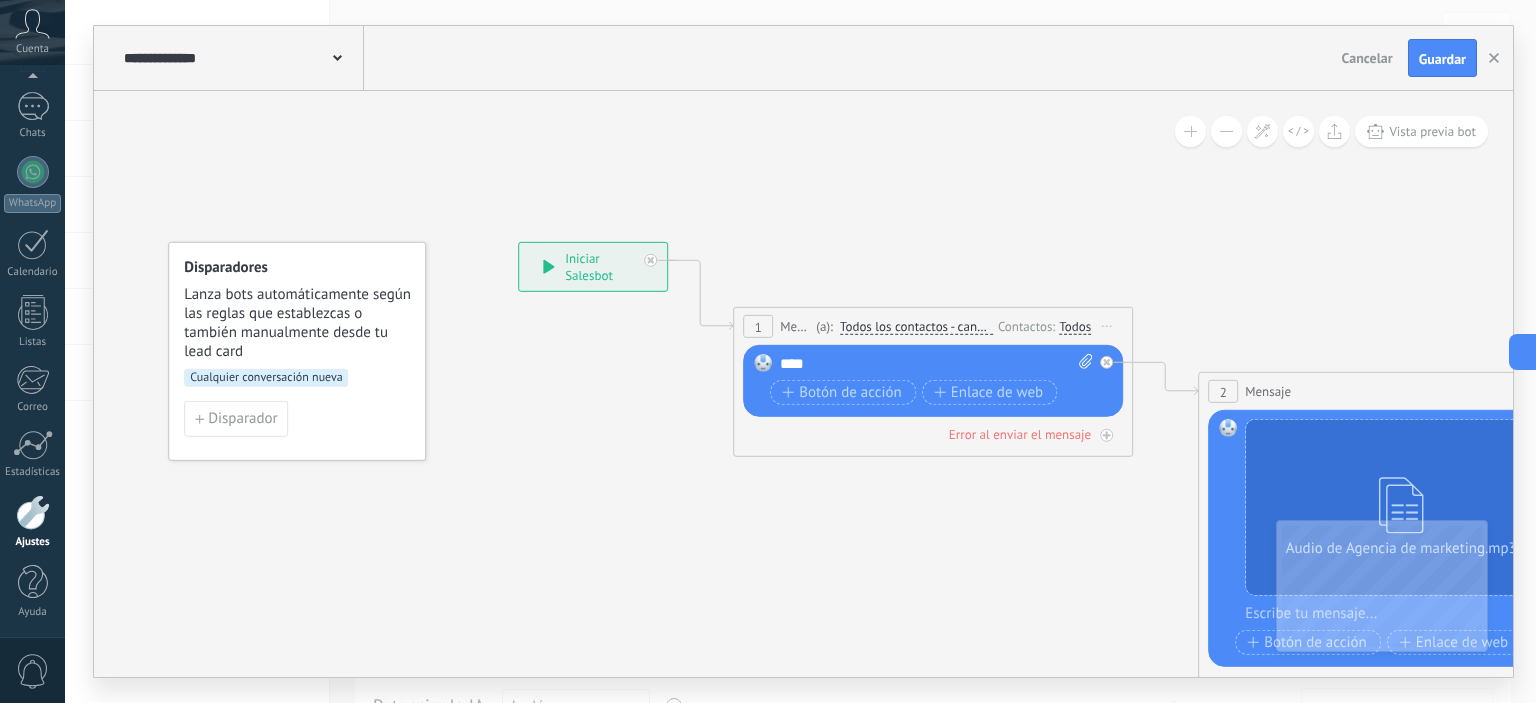 drag, startPoint x: 775, startPoint y: 507, endPoint x: 638, endPoint y: 490, distance: 138.05072 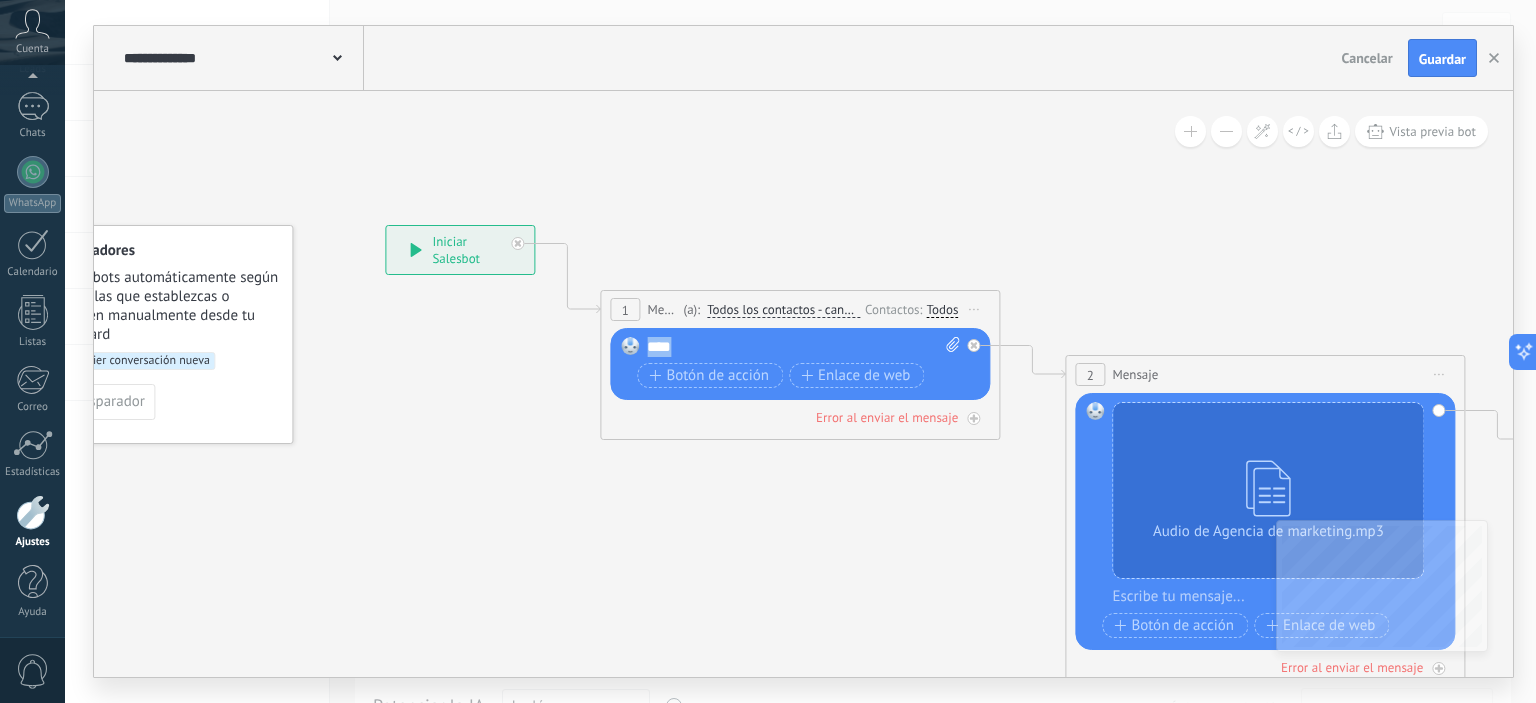 drag, startPoint x: 701, startPoint y: 346, endPoint x: 589, endPoint y: 354, distance: 112.28535 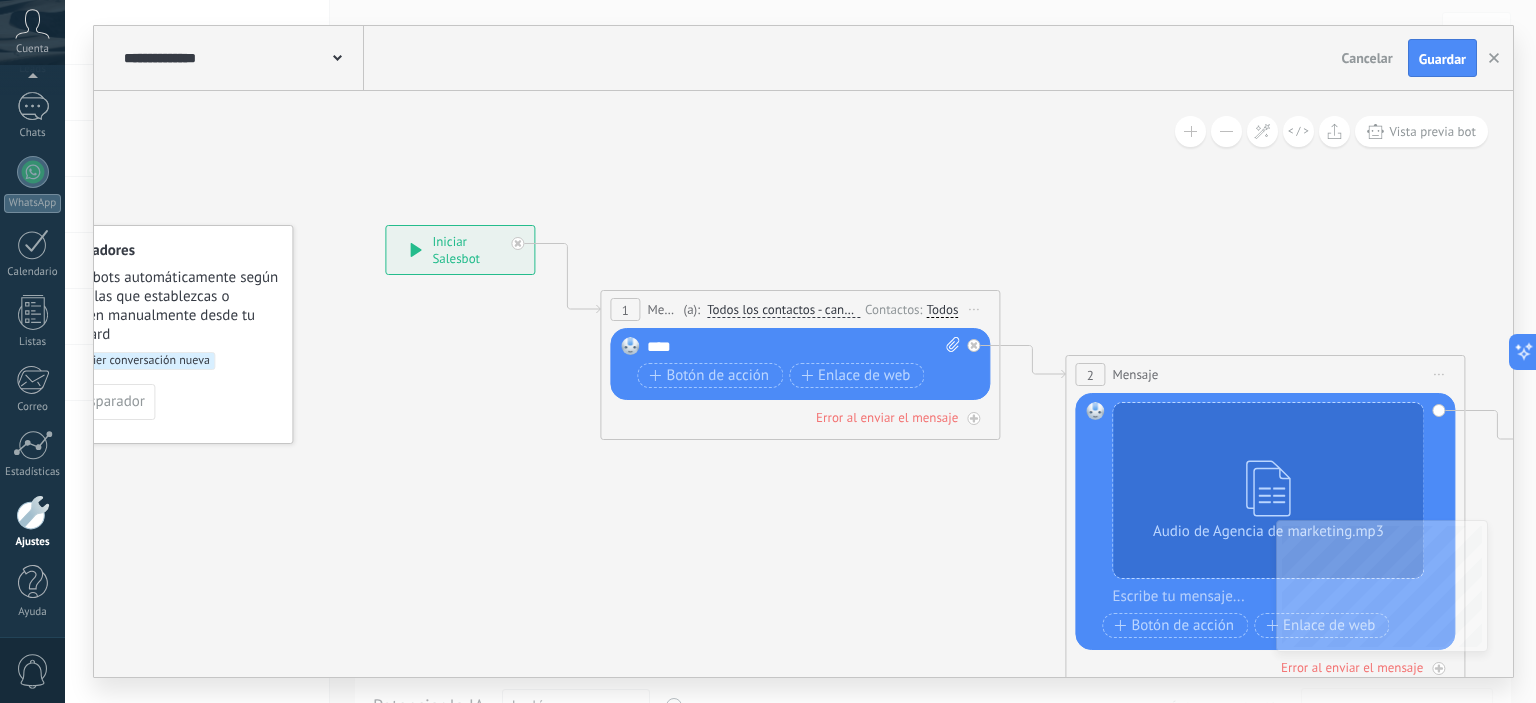 click on "****" at bounding box center [804, 347] 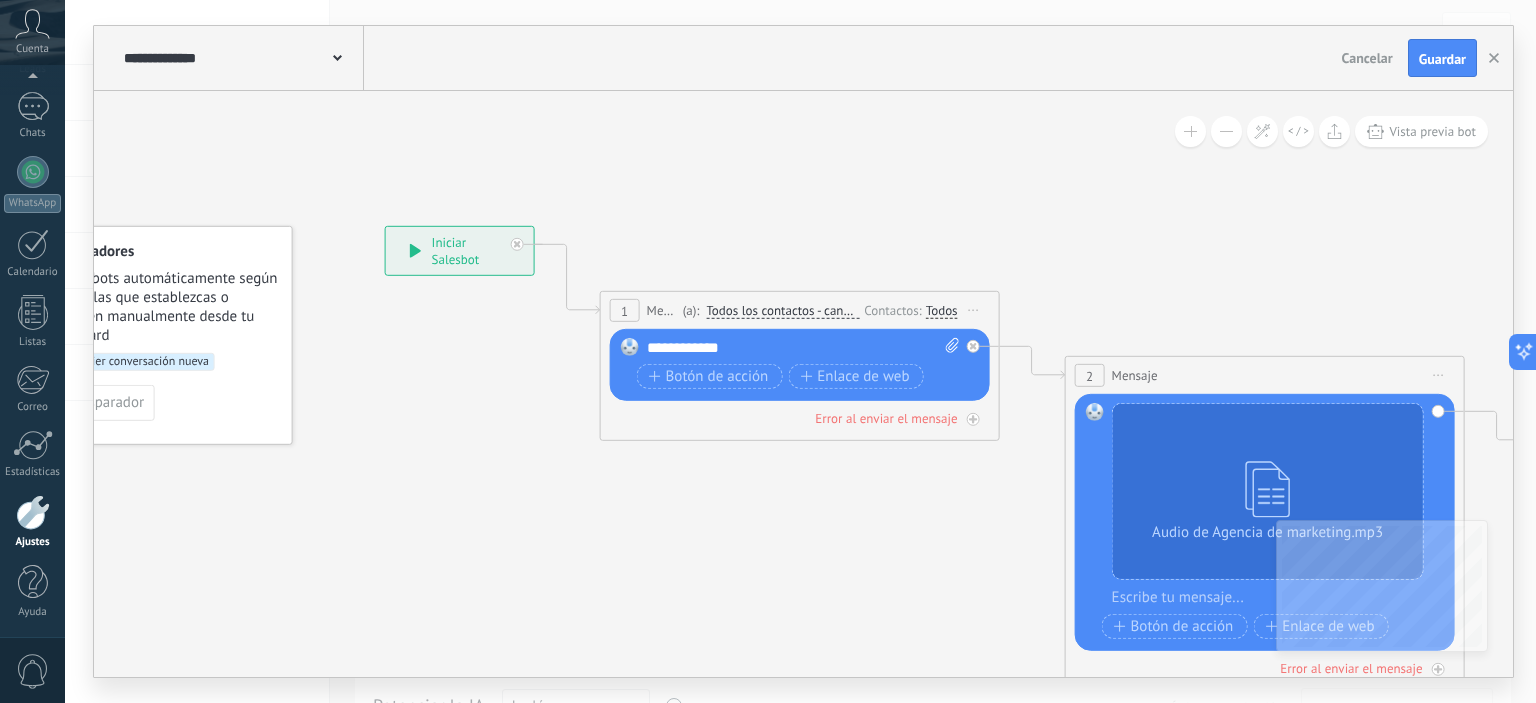 click 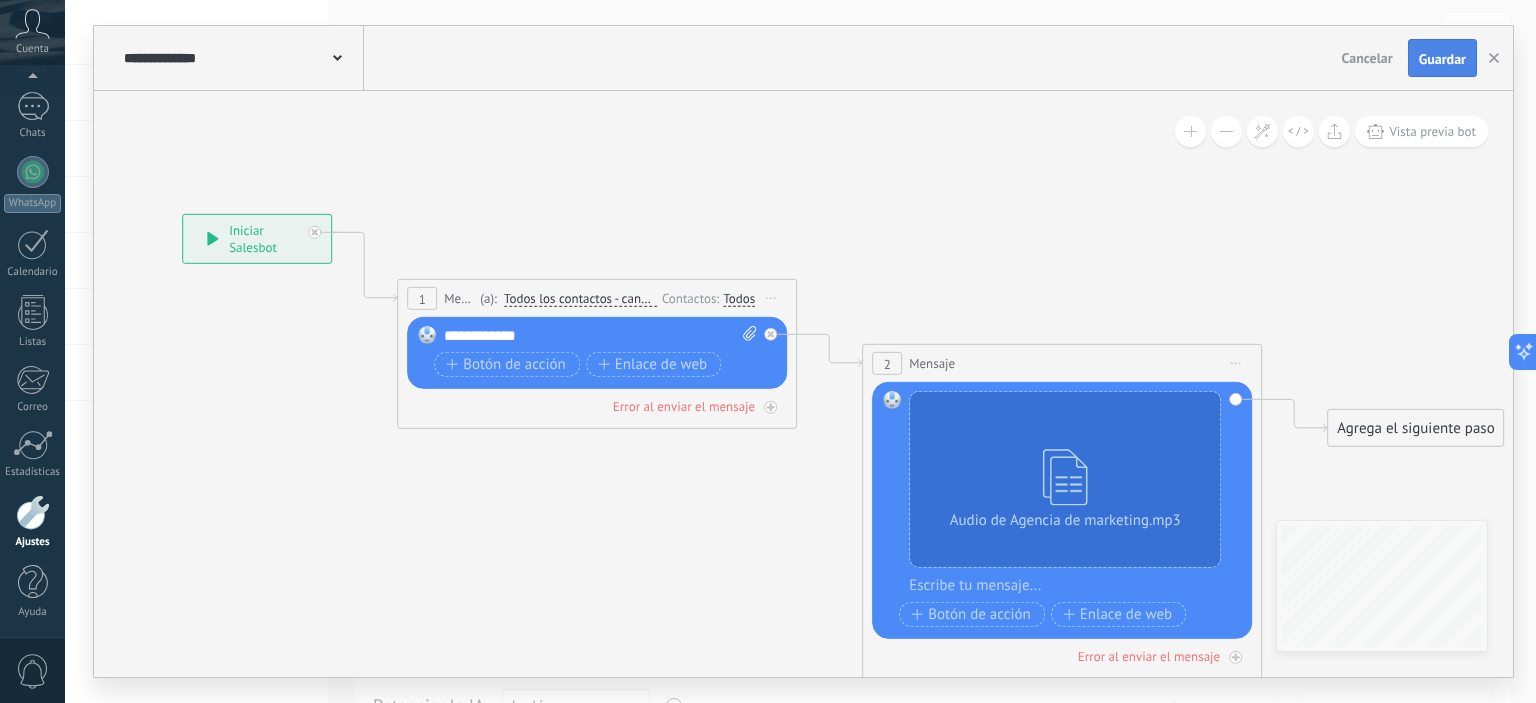 click on "Guardar" at bounding box center (1442, 59) 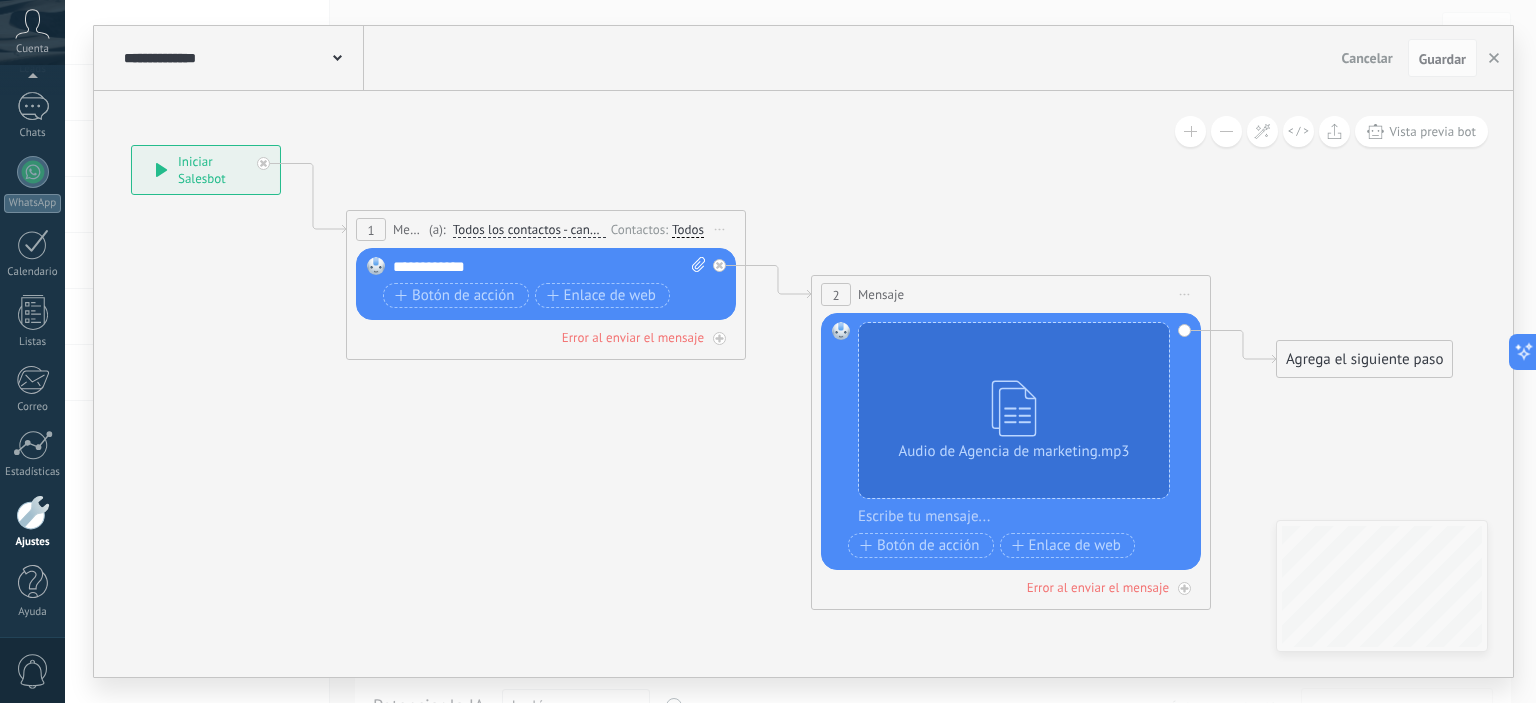 drag, startPoint x: 1174, startPoint y: 291, endPoint x: 1093, endPoint y: 178, distance: 139.03236 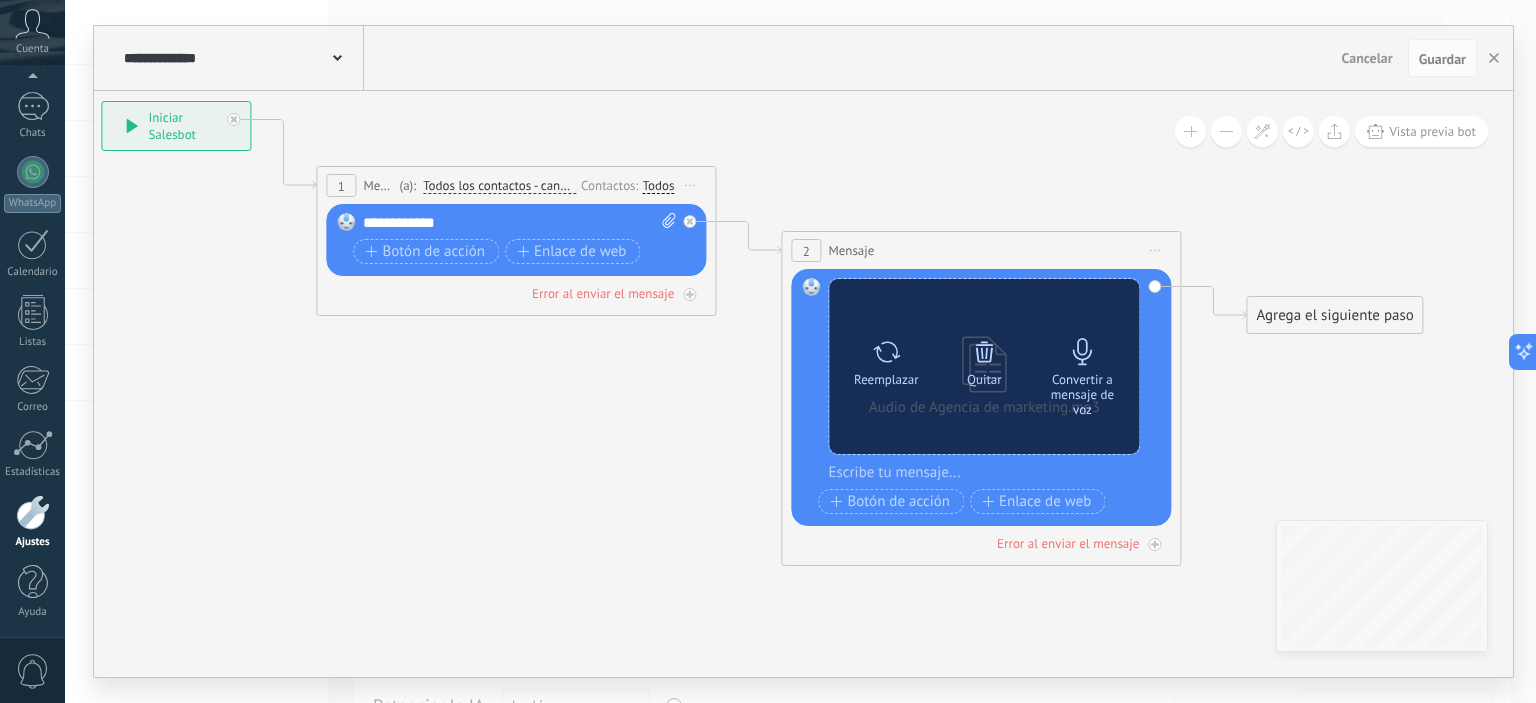 click on "Convertir a mensaje de voz" at bounding box center (1082, 394) 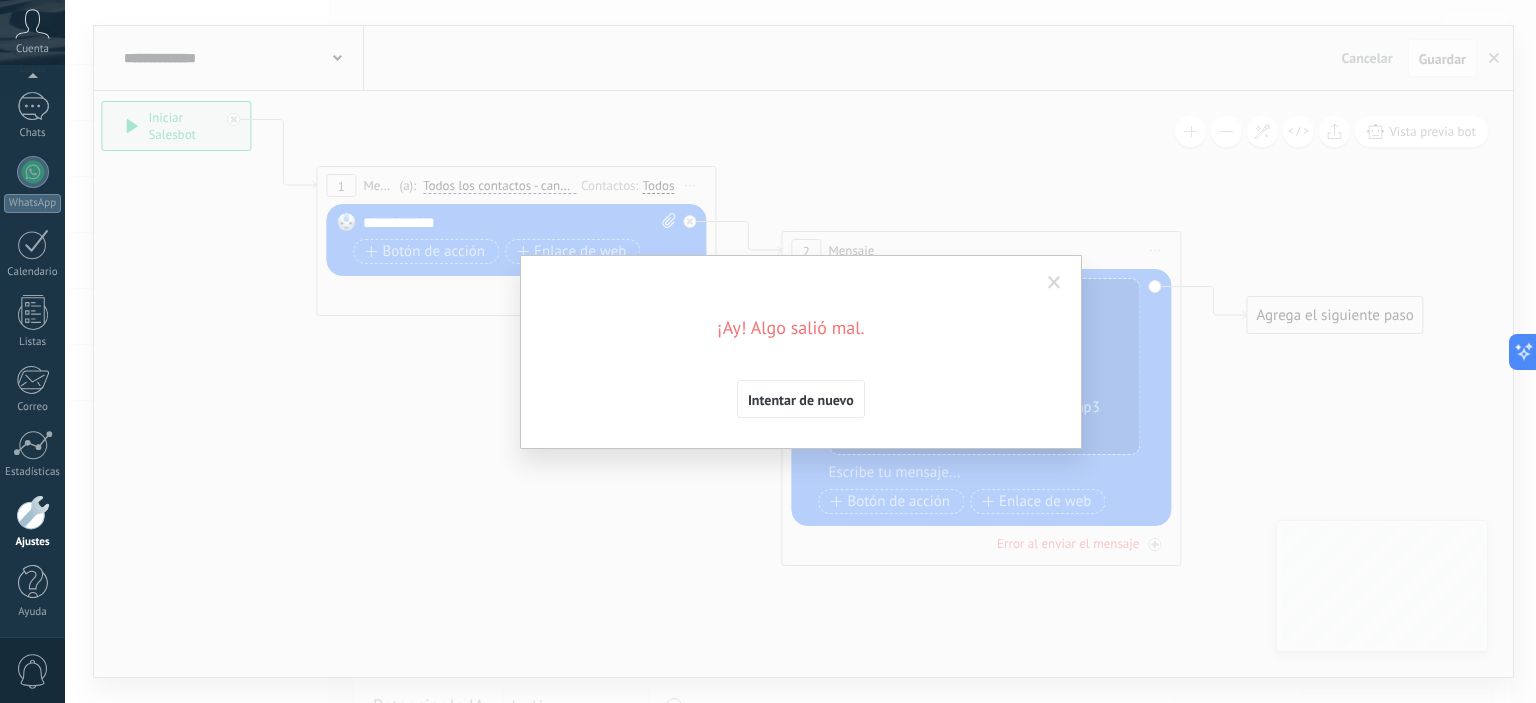 click at bounding box center (1054, 283) 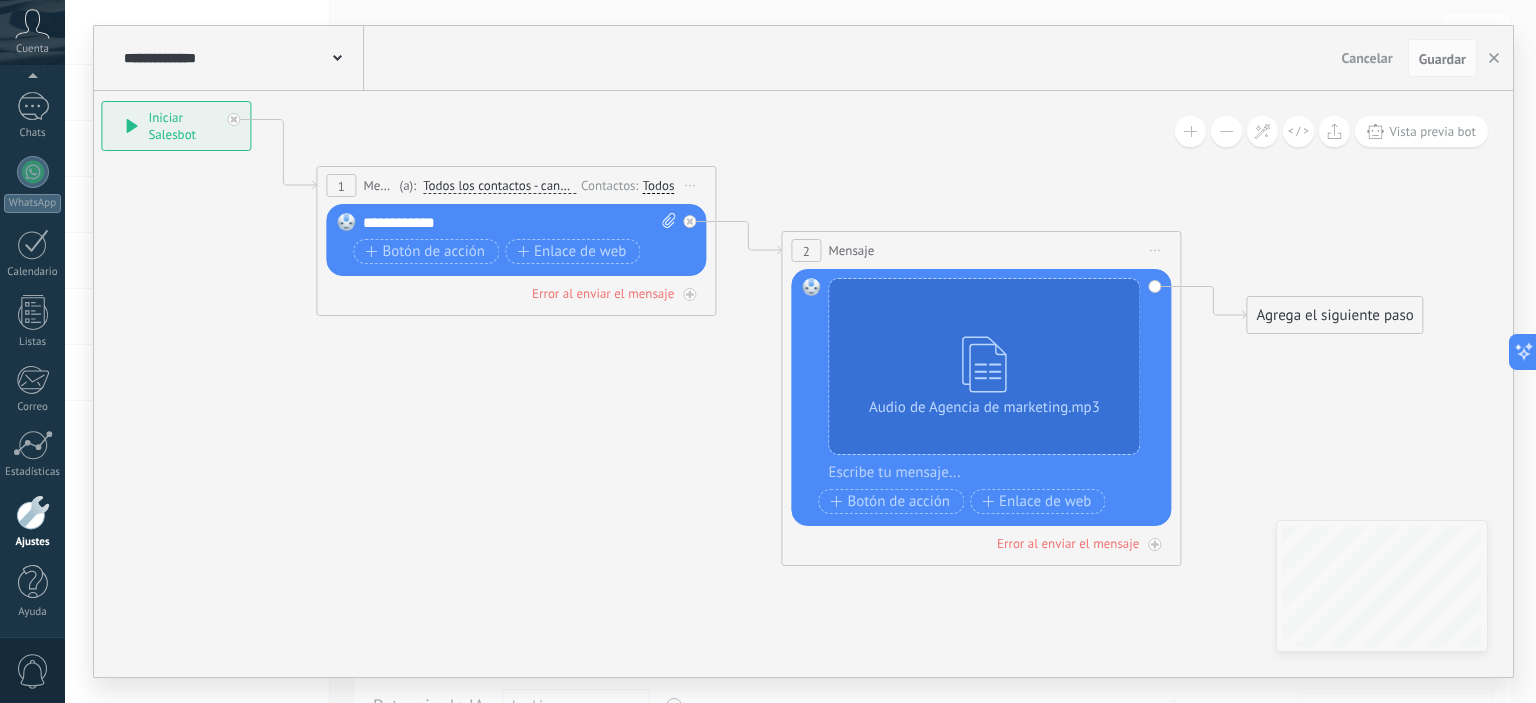 drag, startPoint x: 1116, startPoint y: 185, endPoint x: 860, endPoint y: 123, distance: 263.40085 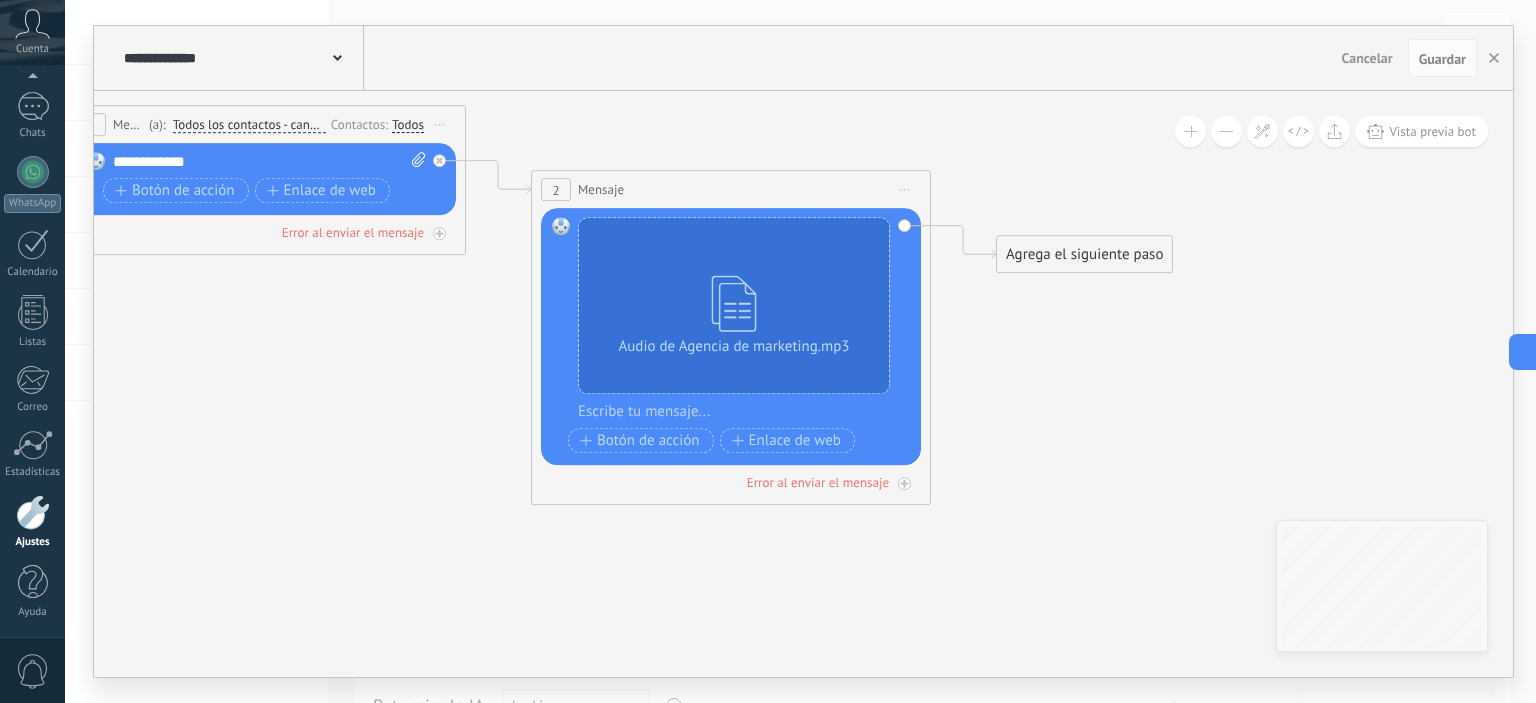 drag, startPoint x: 1001, startPoint y: 368, endPoint x: 1081, endPoint y: 406, distance: 88.56636 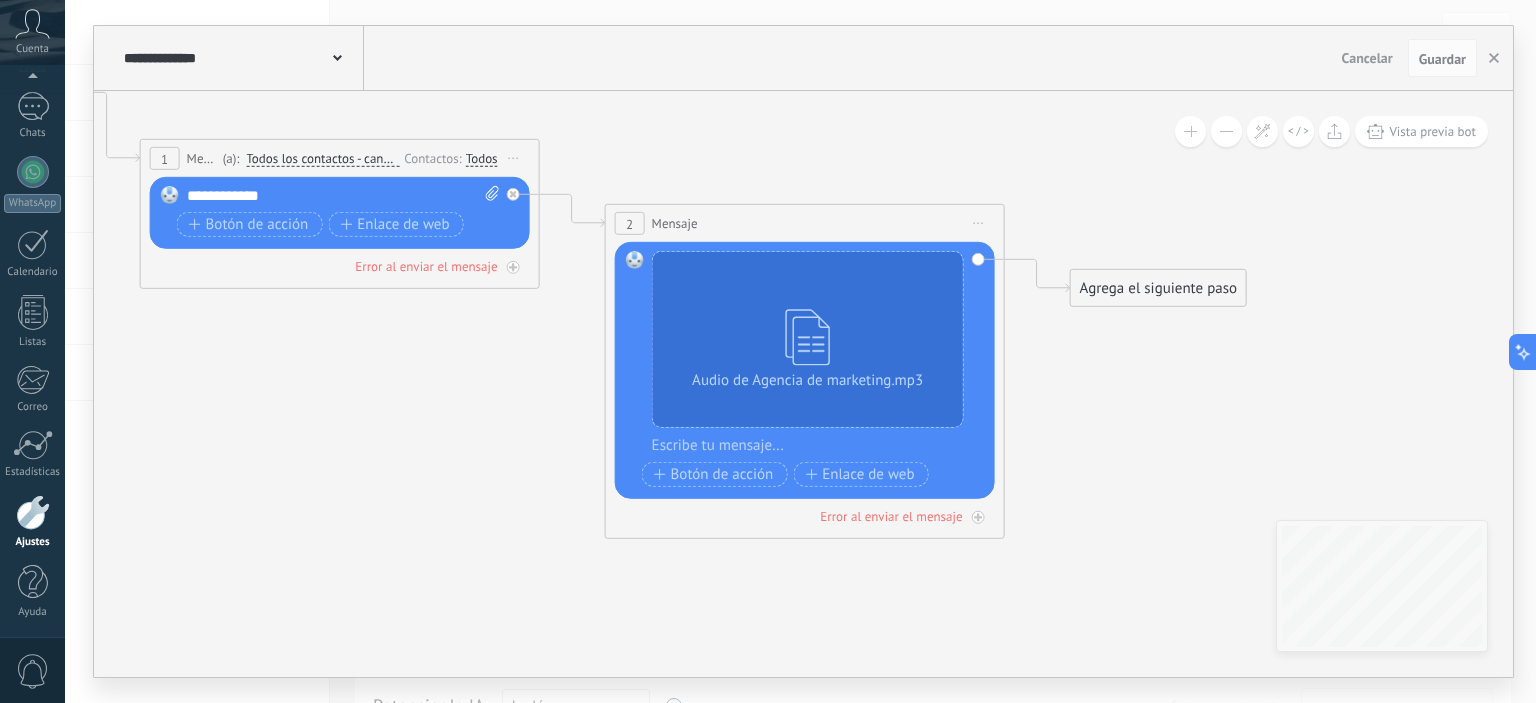 click on "Agrega el siguiente paso" at bounding box center [1158, 288] 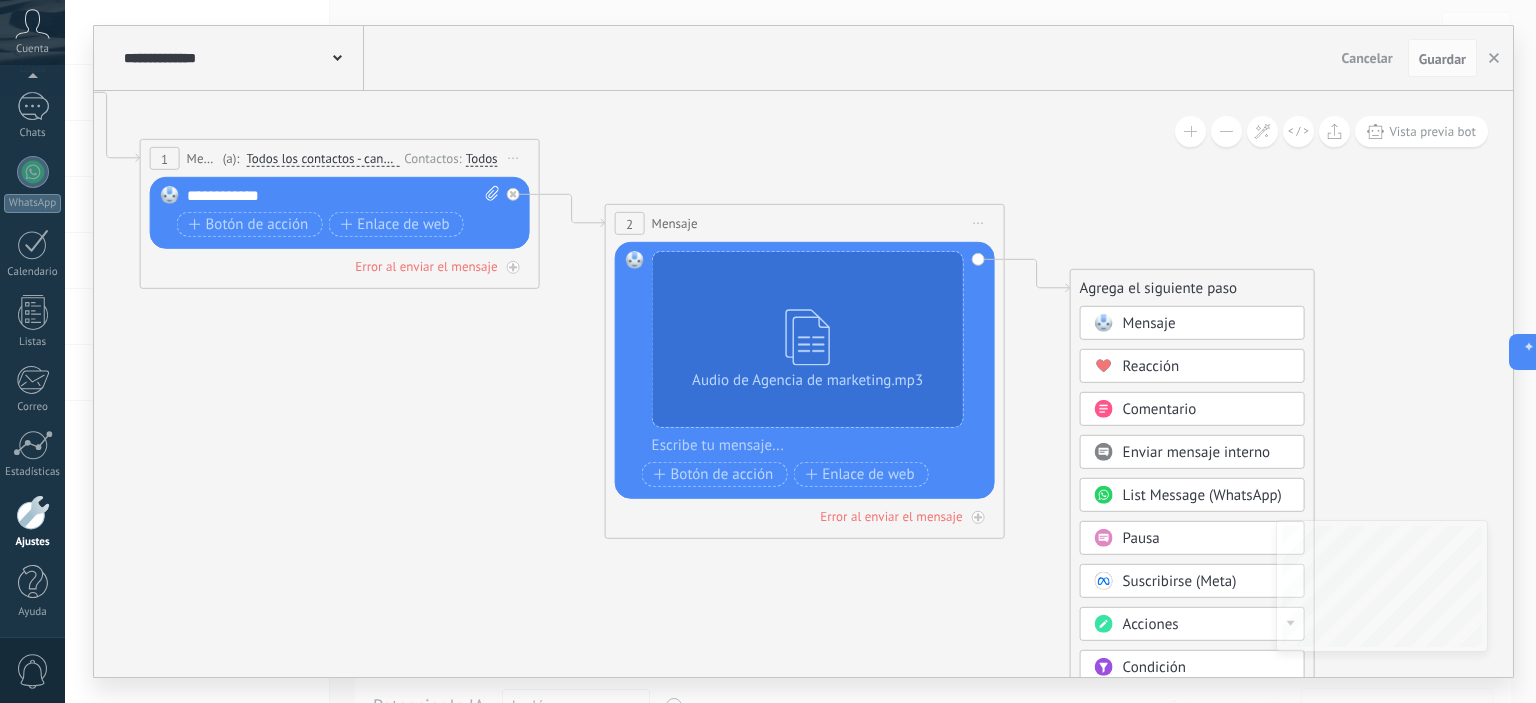 click on "Mensaje" at bounding box center [1149, 323] 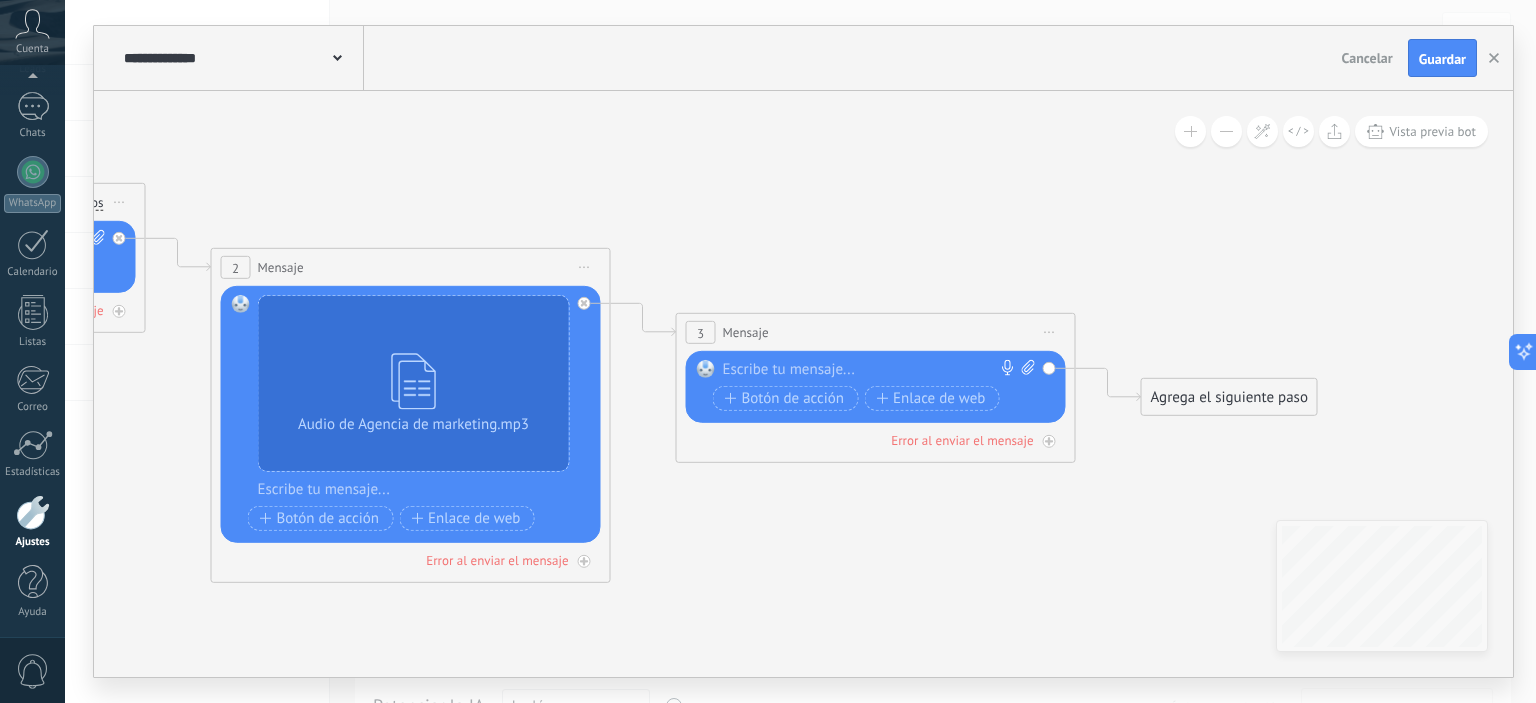 drag, startPoint x: 1067, startPoint y: 225, endPoint x: 1262, endPoint y: 285, distance: 204.02206 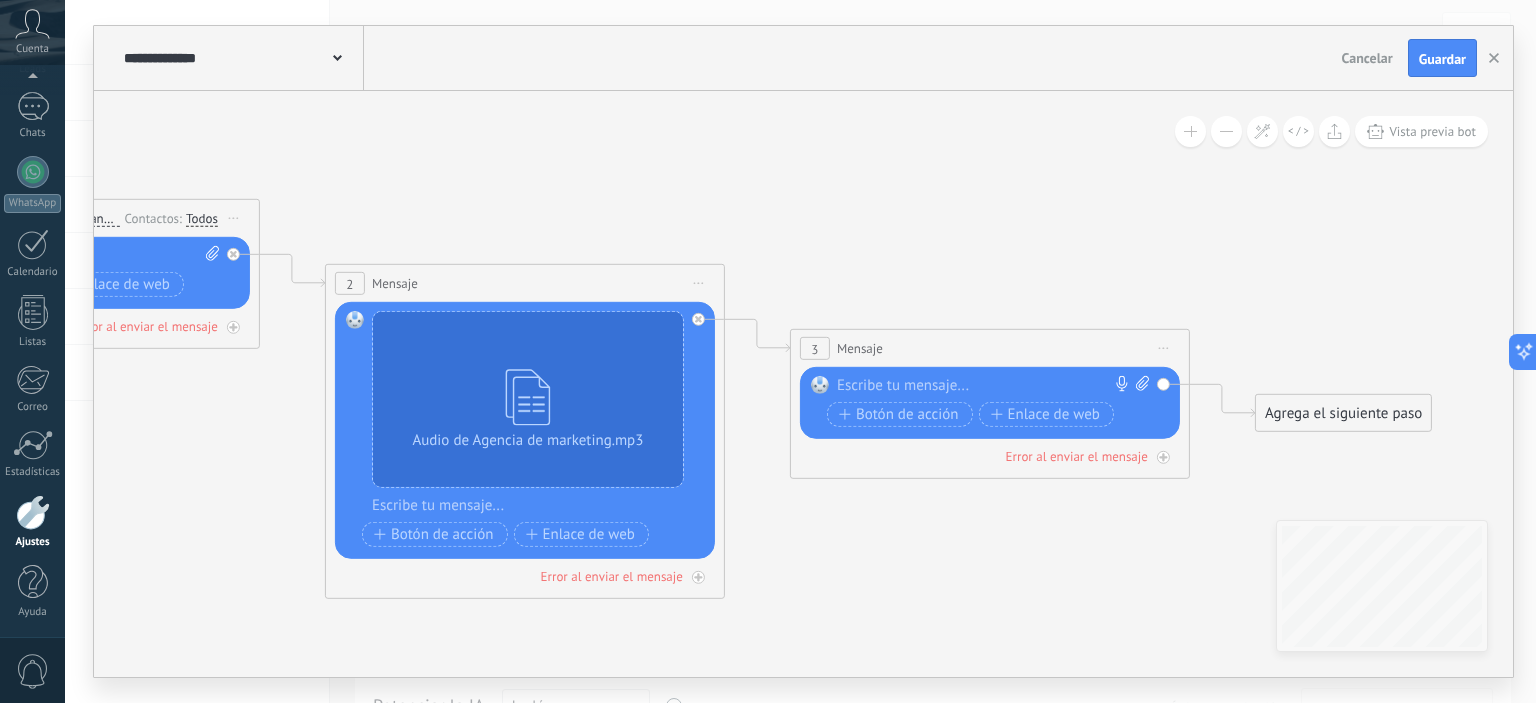 click at bounding box center (538, 506) 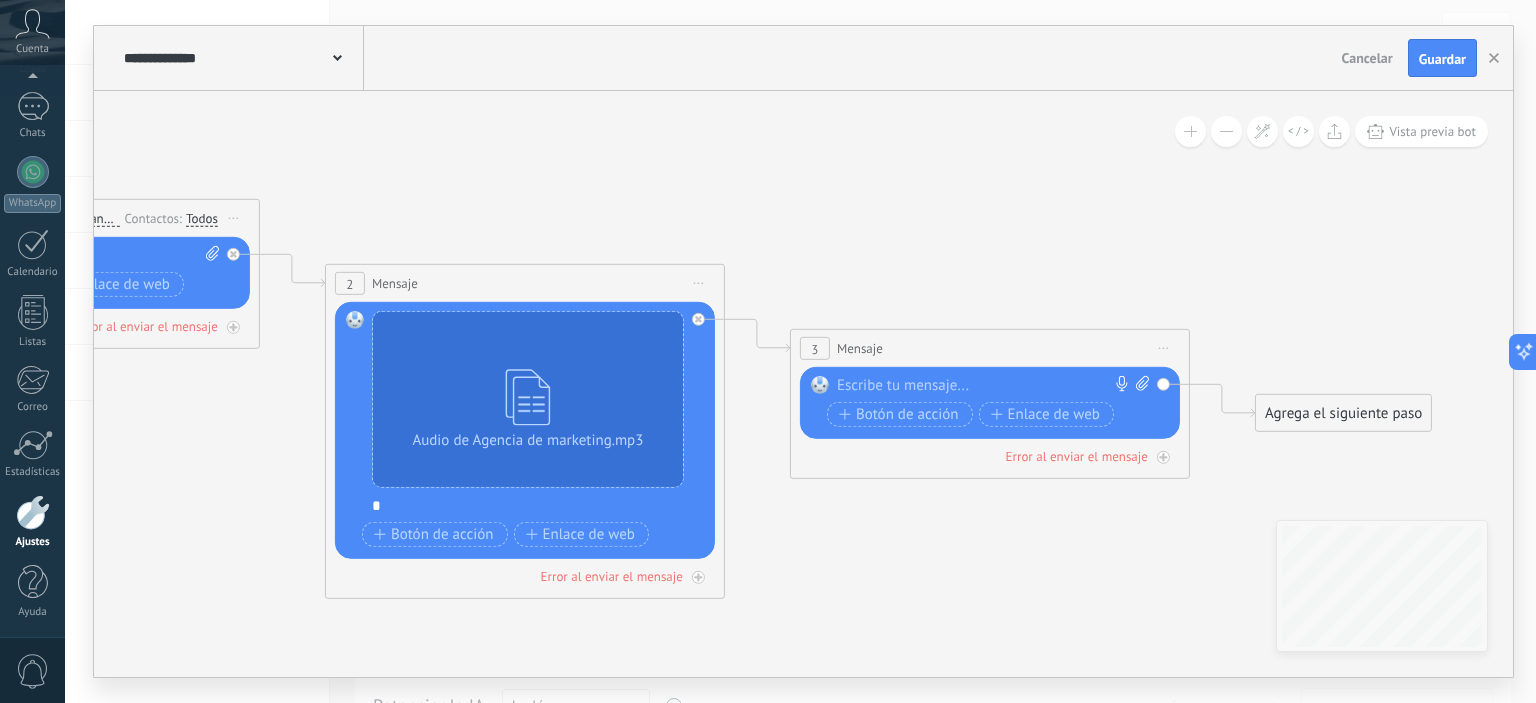 click at bounding box center (985, 386) 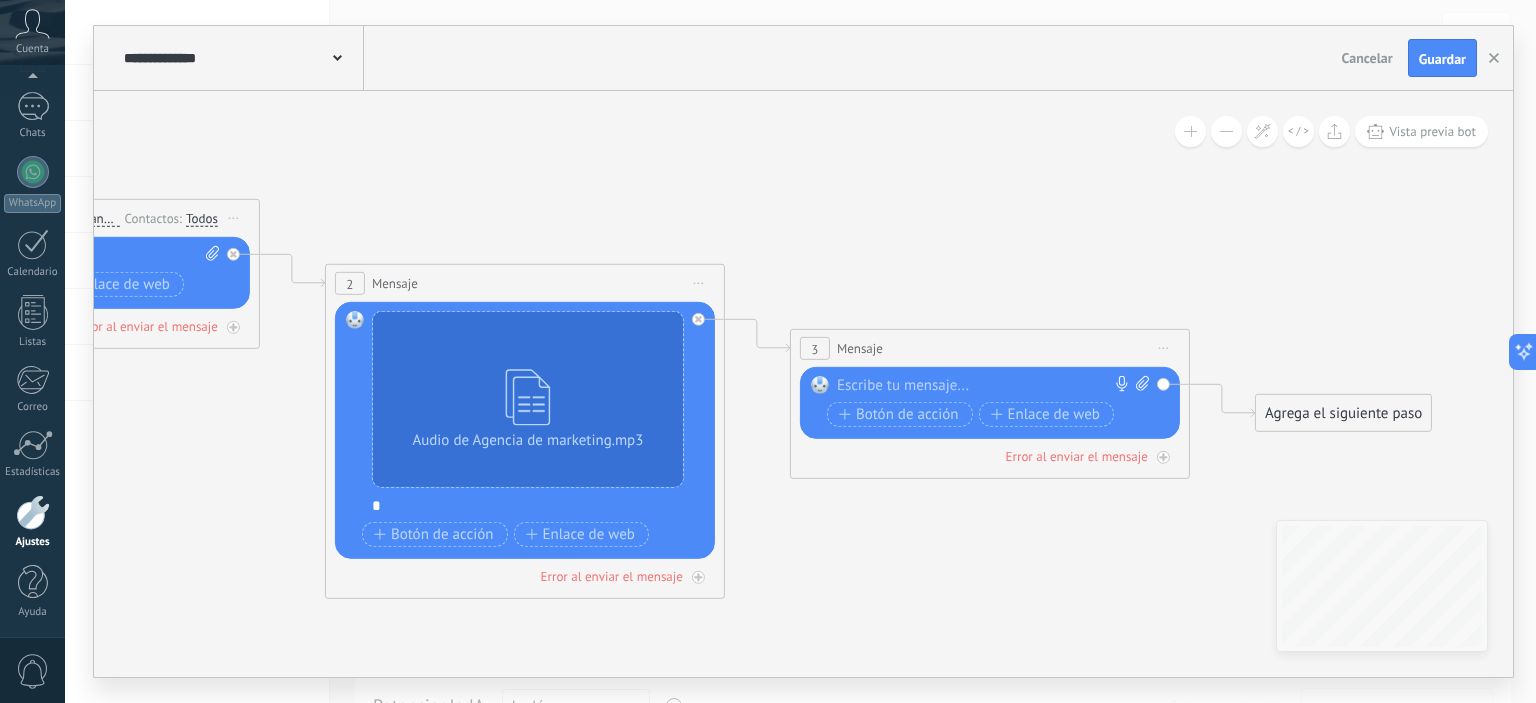 type 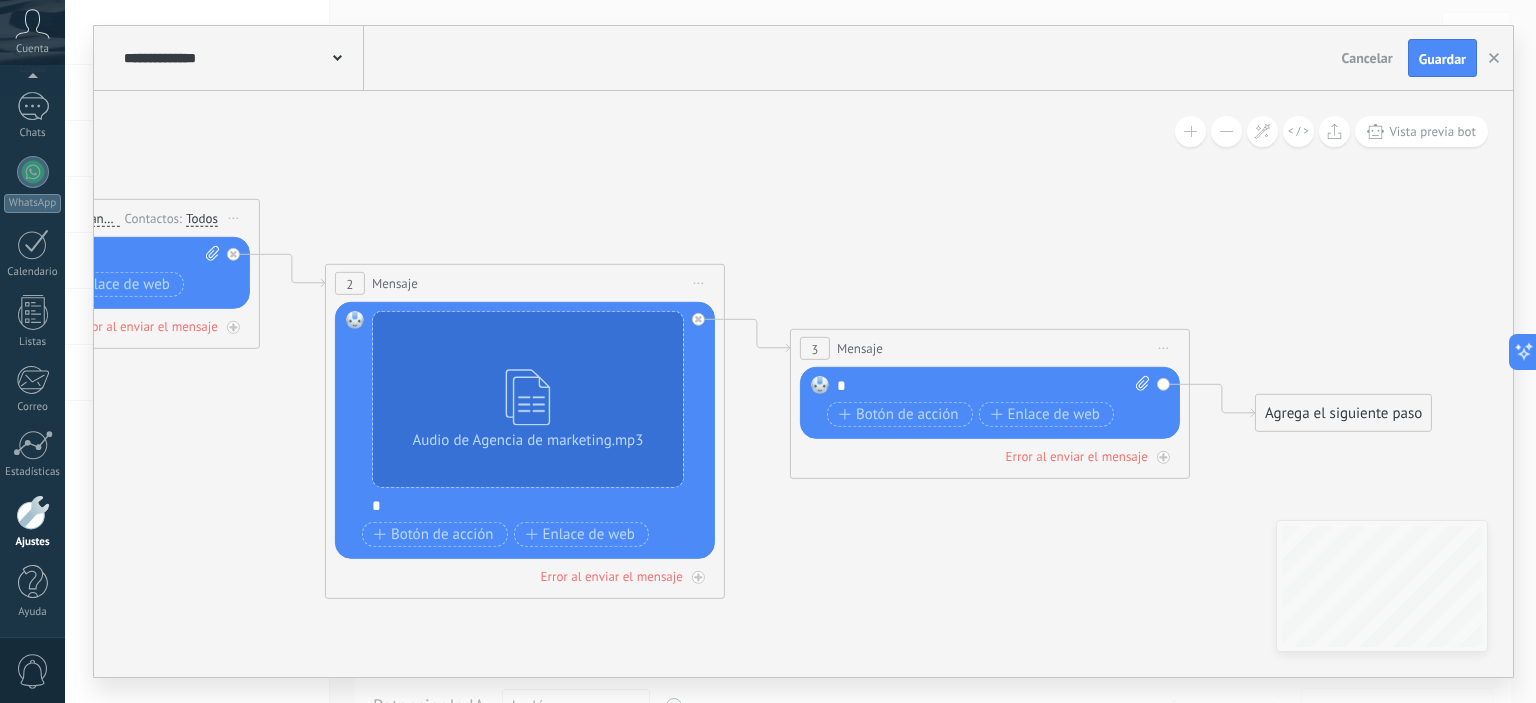 click on "Agrega el siguiente paso" at bounding box center (1343, 413) 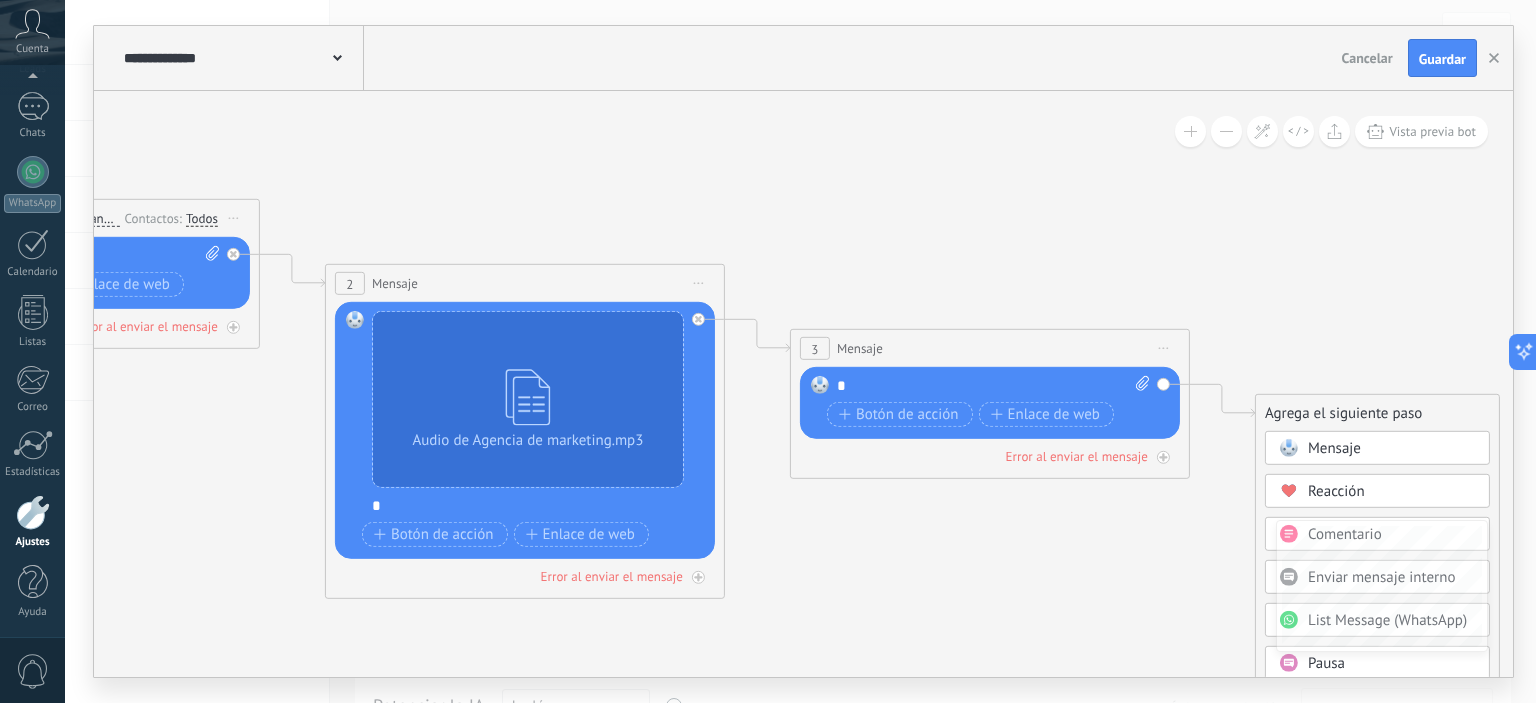 click 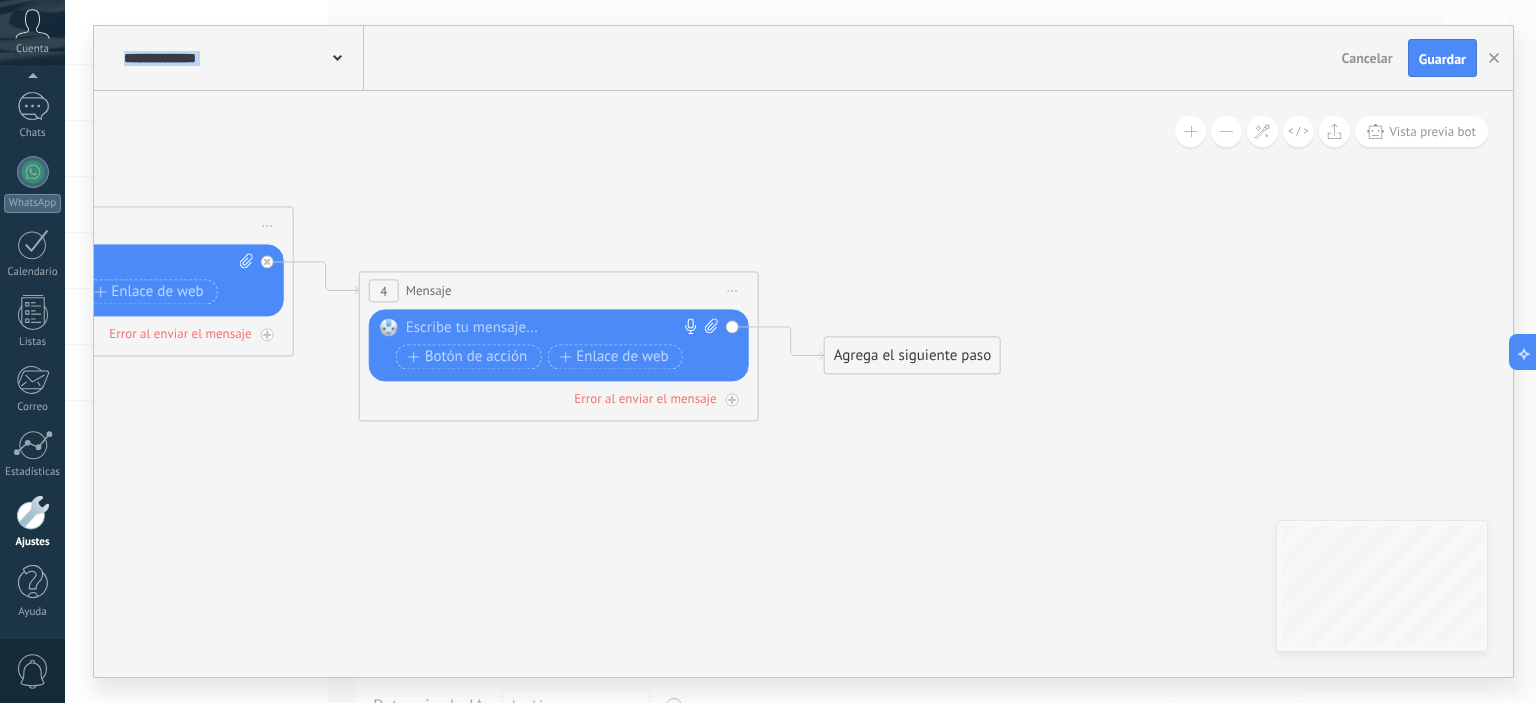 drag, startPoint x: 1208, startPoint y: 311, endPoint x: 1166, endPoint y: 195, distance: 123.36936 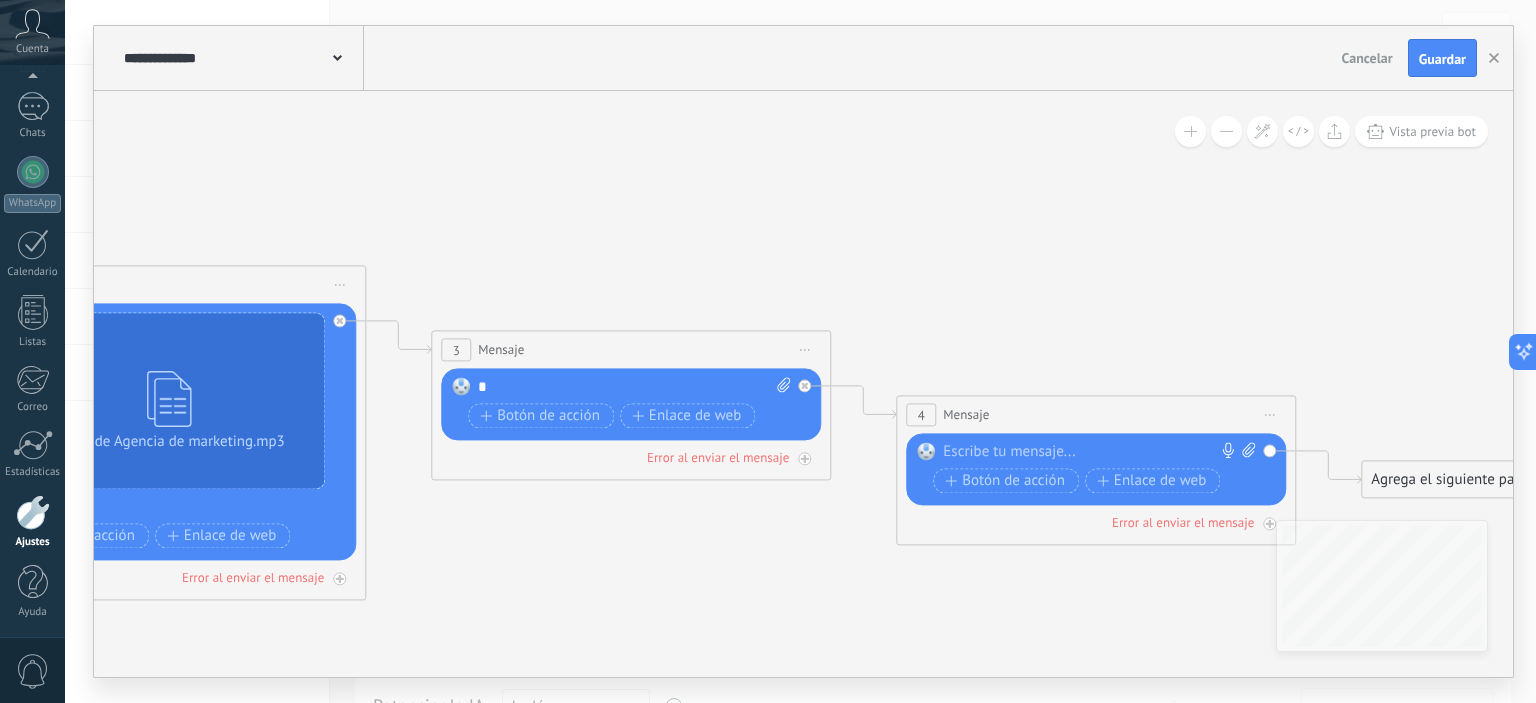 drag, startPoint x: 743, startPoint y: 200, endPoint x: 1229, endPoint y: 342, distance: 506.32007 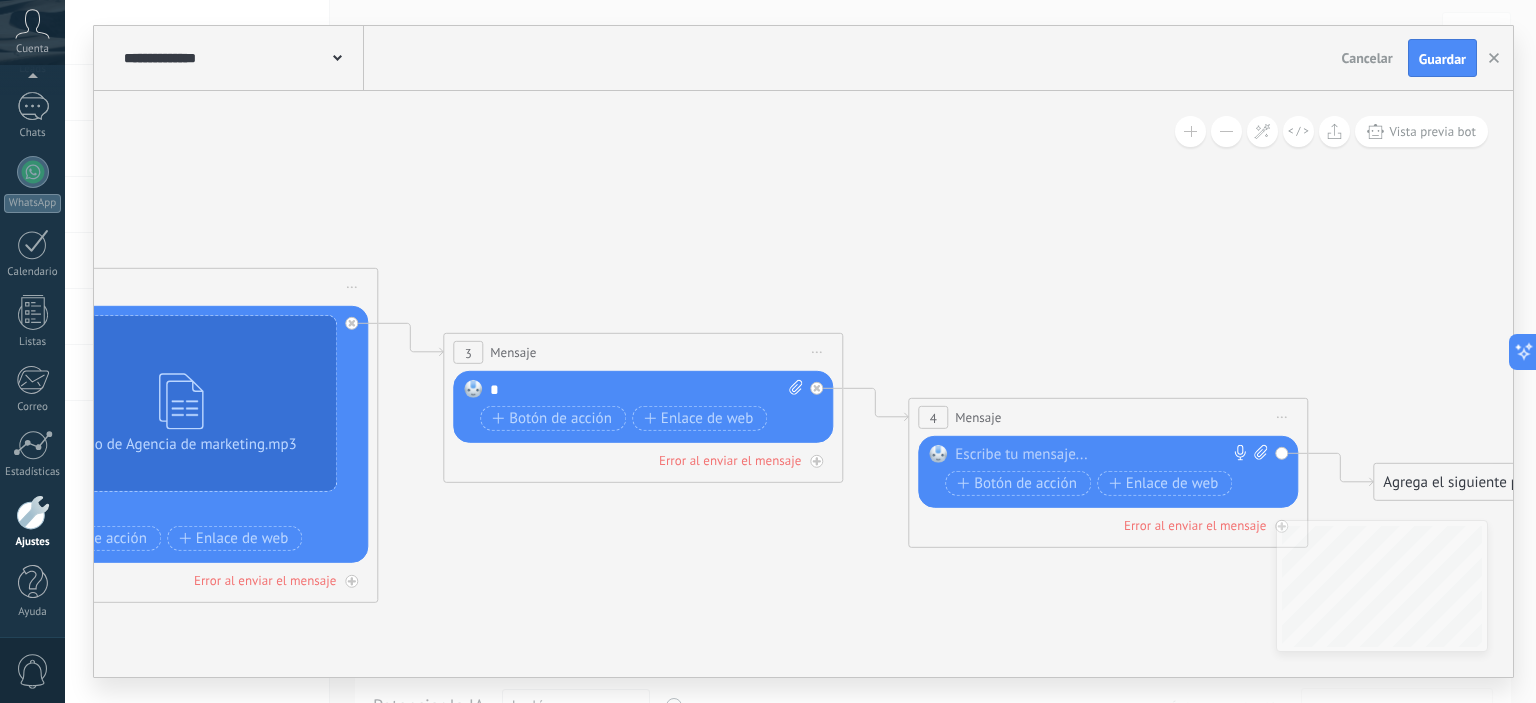 drag, startPoint x: 594, startPoint y: 132, endPoint x: 773, endPoint y: 167, distance: 182.3897 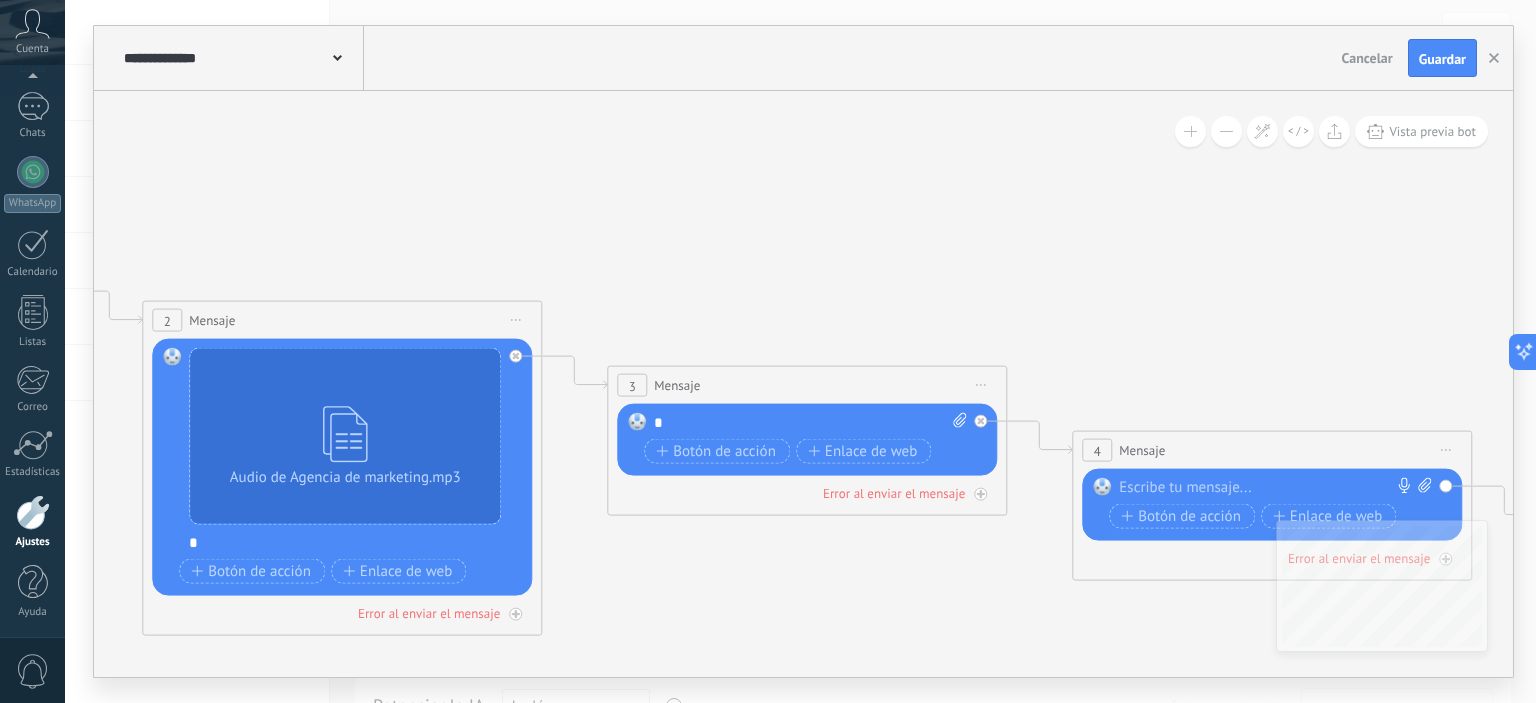 drag, startPoint x: 687, startPoint y: 256, endPoint x: 705, endPoint y: 254, distance: 18.110771 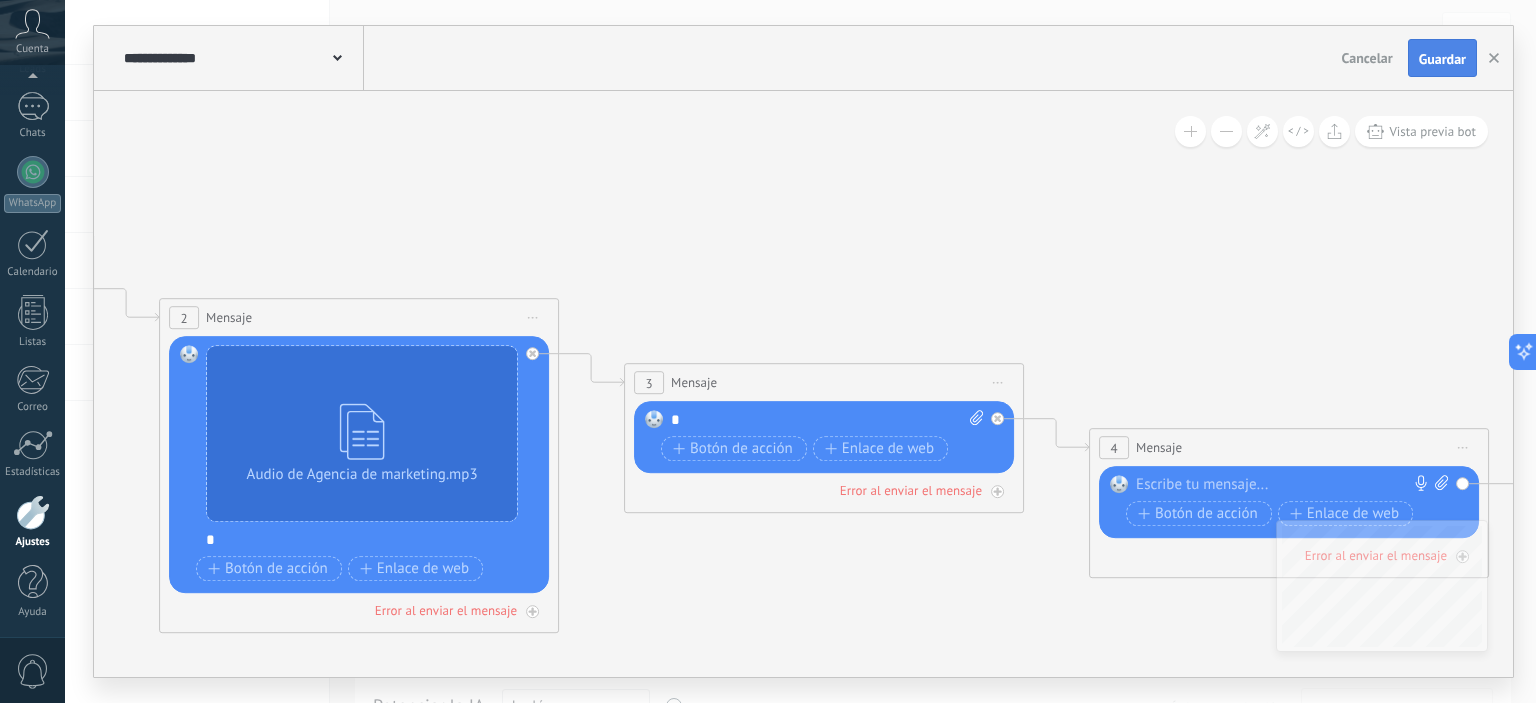 click on "Guardar" at bounding box center (1442, 59) 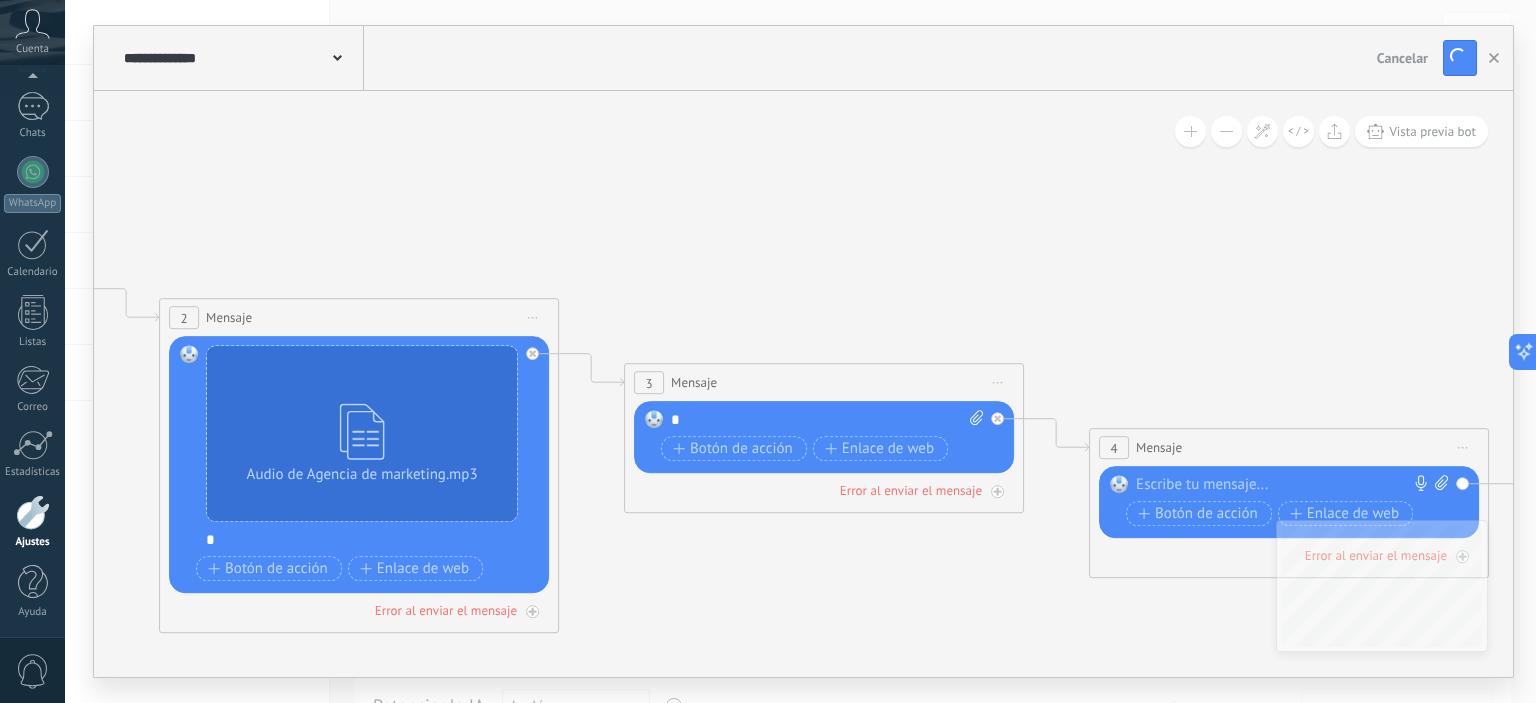drag, startPoint x: 920, startPoint y: 145, endPoint x: 1060, endPoint y: 134, distance: 140.43147 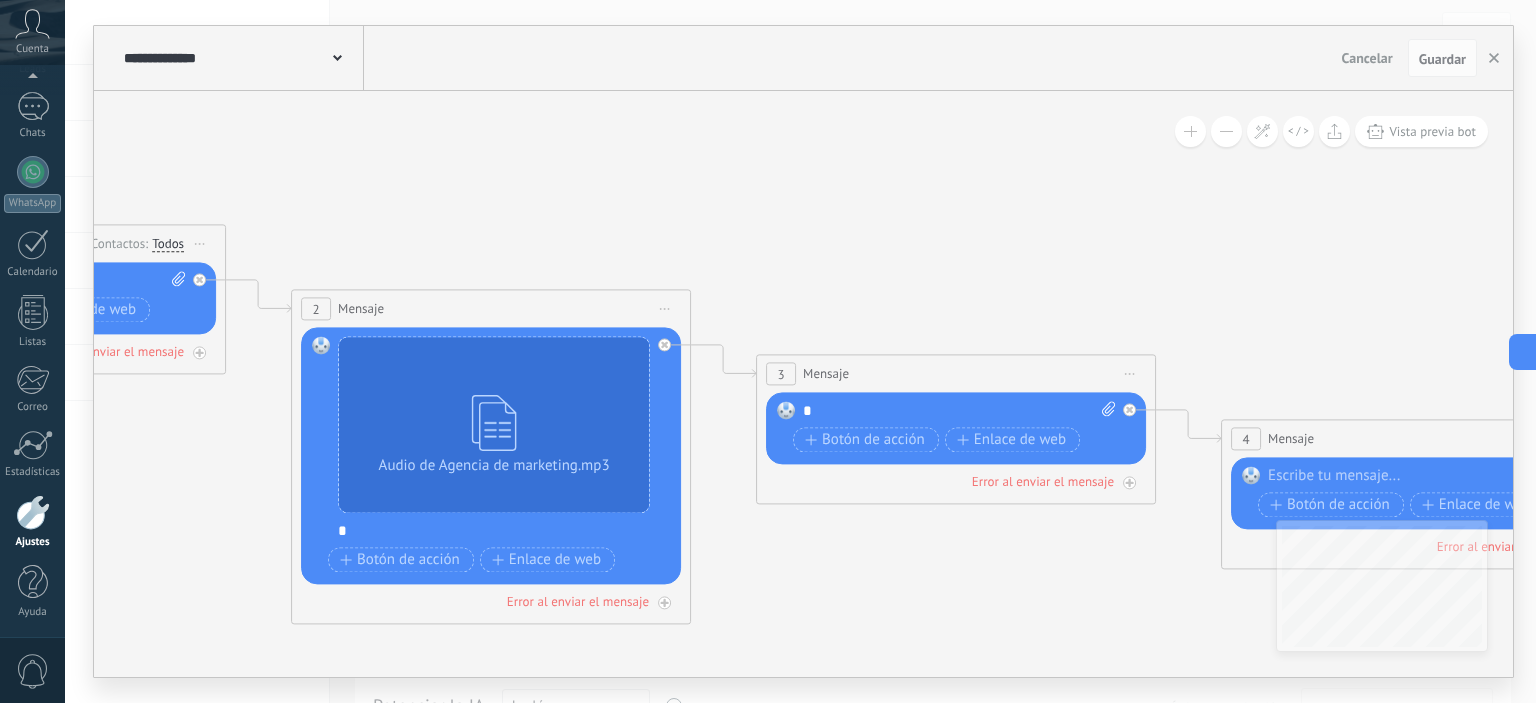 drag, startPoint x: 1246, startPoint y: 236, endPoint x: 901, endPoint y: 147, distance: 356.29483 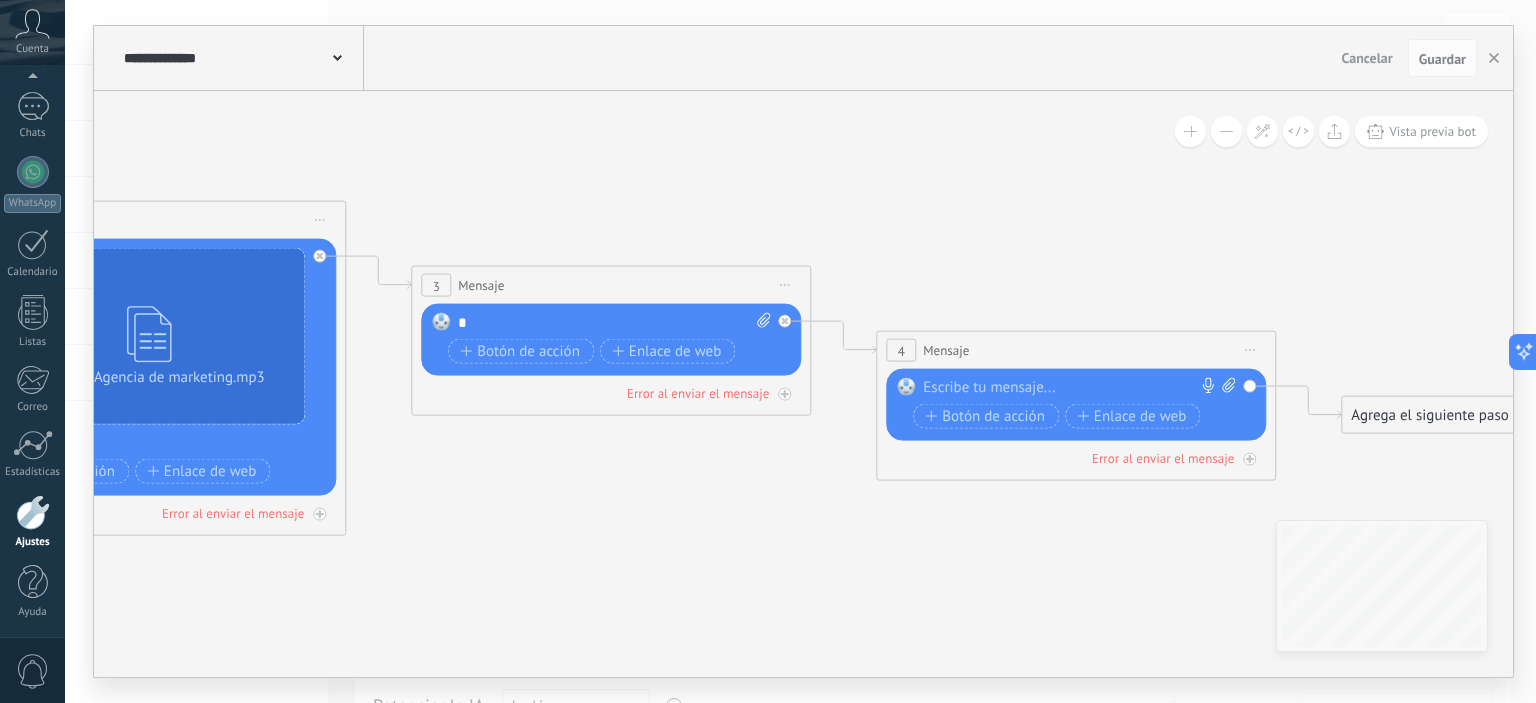 click 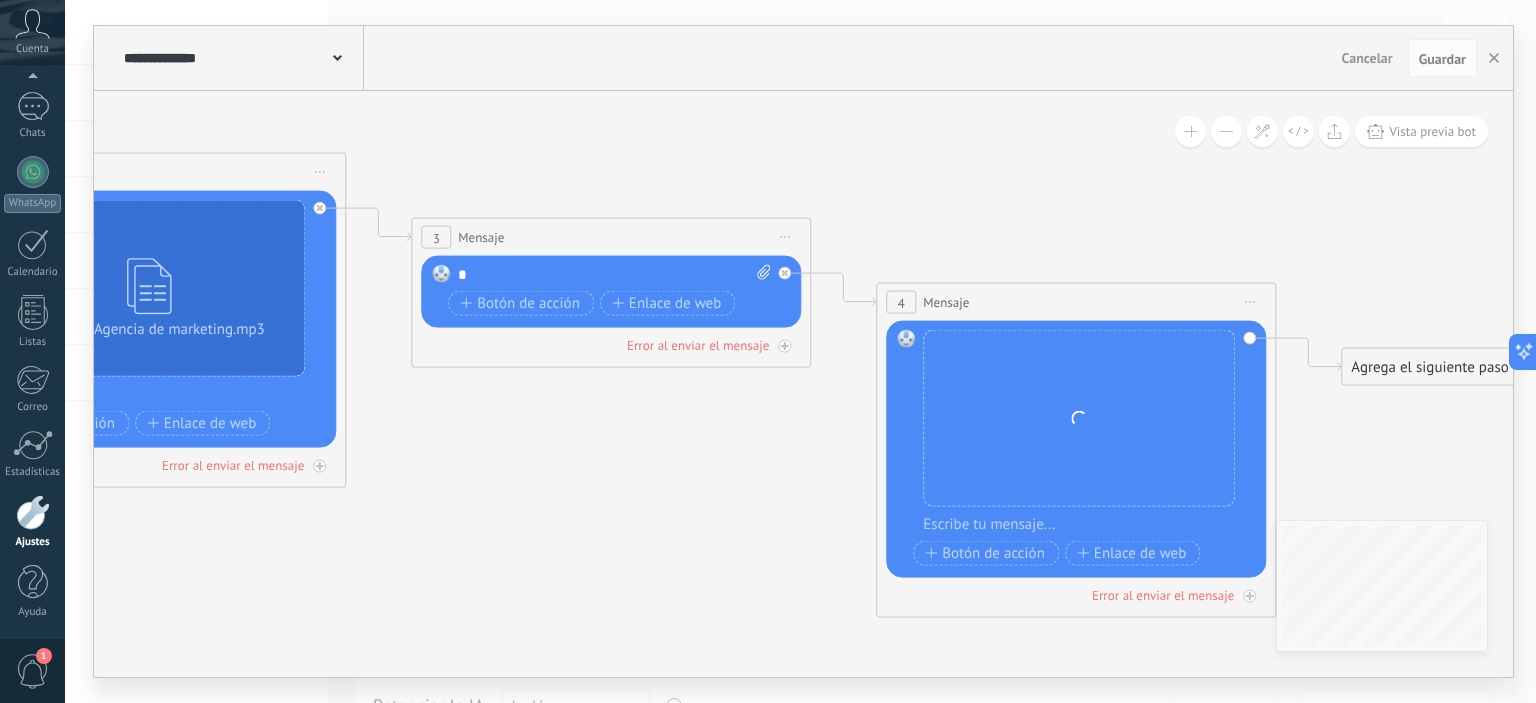 click at bounding box center (1089, 525) 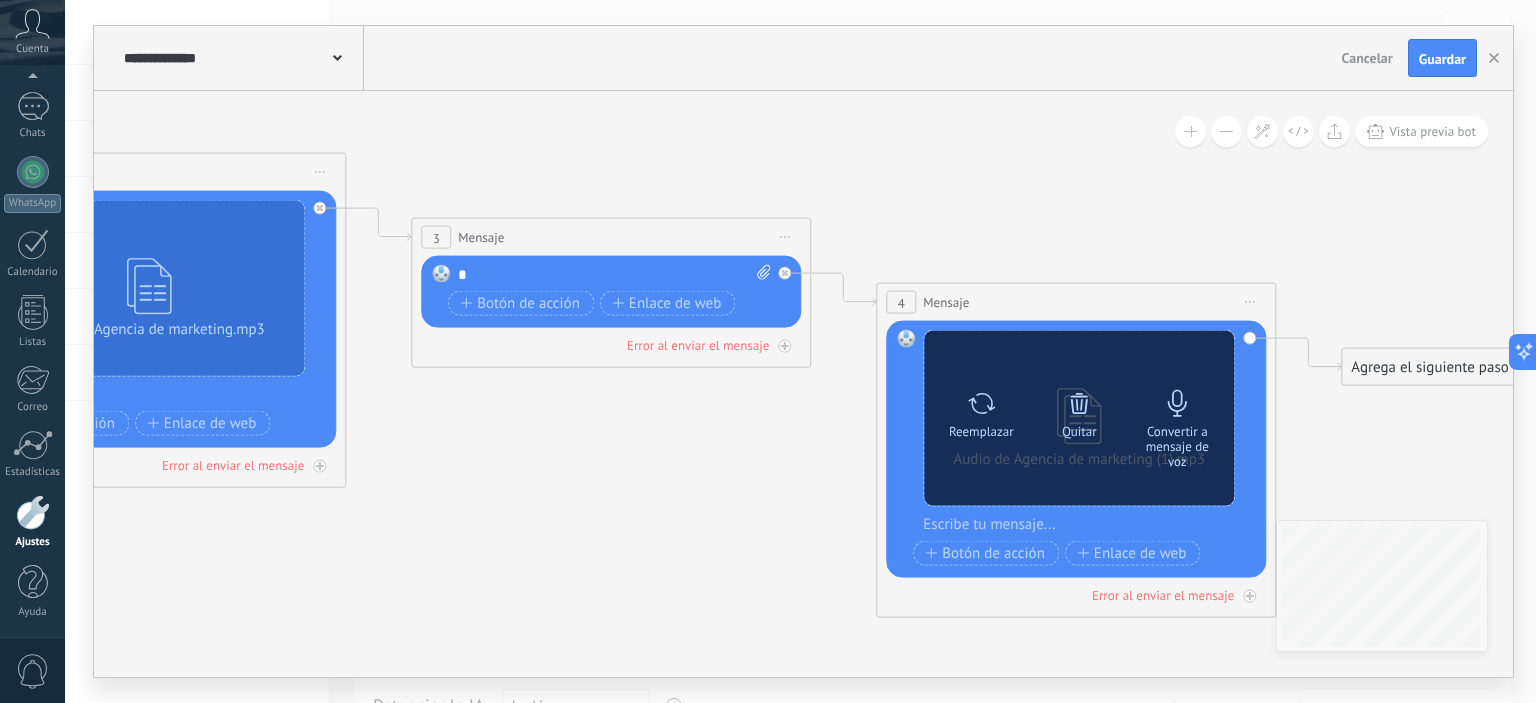 type 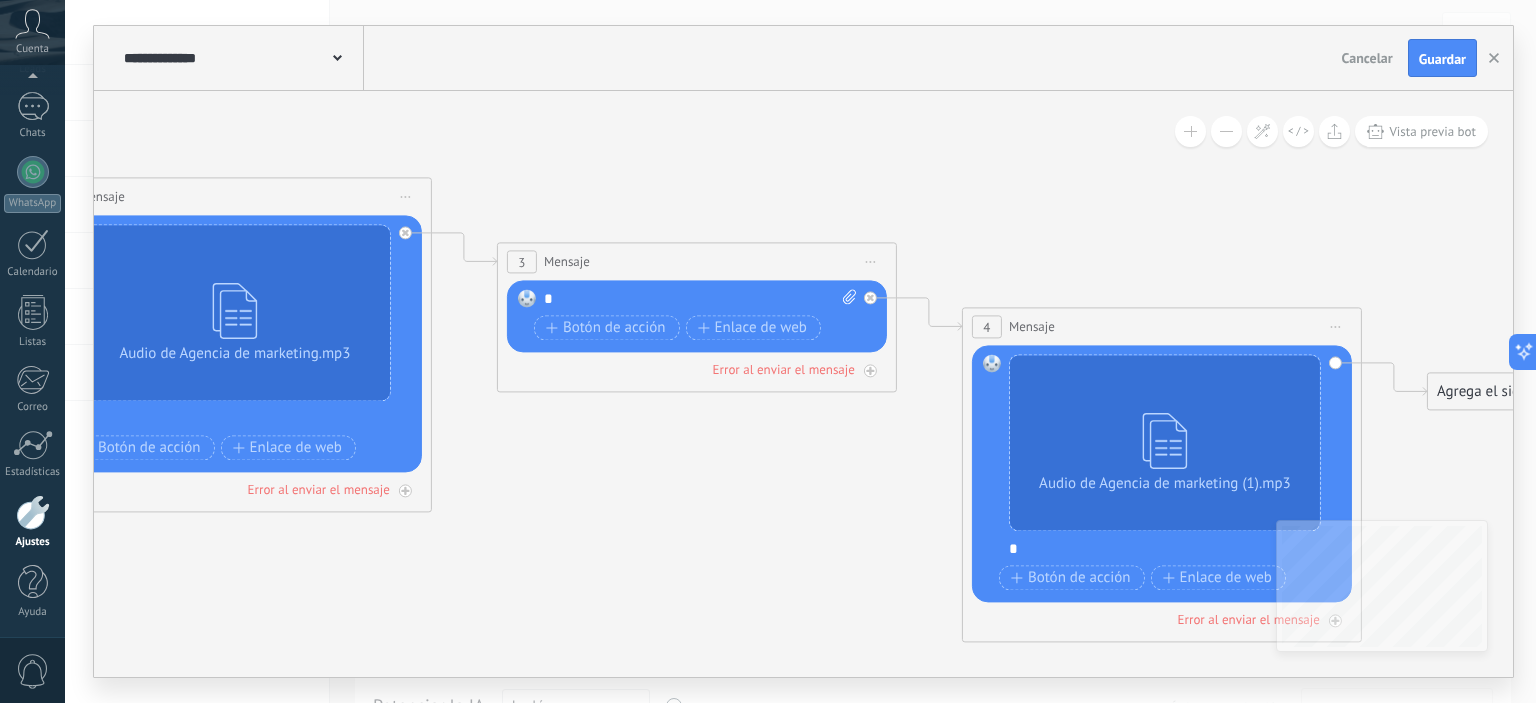 drag, startPoint x: 983, startPoint y: 183, endPoint x: 1084, endPoint y: 231, distance: 111.82576 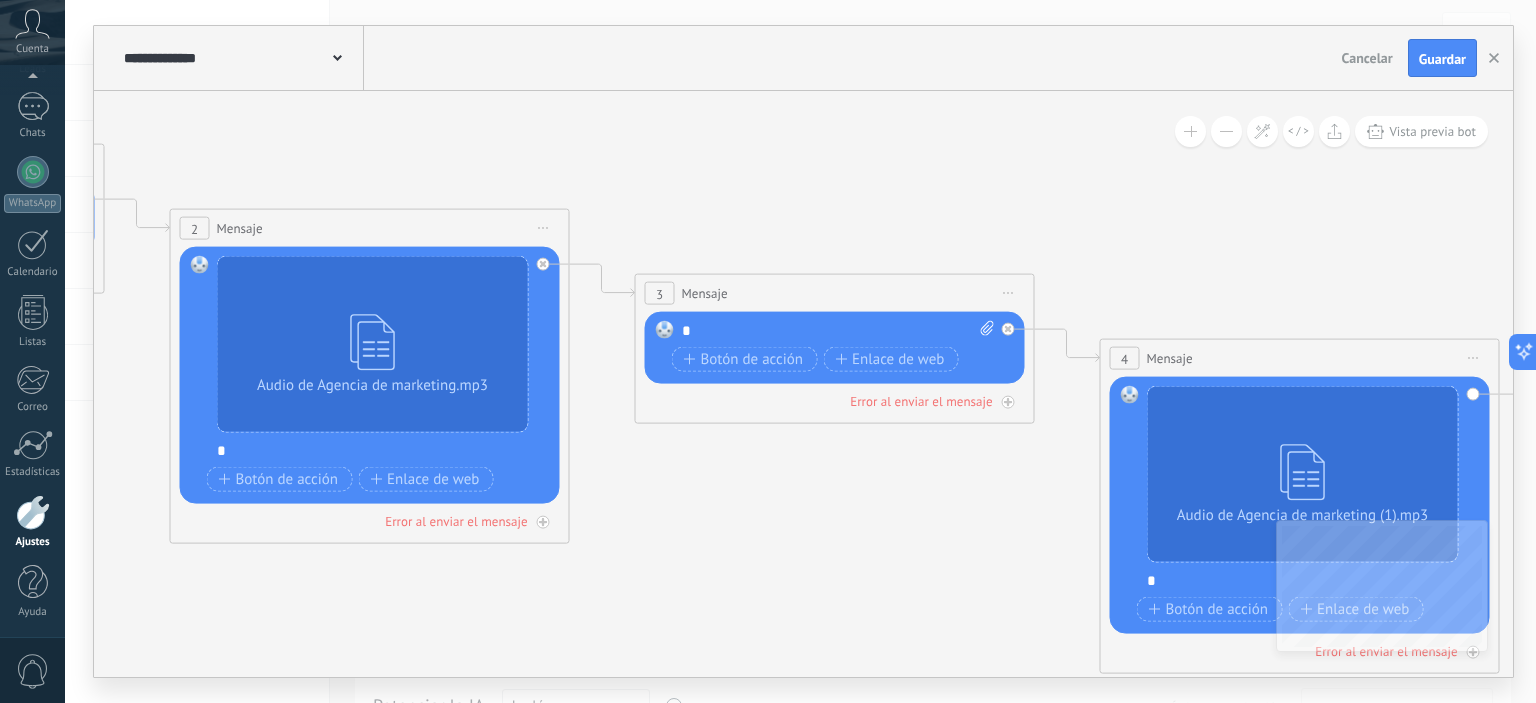 drag, startPoint x: 445, startPoint y: 115, endPoint x: 719, endPoint y: 115, distance: 274 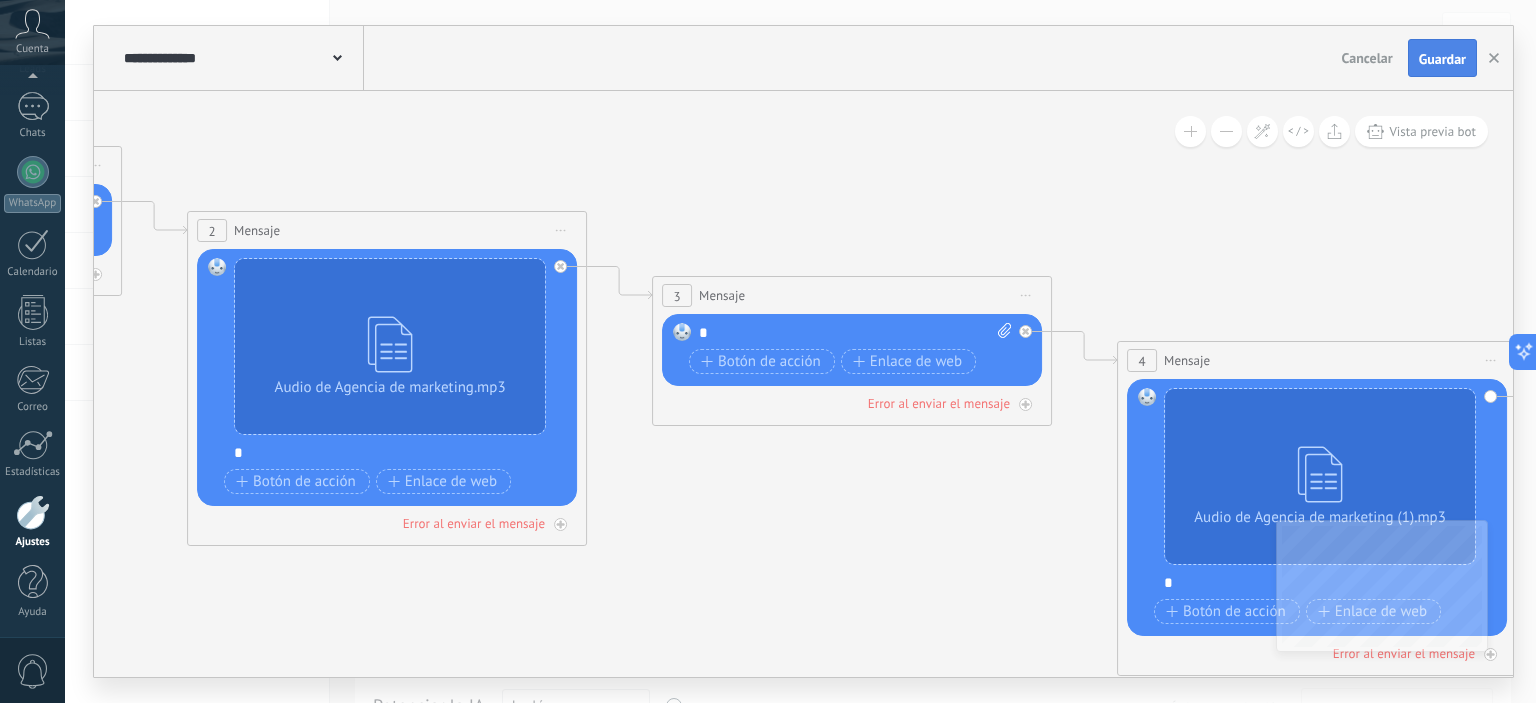 click on "Guardar" at bounding box center [1442, 58] 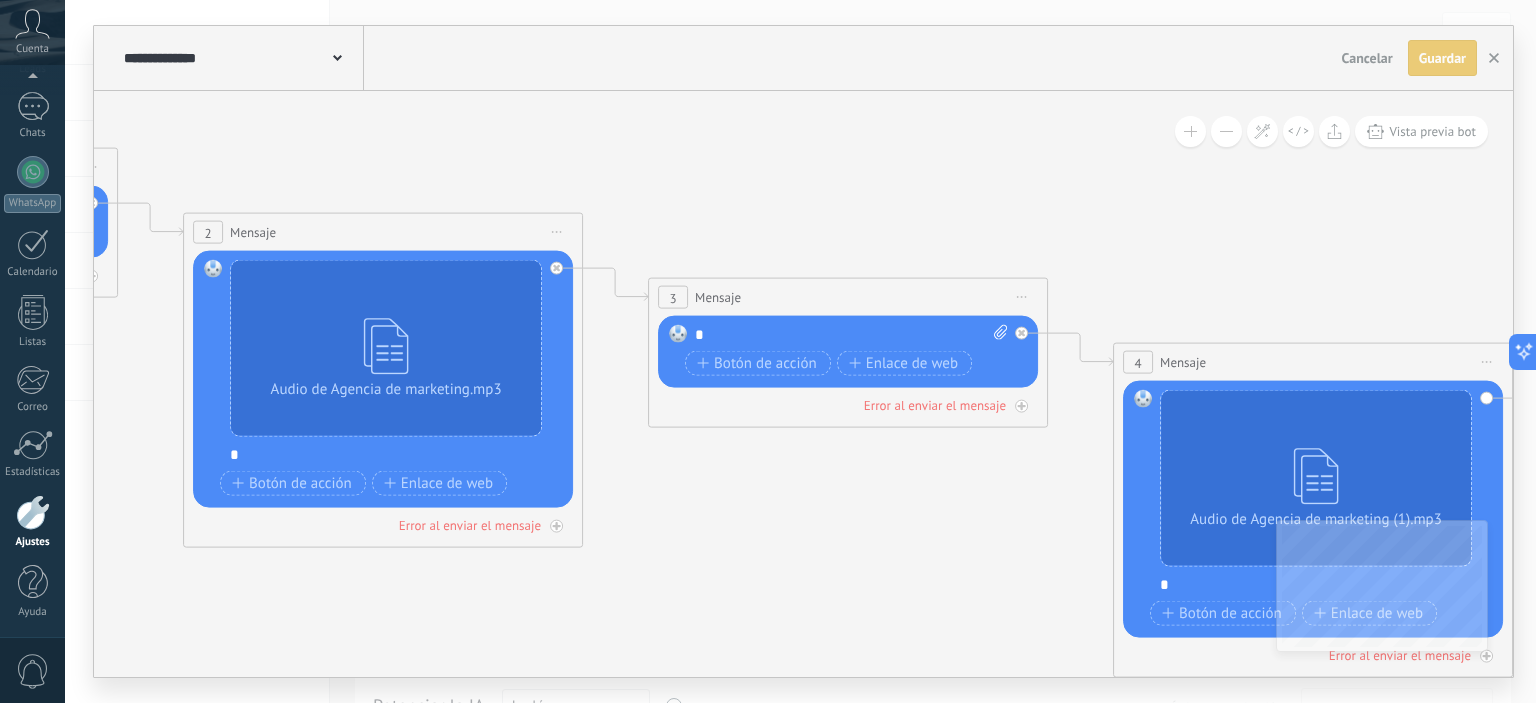 drag, startPoint x: 1200, startPoint y: 319, endPoint x: 993, endPoint y: 209, distance: 234.41203 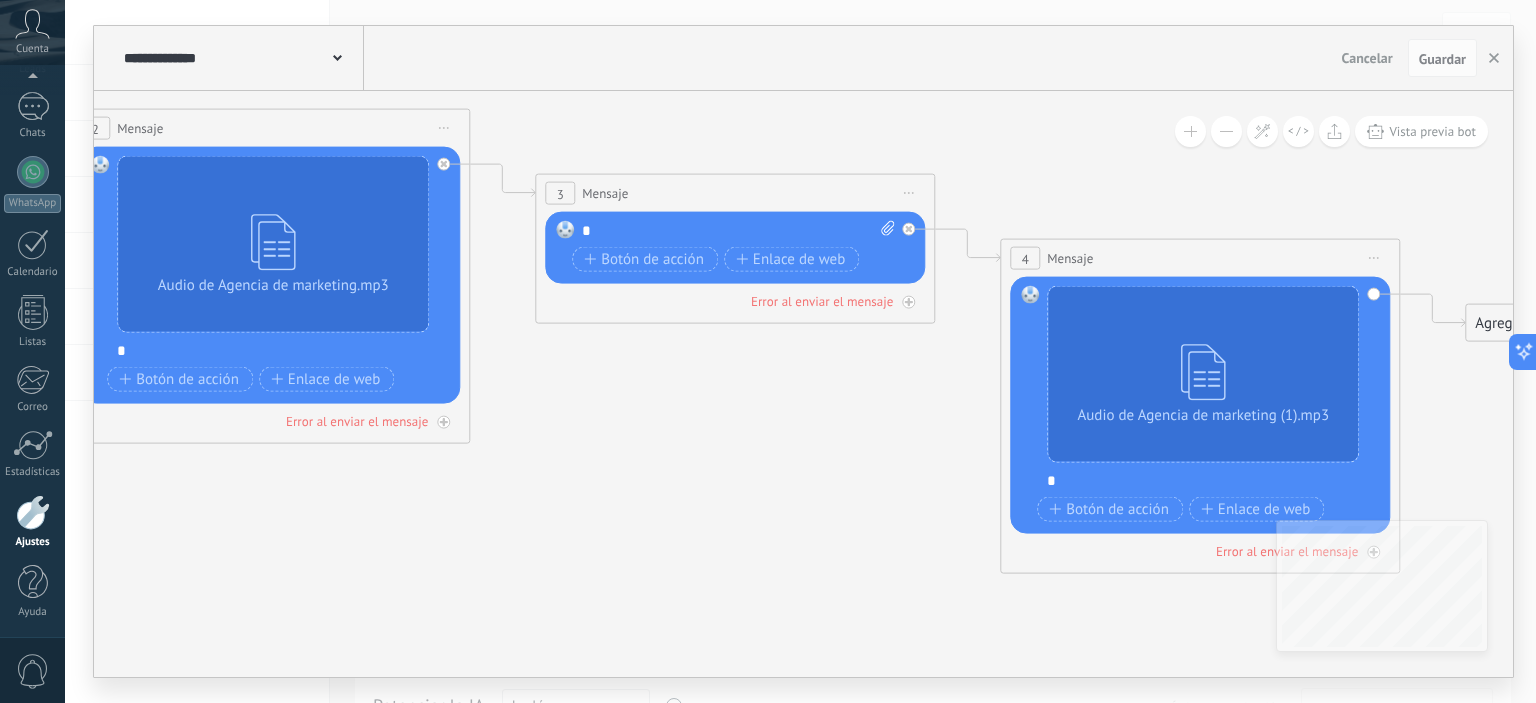 drag, startPoint x: 780, startPoint y: 145, endPoint x: 982, endPoint y: 216, distance: 214.11446 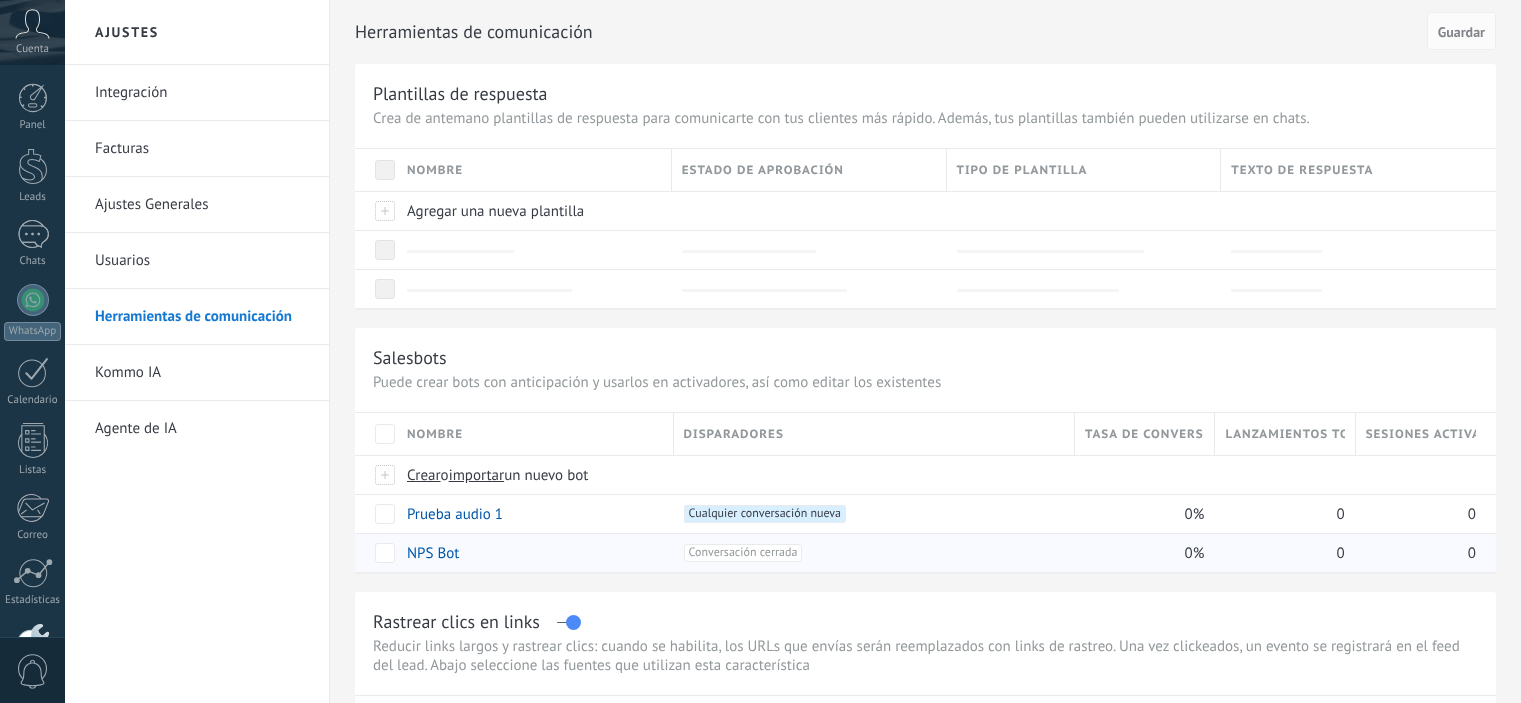 scroll, scrollTop: 0, scrollLeft: 0, axis: both 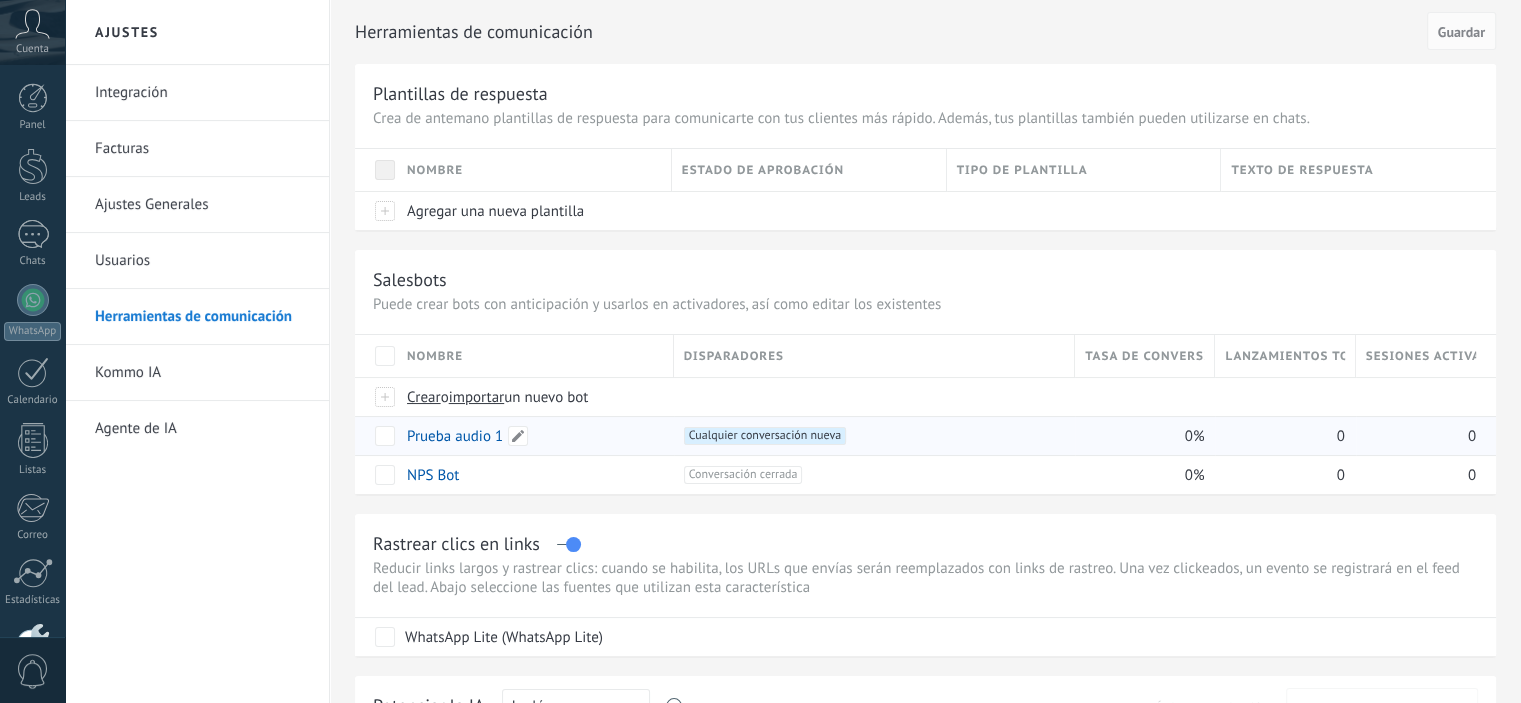 click on "Prueba audio 1" at bounding box center [455, 436] 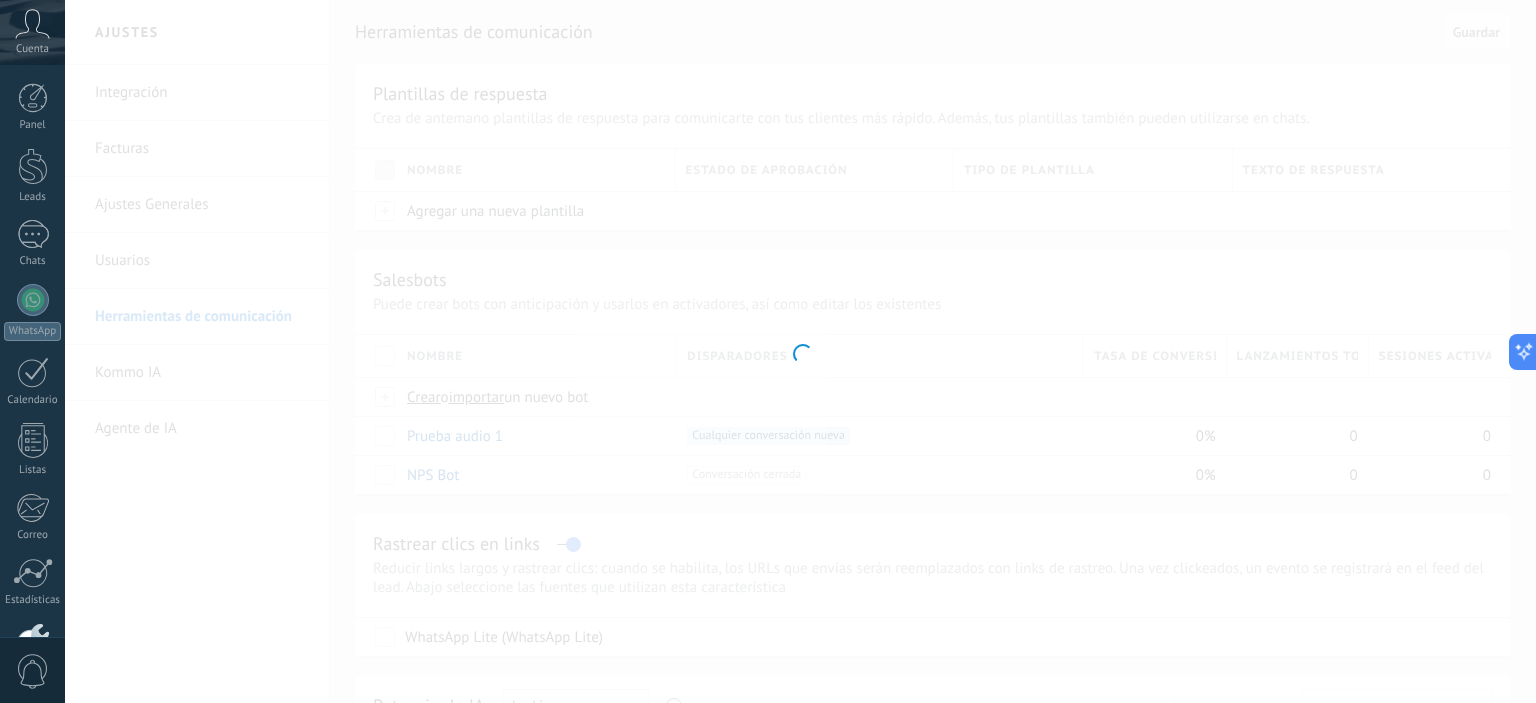 type on "**********" 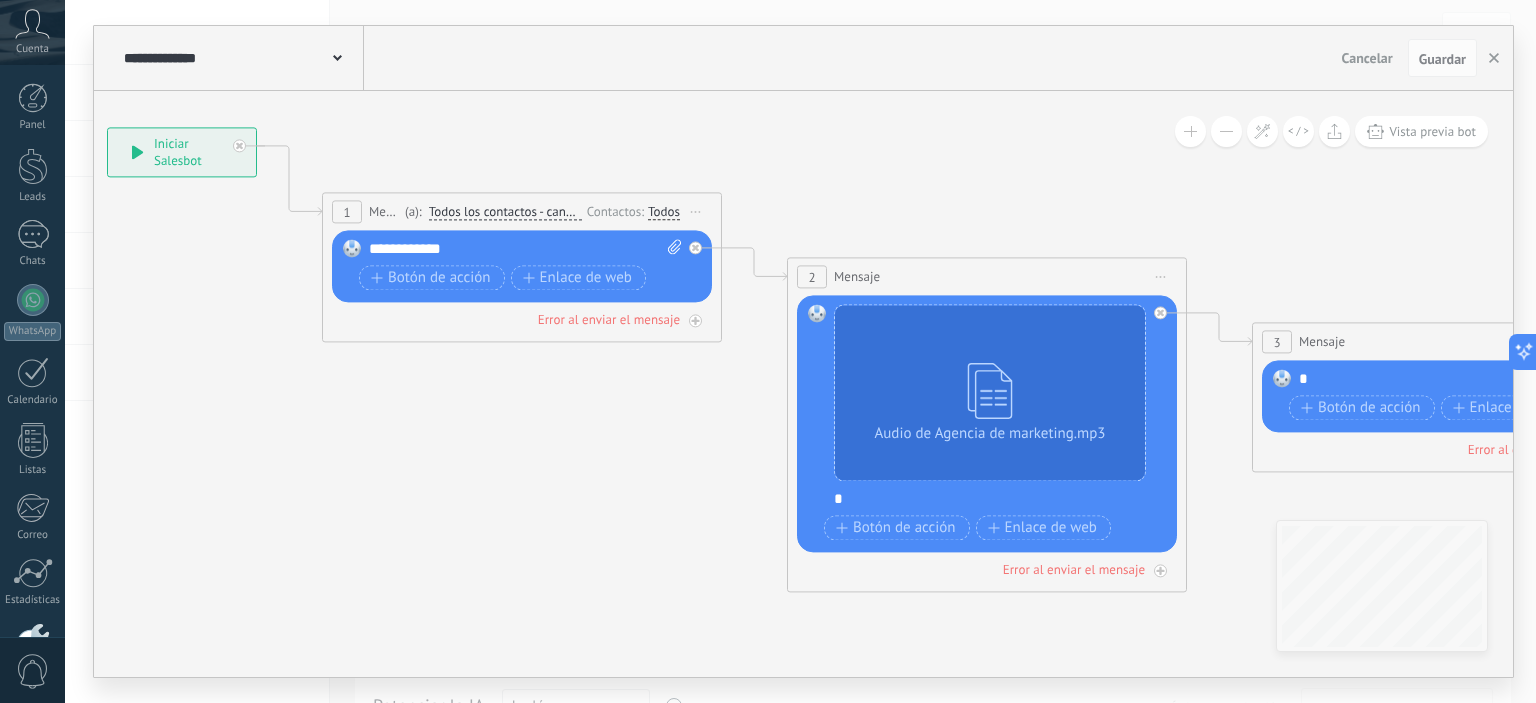 drag, startPoint x: 934, startPoint y: 174, endPoint x: 404, endPoint y: 67, distance: 540.69305 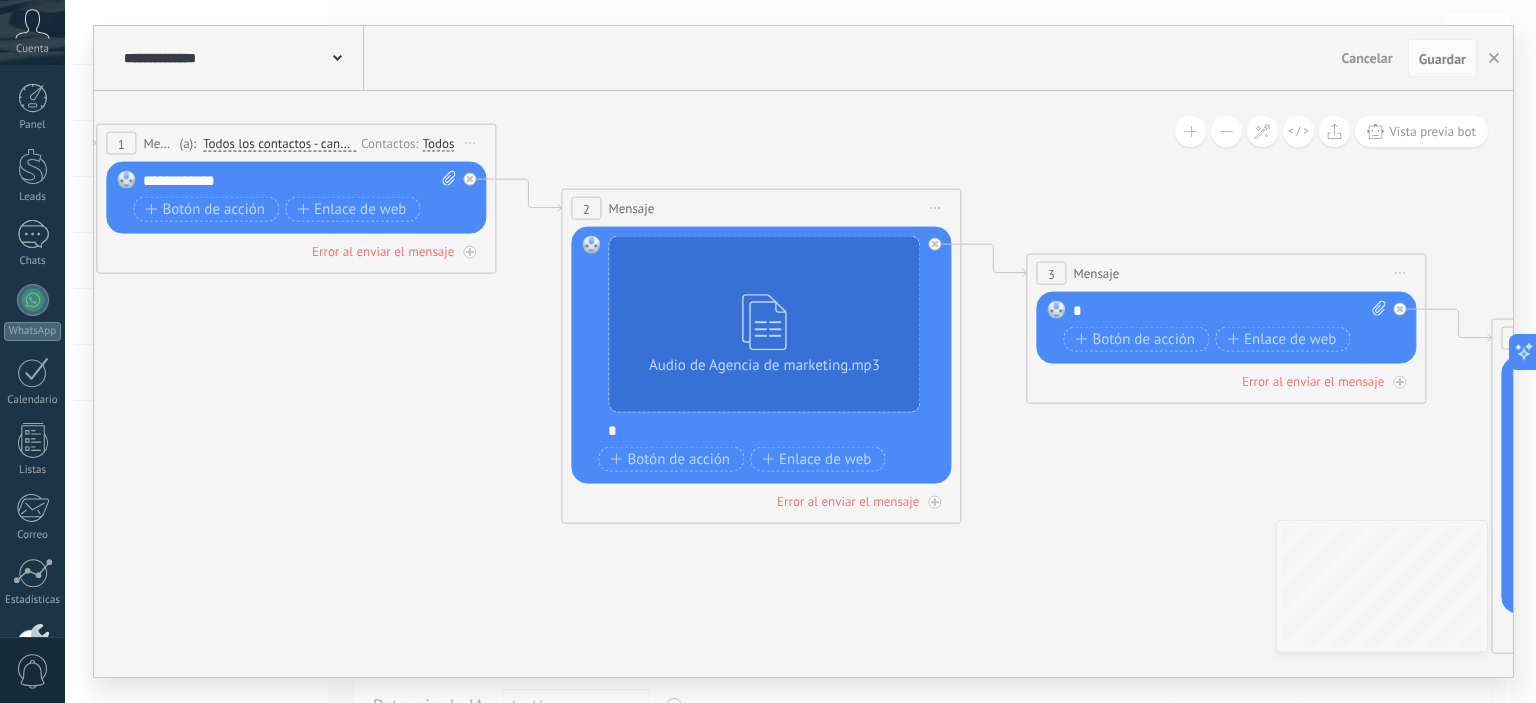 drag, startPoint x: 1120, startPoint y: 540, endPoint x: 179, endPoint y: 258, distance: 982.3467 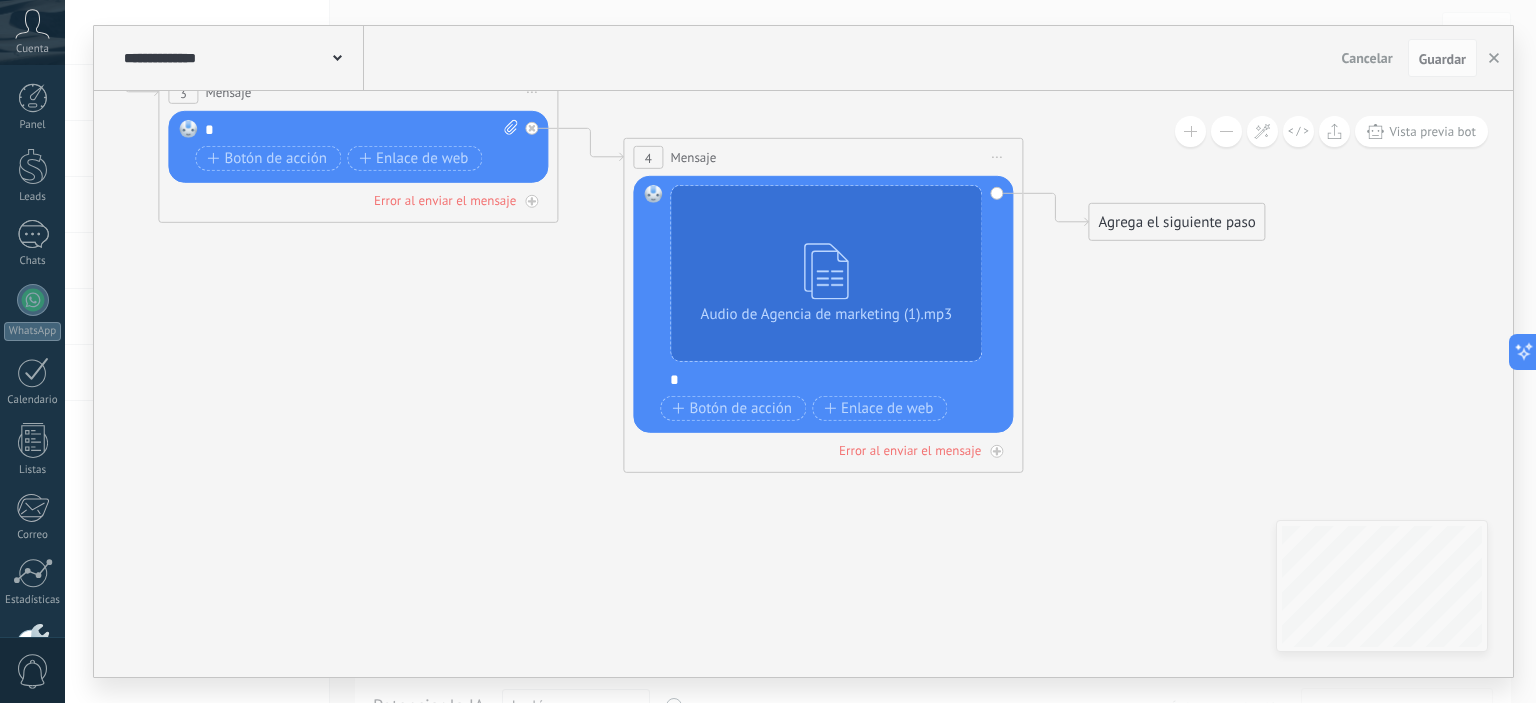 drag, startPoint x: 1074, startPoint y: 317, endPoint x: 1287, endPoint y: 654, distance: 398.6703 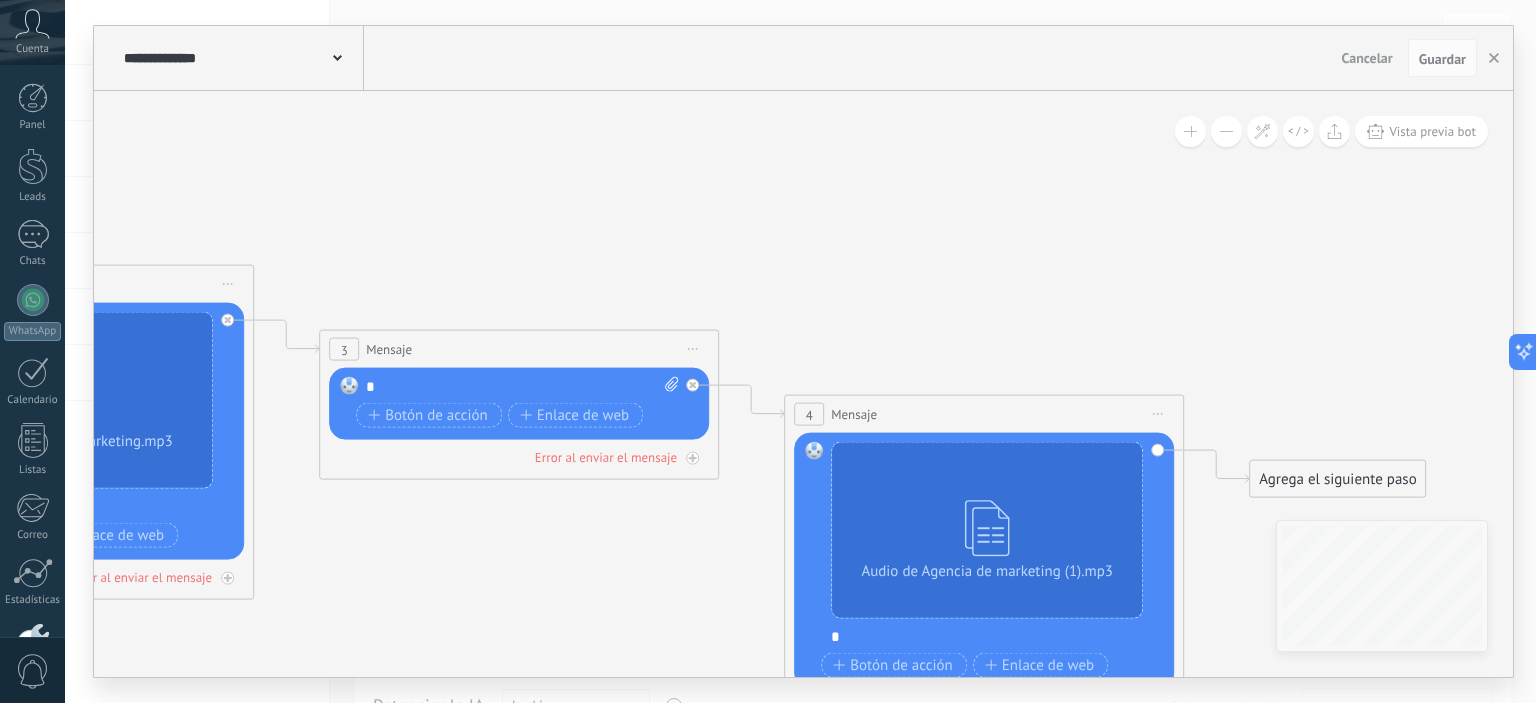 drag, startPoint x: 844, startPoint y: 188, endPoint x: 1084, endPoint y: 290, distance: 260.77576 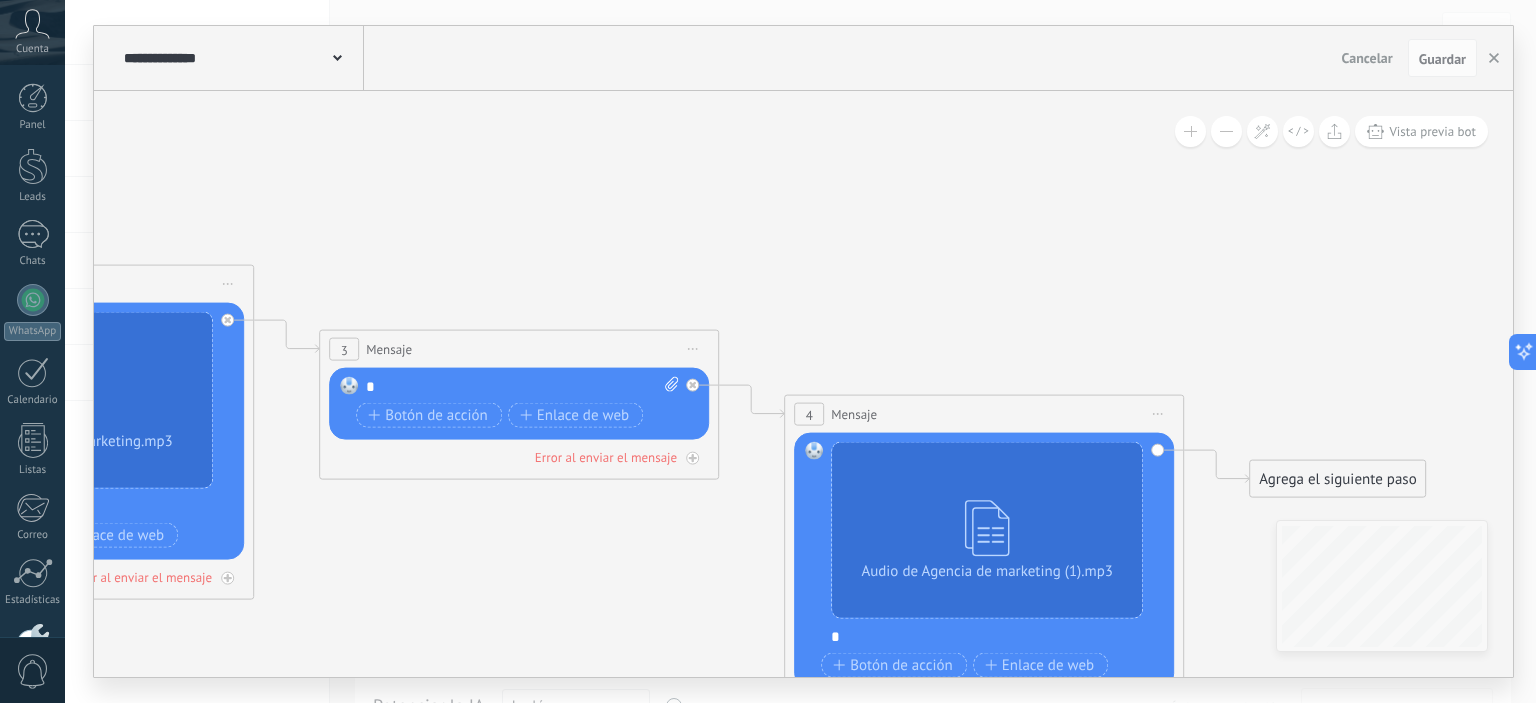 click 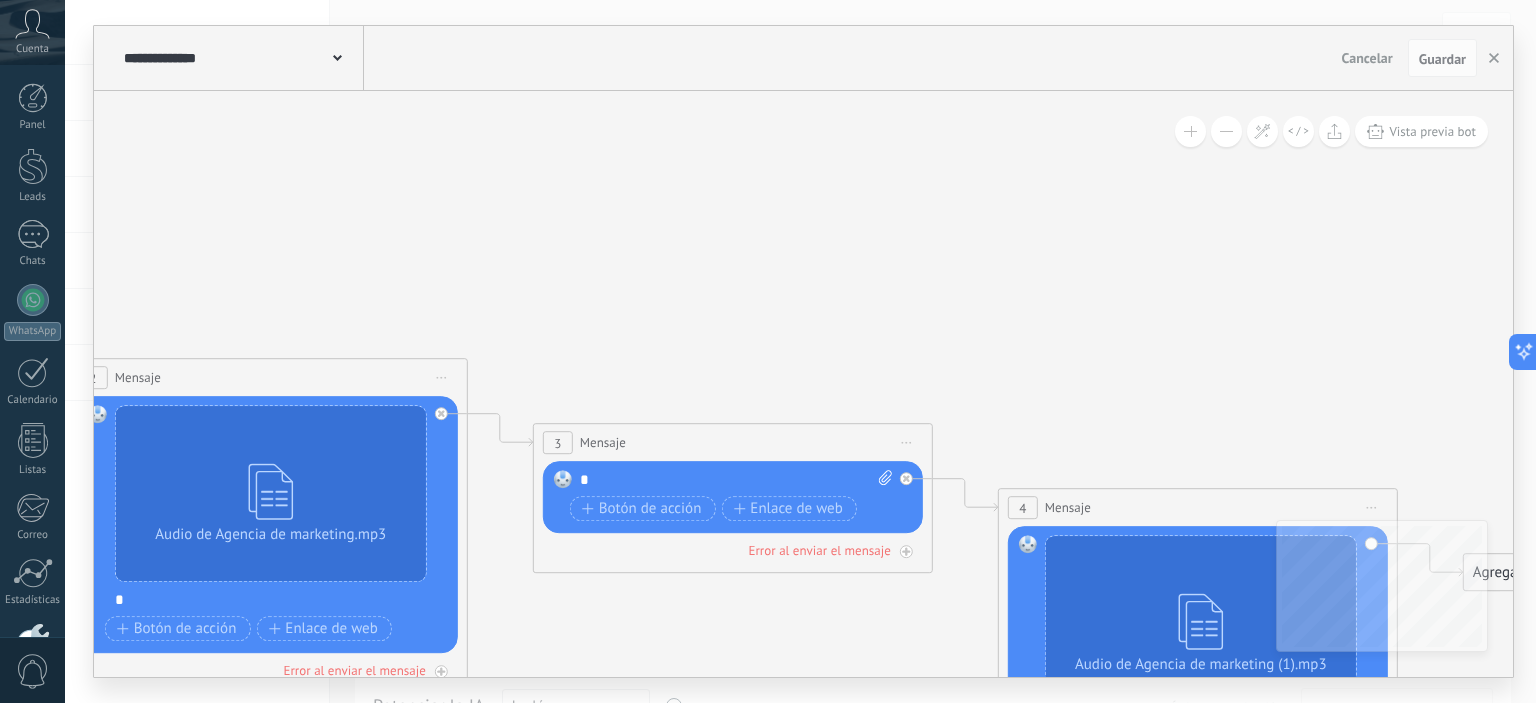 drag, startPoint x: 804, startPoint y: 229, endPoint x: 974, endPoint y: 243, distance: 170.5755 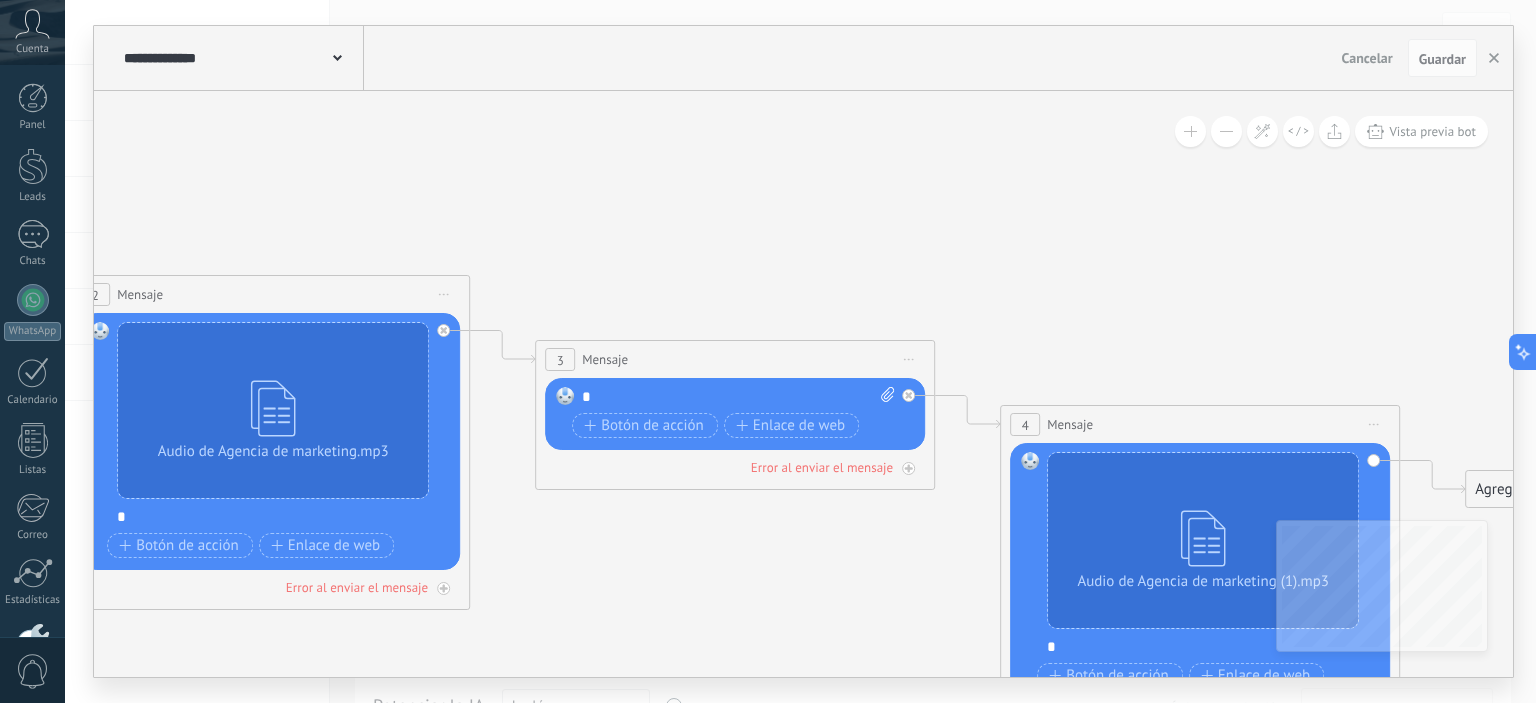 drag, startPoint x: 1158, startPoint y: 276, endPoint x: 944, endPoint y: 141, distance: 253.02371 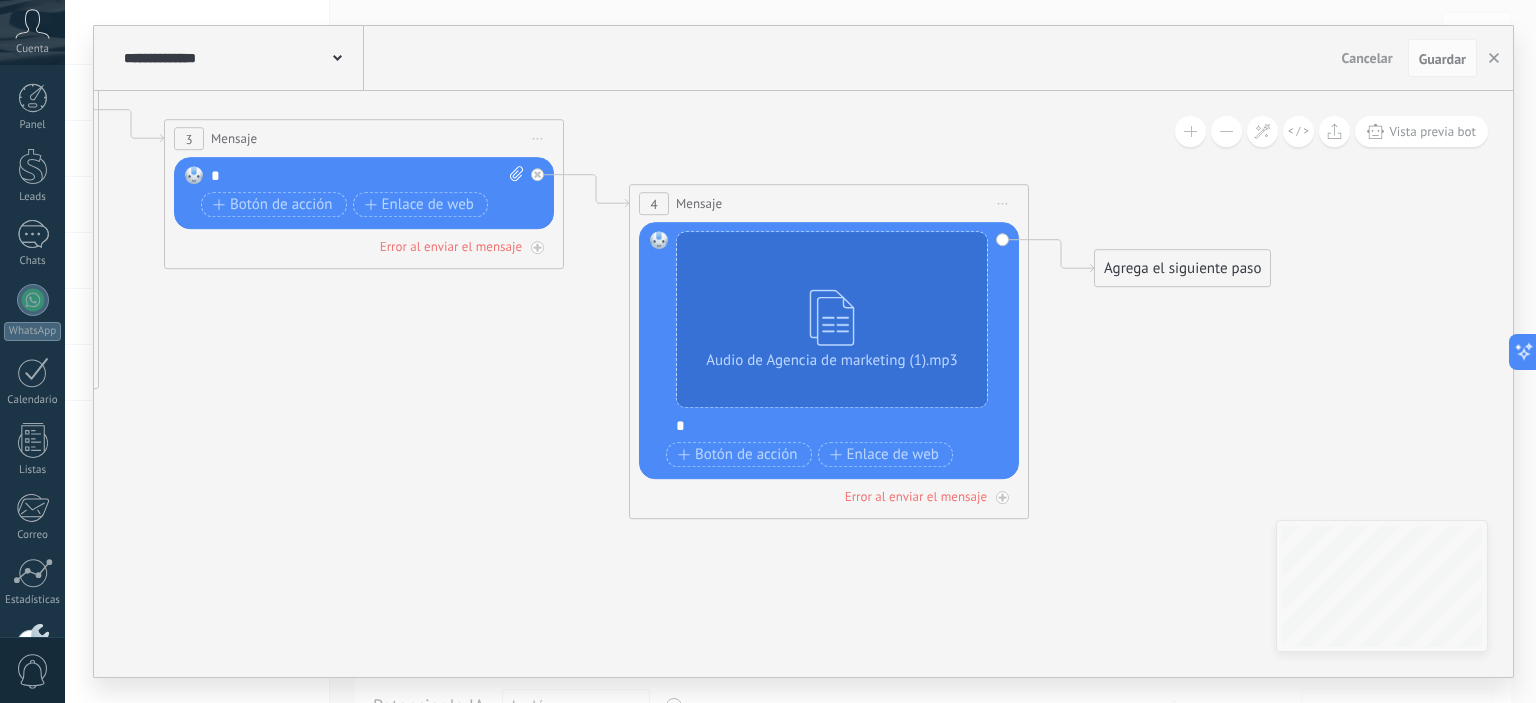 drag, startPoint x: 1104, startPoint y: 323, endPoint x: 819, endPoint y: 139, distance: 339.2359 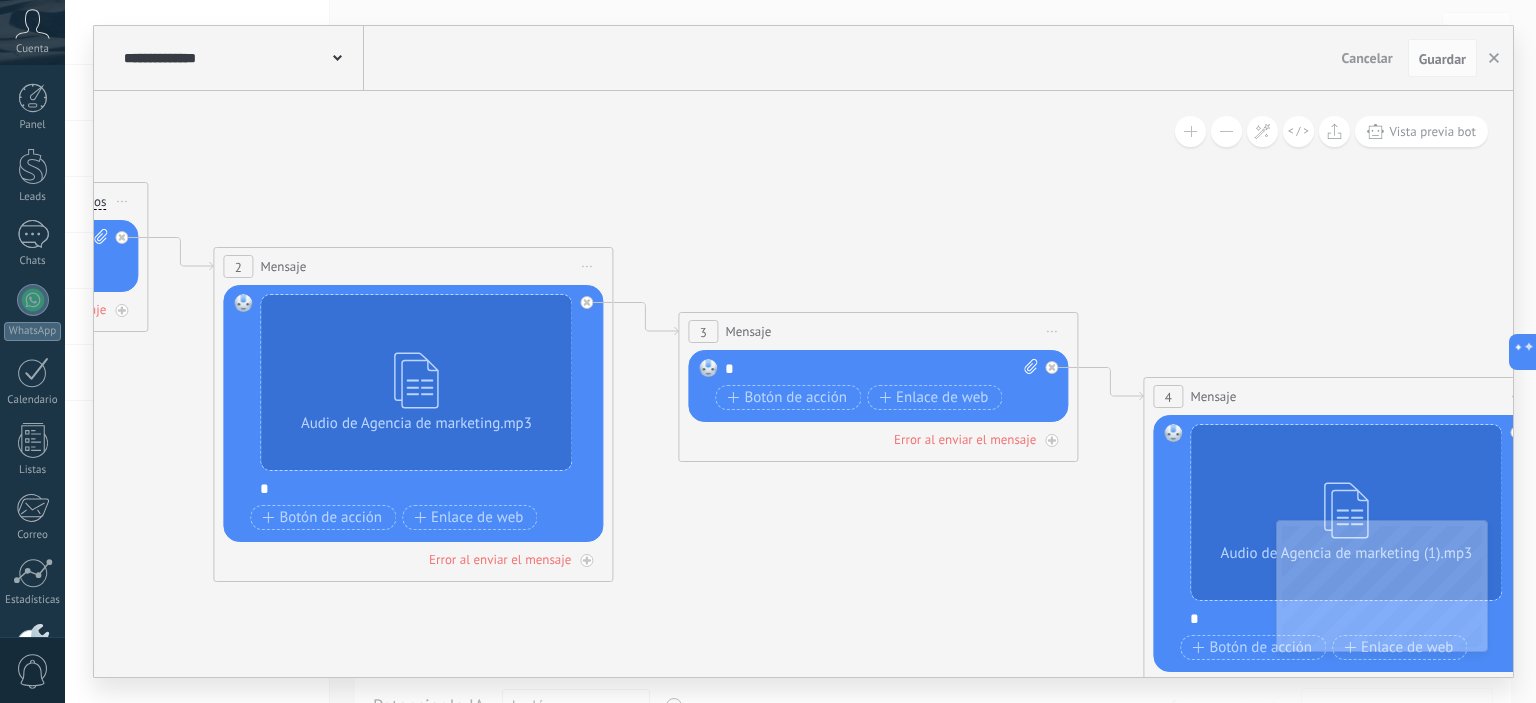 drag, startPoint x: 306, startPoint y: 99, endPoint x: 840, endPoint y: 307, distance: 573.0794 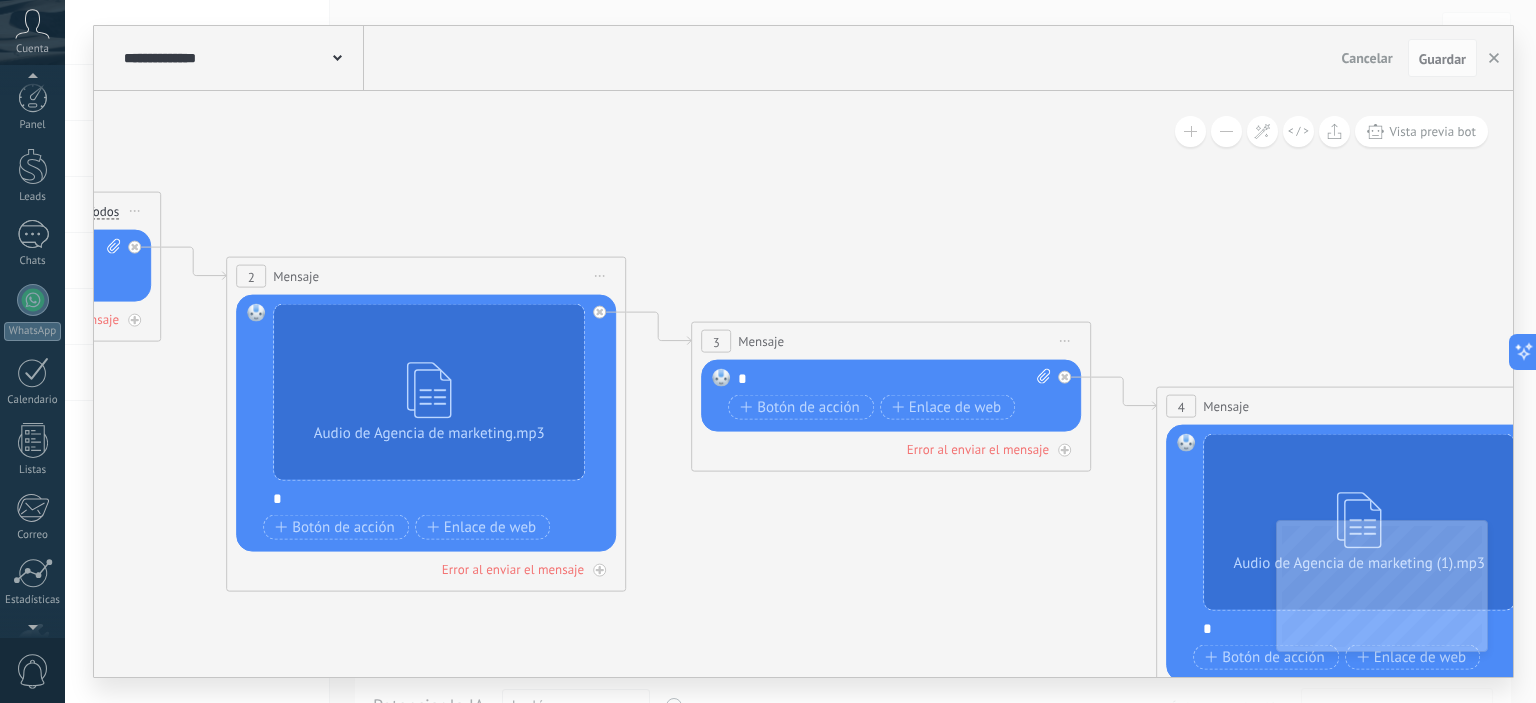 scroll, scrollTop: 128, scrollLeft: 0, axis: vertical 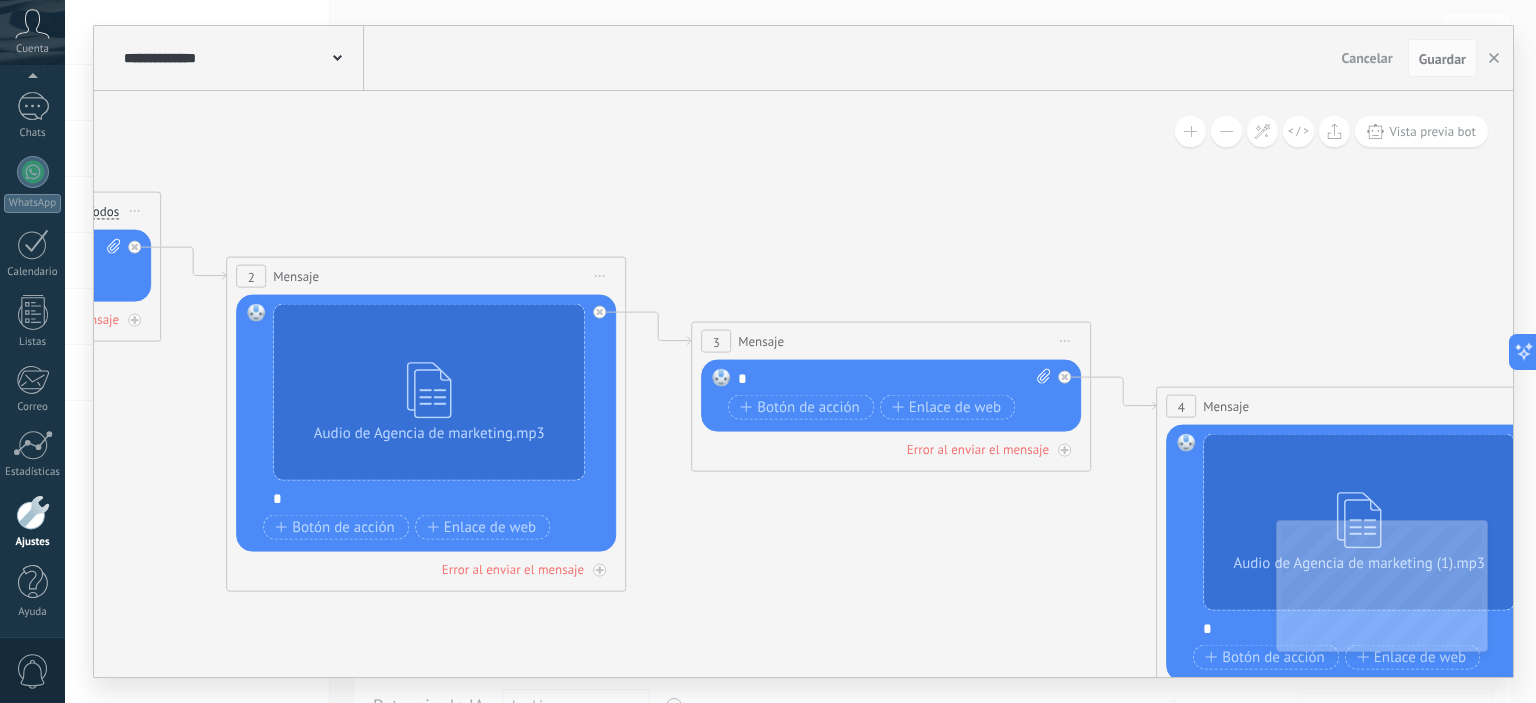click at bounding box center (33, 512) 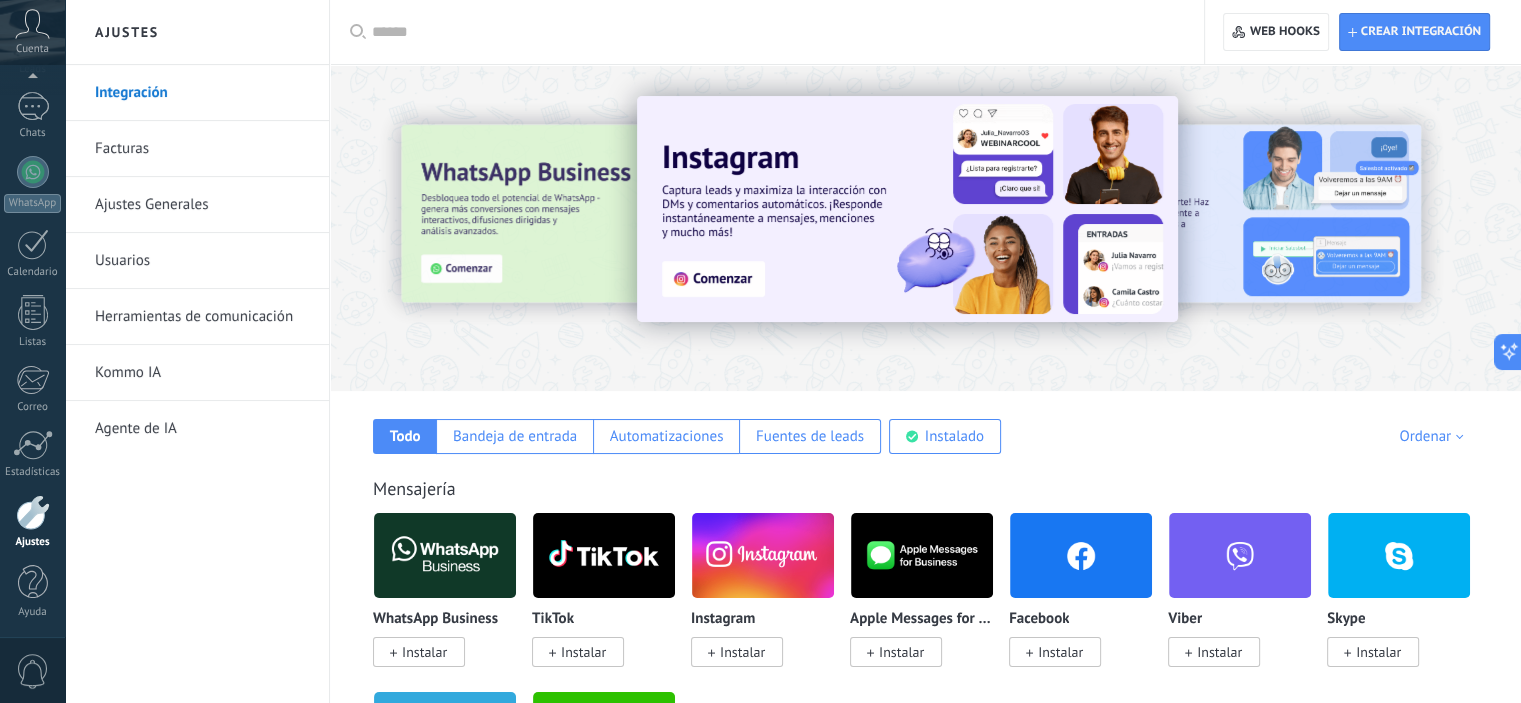 click on "Integración" at bounding box center [202, 93] 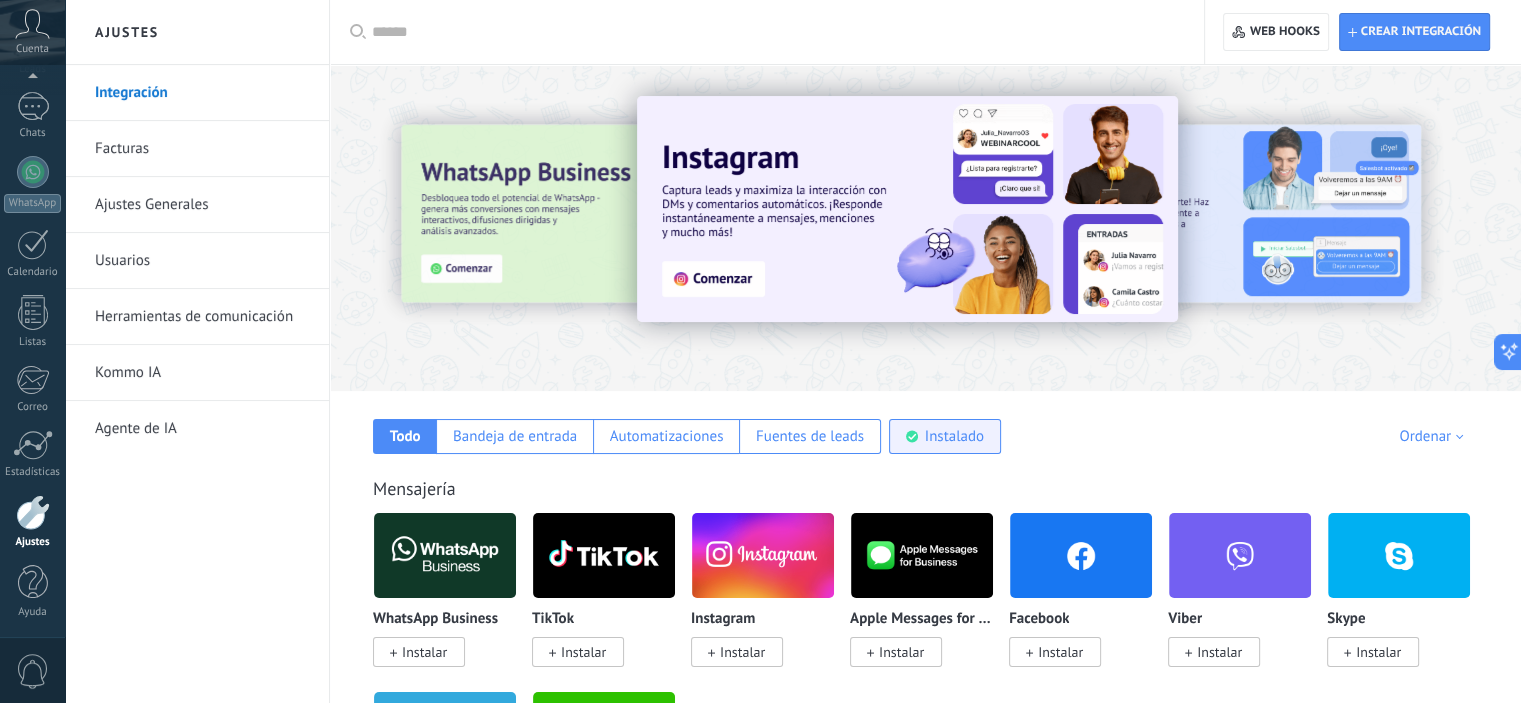 click on "Instalado" at bounding box center [954, 436] 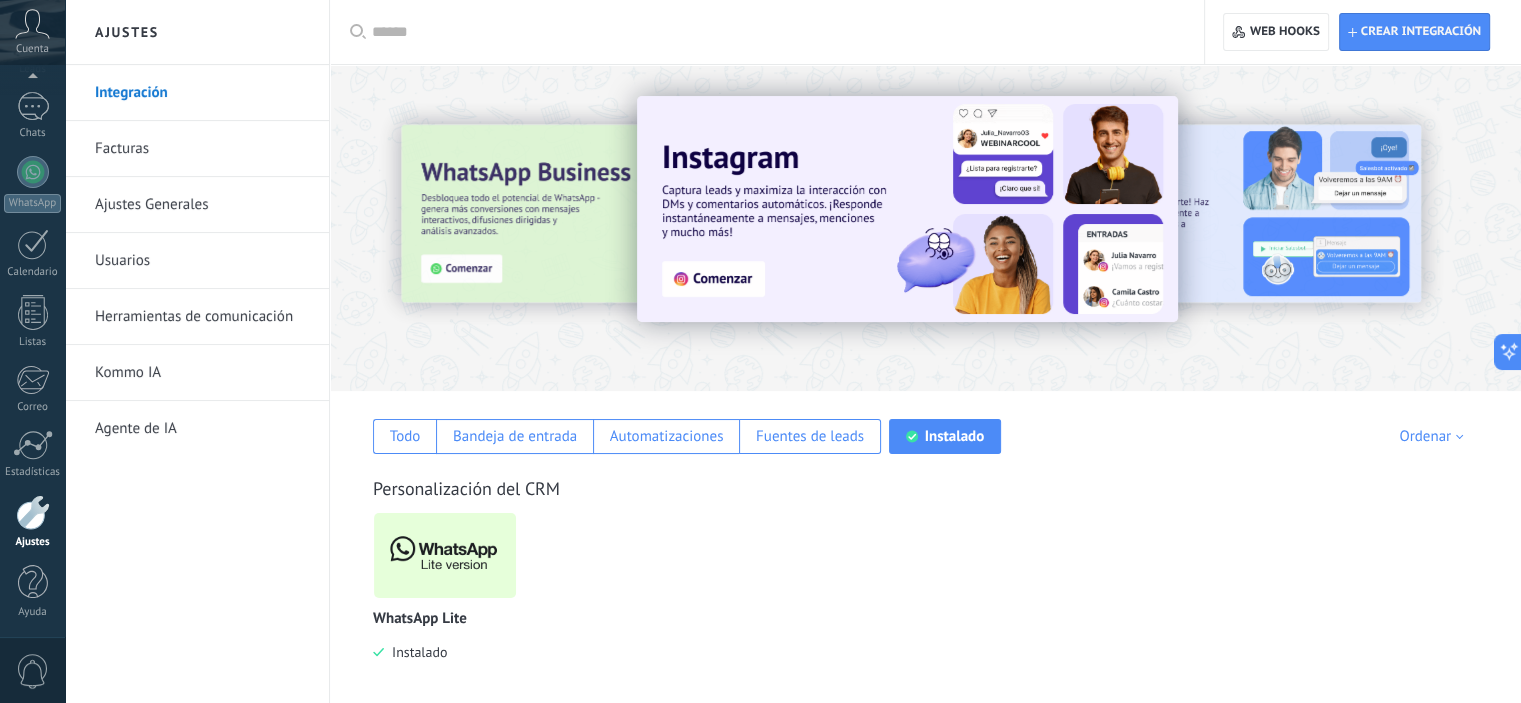 click at bounding box center [445, 555] 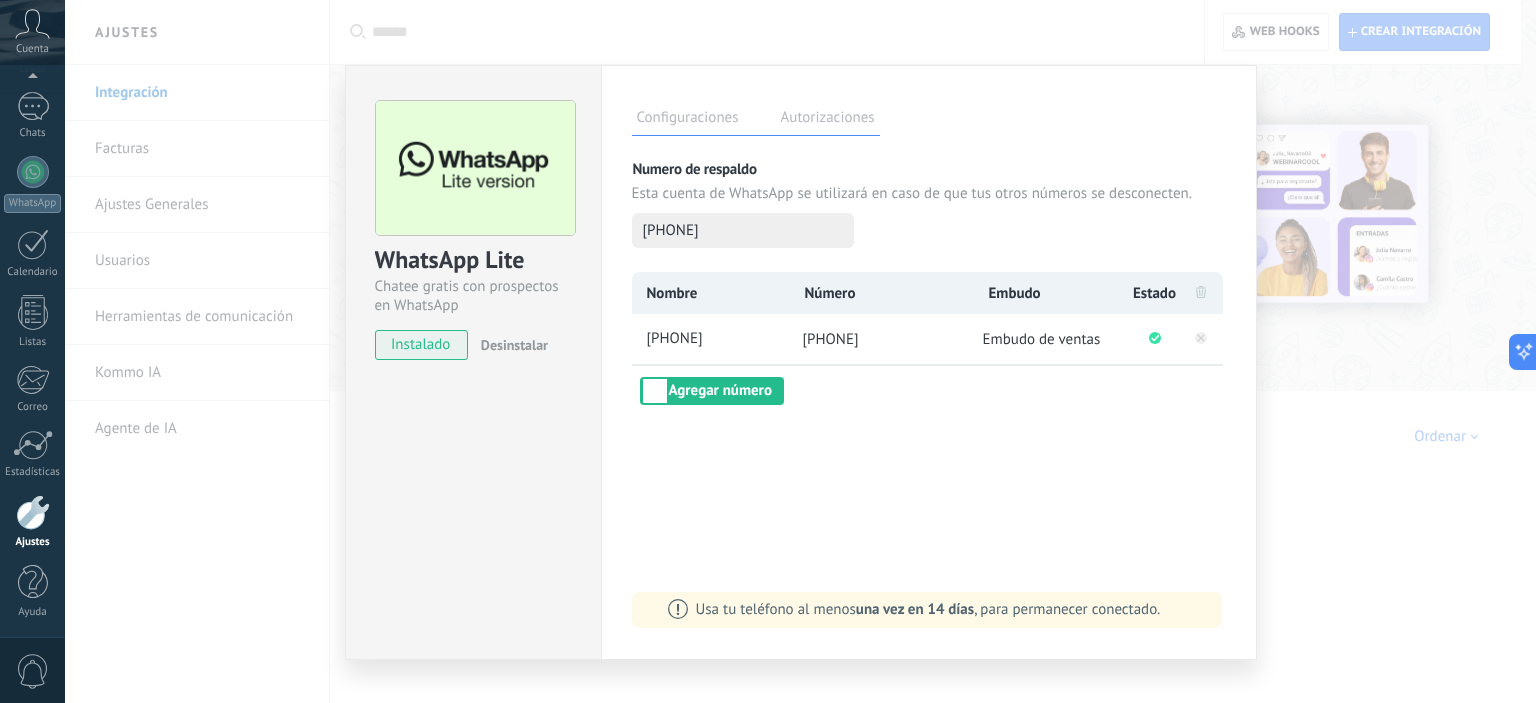 click on "Configuraciones Autorizaciones Esta pestaña registra a los usuarios que han concedido acceso a las integración a esta cuenta. Si deseas remover la posibilidad que un usuario pueda enviar solicitudes a la cuenta en nombre de esta integración, puedes revocar el acceso. Si el acceso a todos los usuarios es revocado, la integración dejará de funcionar. Esta aplicacion está instalada, pero nadie le ha dado acceso aun. Más de 2 mil millones de personas utilizan activamente WhatsApp para conectarse con amigos, familiares y empresas. Esta integración agrega el chat más popular a tu arsenal de comunicación: captura automáticamente leads desde los mensajes entrantes, comparte el acceso al chat con todo tu equipo y potencia todo con las herramientas integradas de Kommo, como el botón de compromiso y Salesbot. más _:  Guardar Numero de respaldo Esta cuenta de WhatsApp se utilizará en caso de que tus otros números se desconecten.   [PHONE] Nombre Número Embudo Estado [PHONE] [PHONE]" at bounding box center [929, 362] 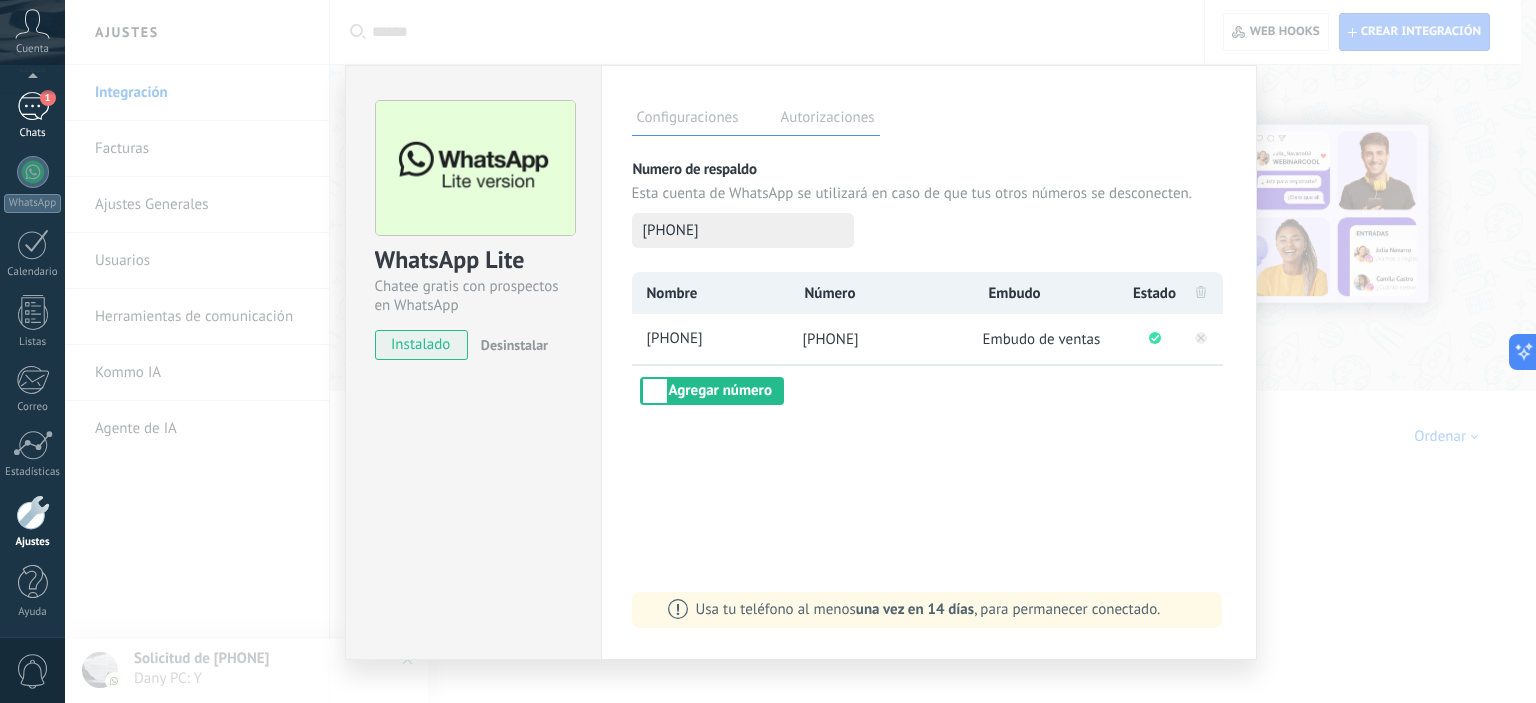 click on "1
Chats" at bounding box center [32, 116] 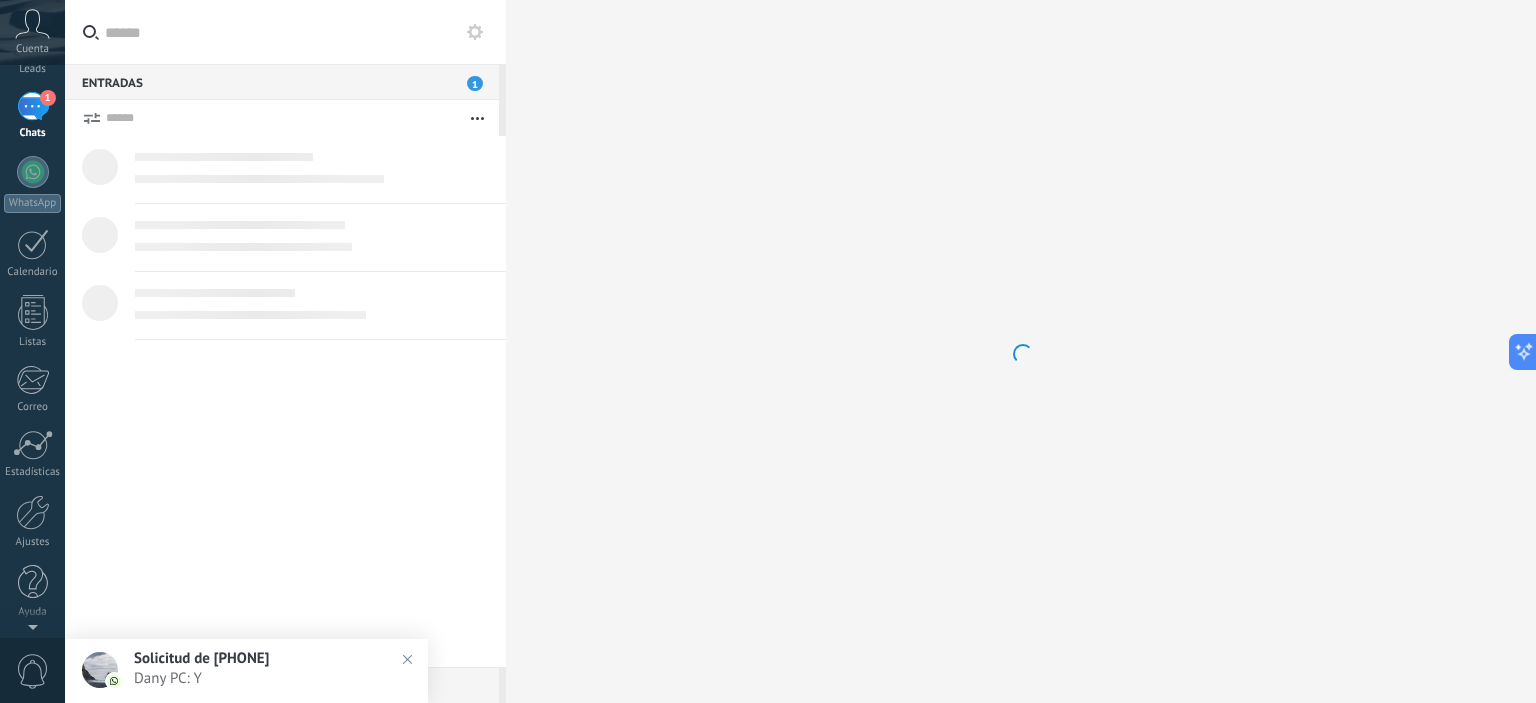 scroll, scrollTop: 0, scrollLeft: 0, axis: both 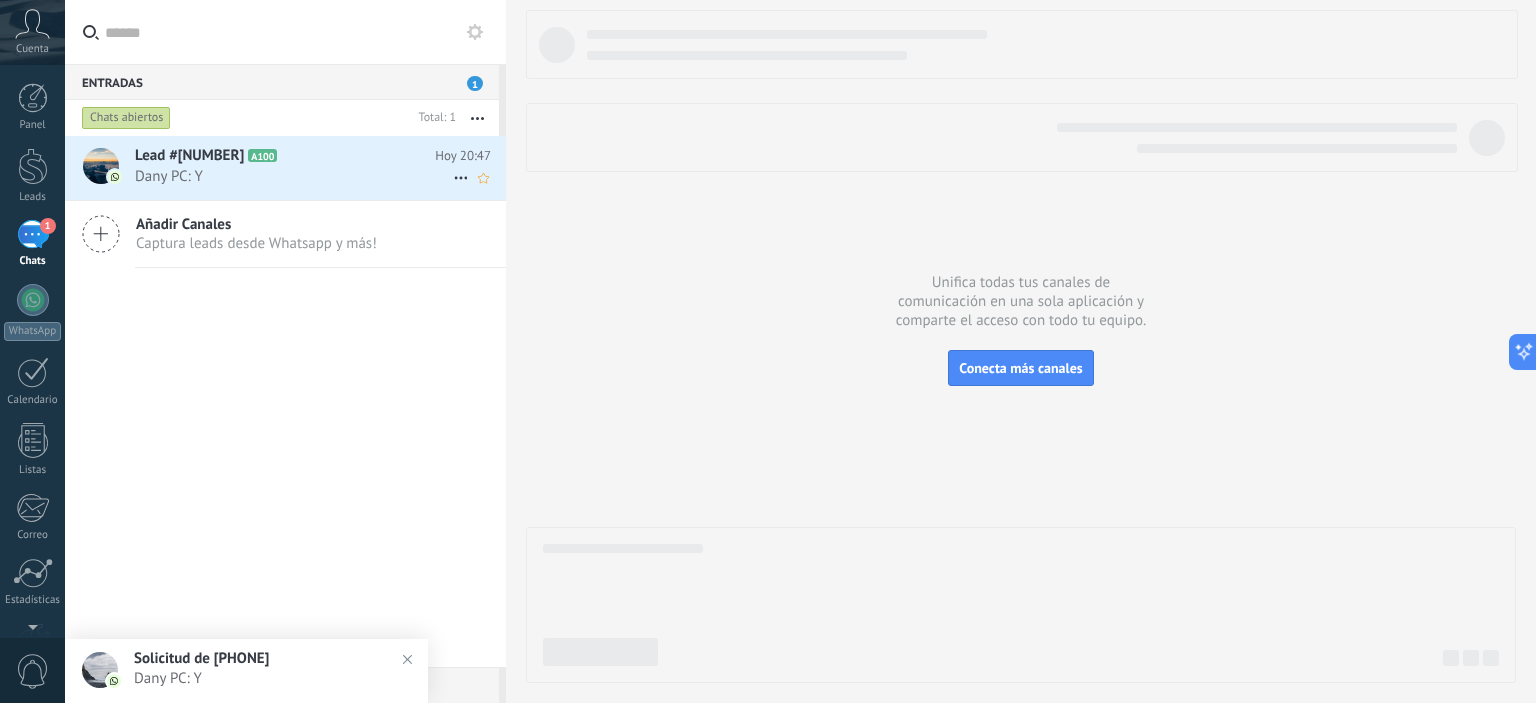 click on "Lead #[NUMBER]
A100
Hoy 20:47
Dany PC: Y" at bounding box center [320, 167] 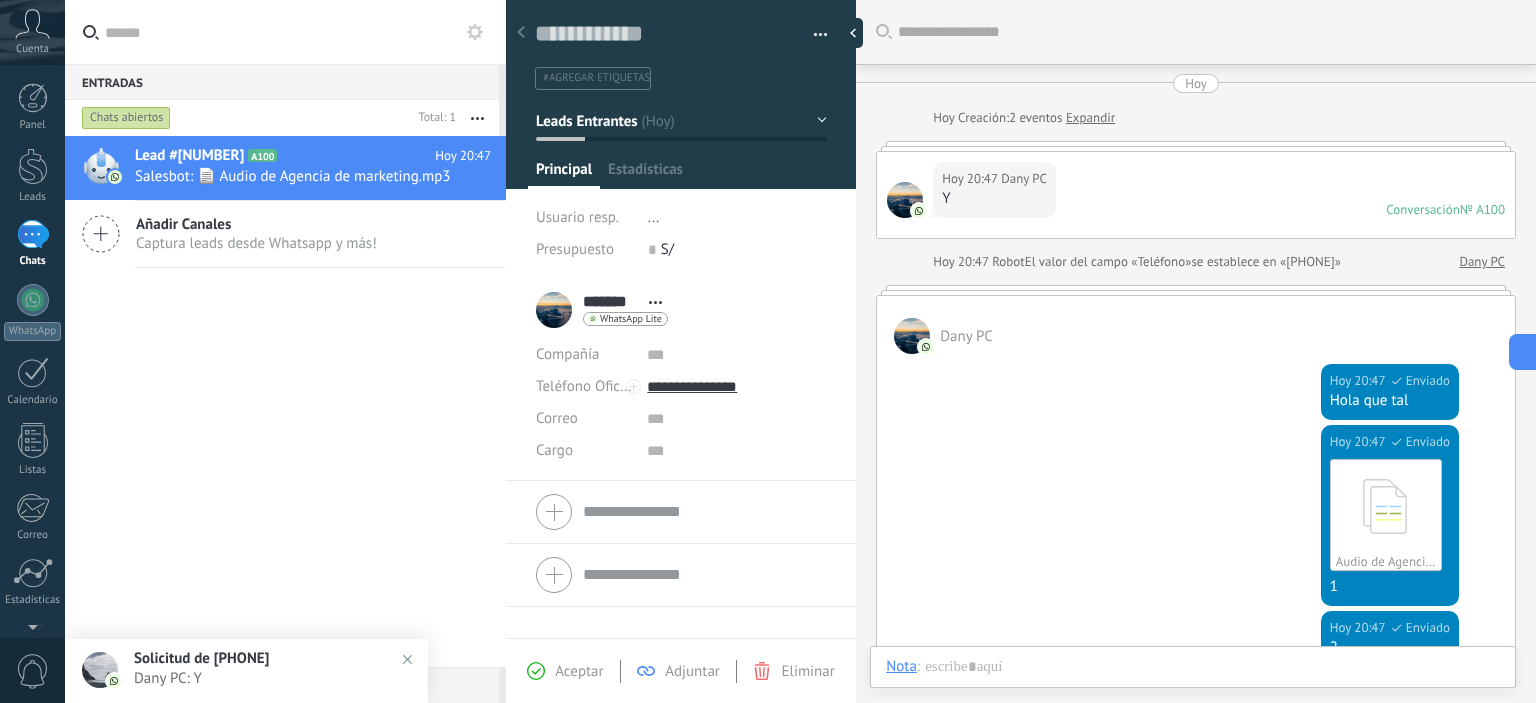 scroll, scrollTop: 437, scrollLeft: 0, axis: vertical 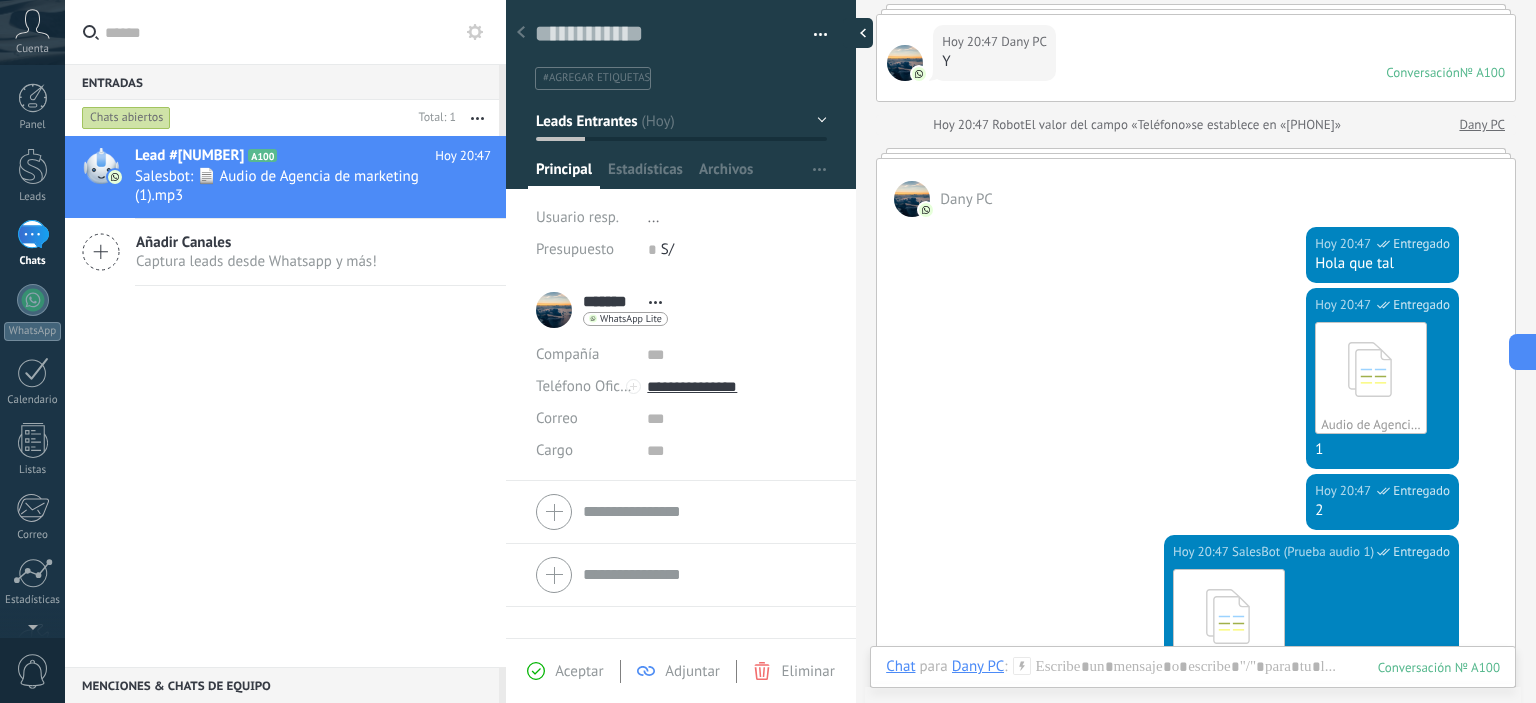 click at bounding box center (858, 33) 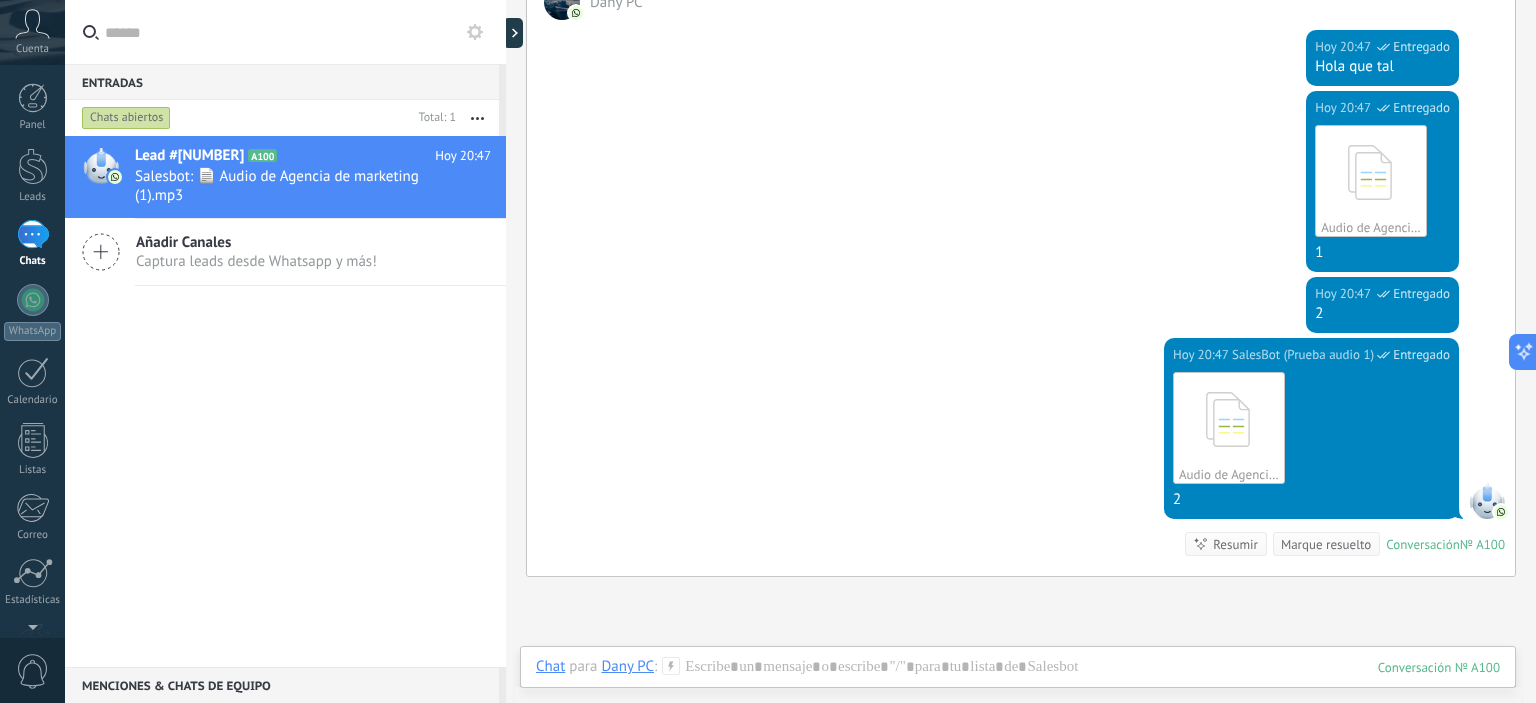 scroll, scrollTop: 337, scrollLeft: 0, axis: vertical 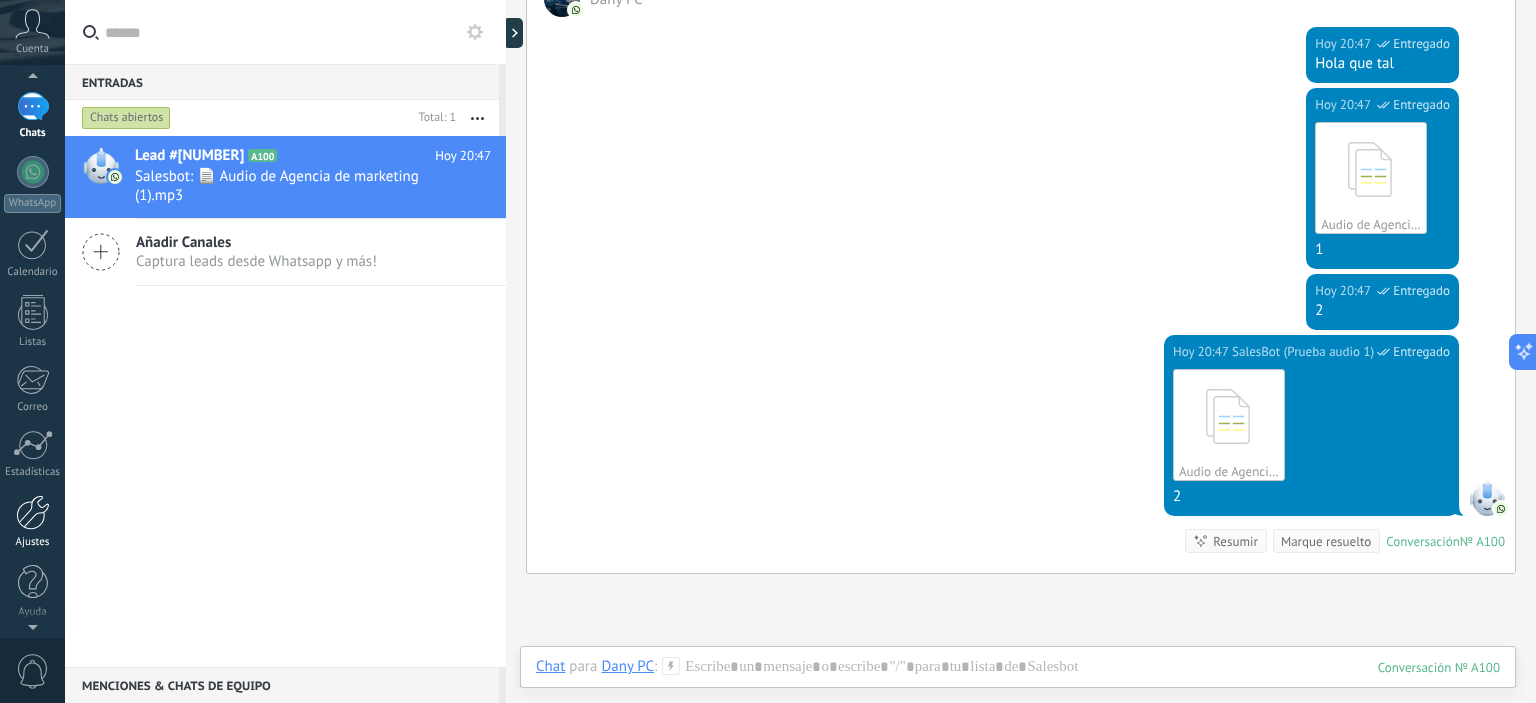 click on "Ajustes" at bounding box center [33, 542] 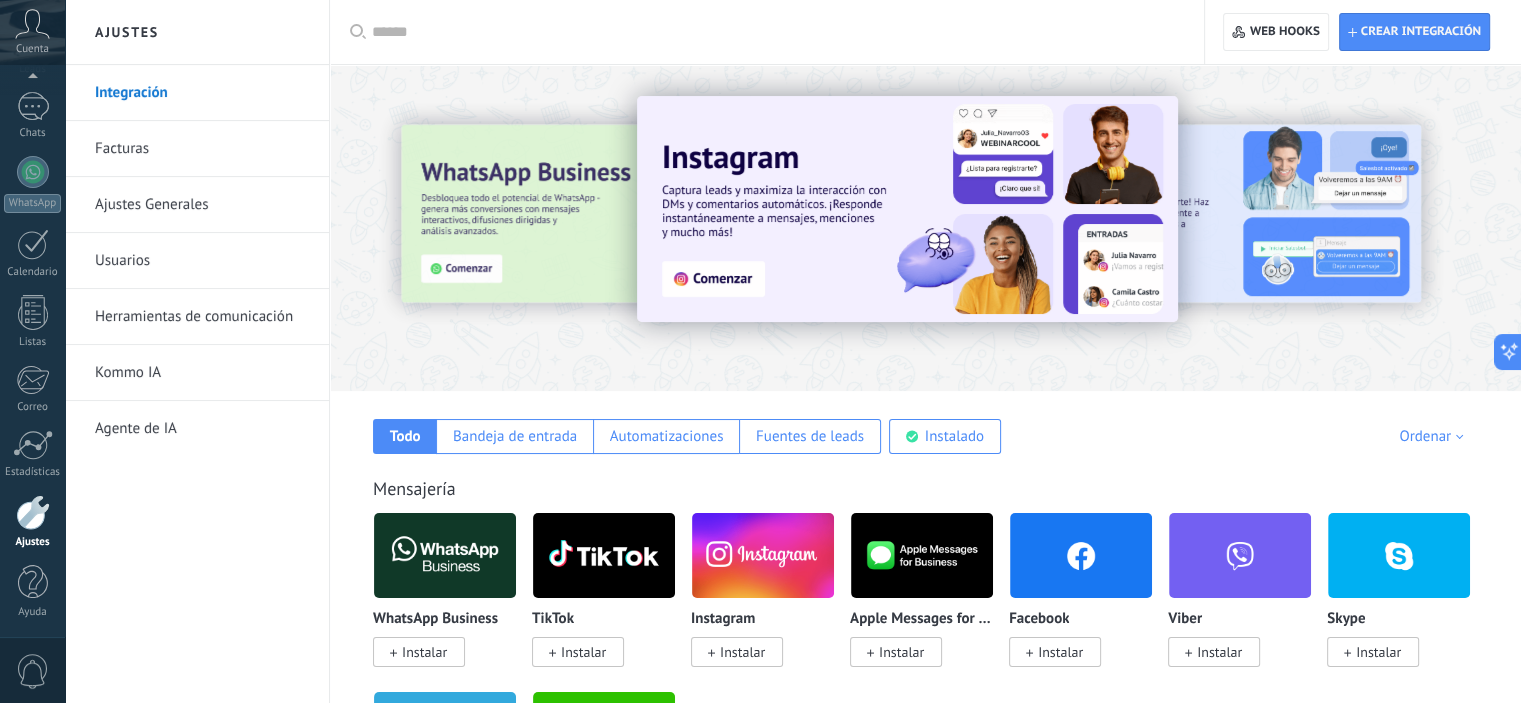 click on "Herramientas de comunicación" at bounding box center (202, 317) 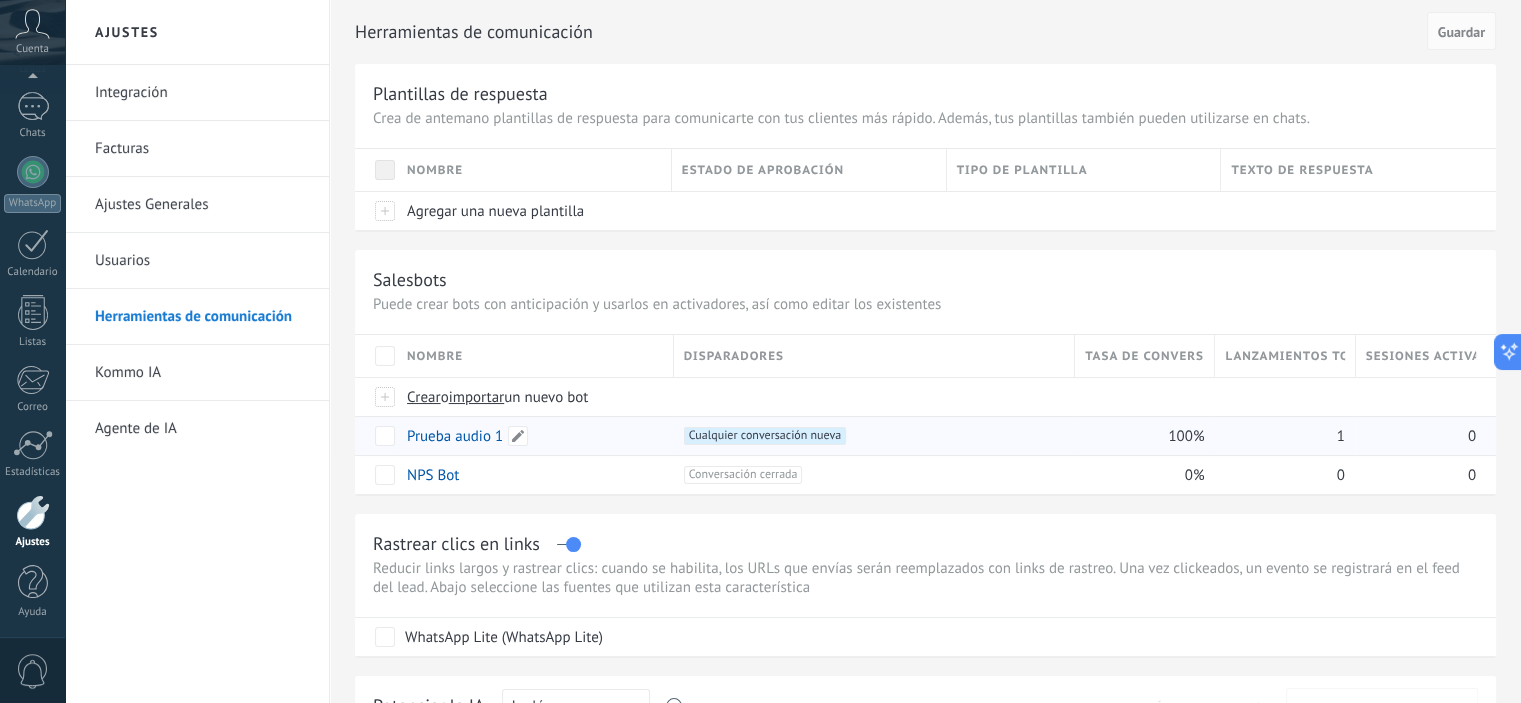 click on "Prueba audio 1" at bounding box center [455, 436] 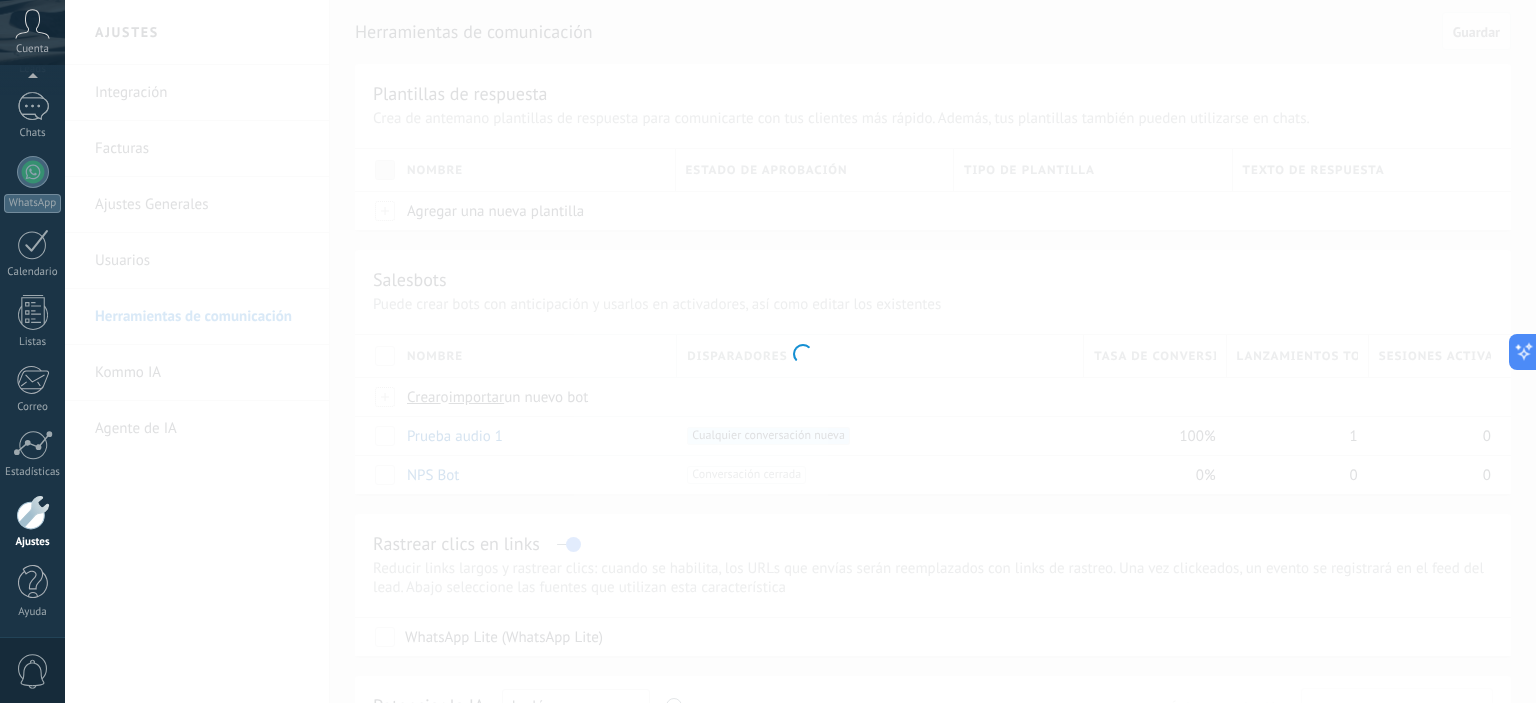 type on "**********" 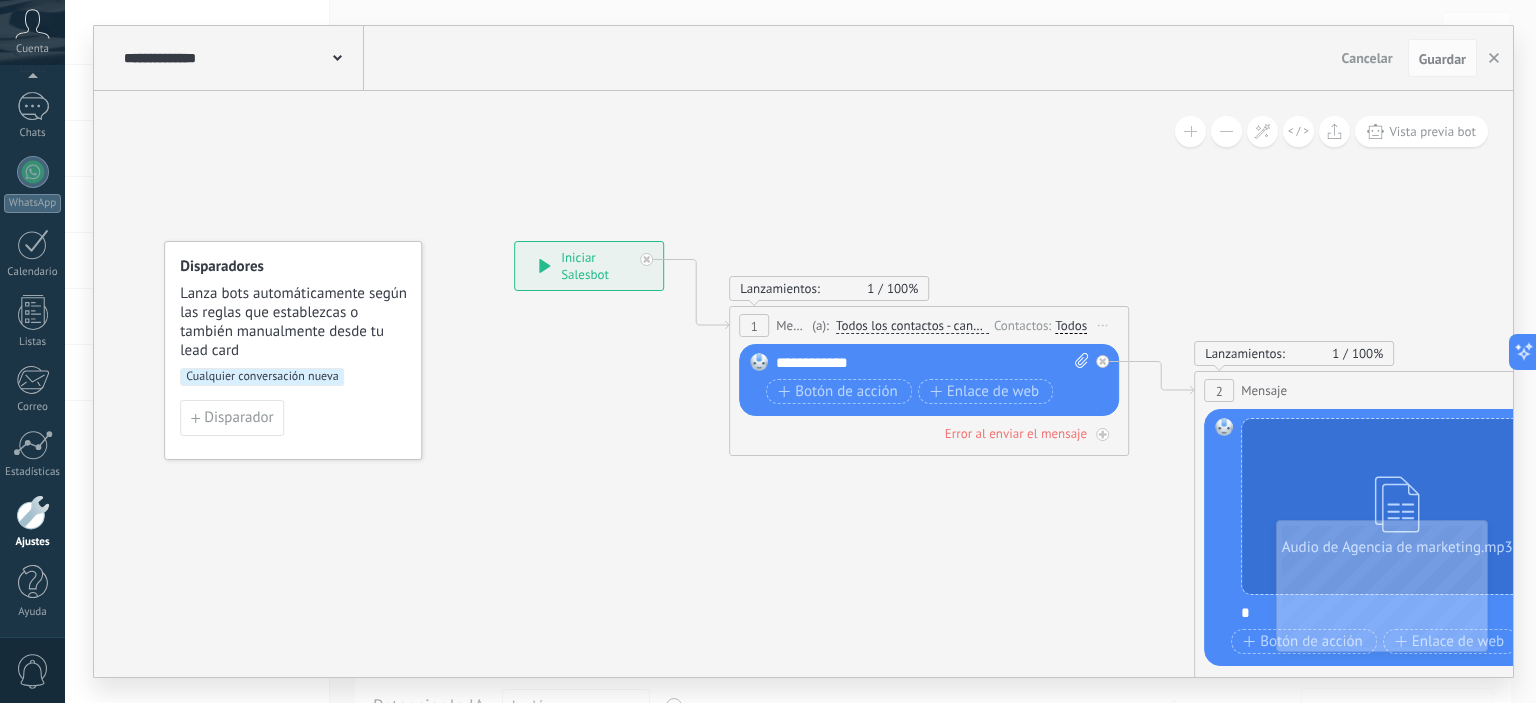 drag, startPoint x: 1130, startPoint y: 227, endPoint x: 639, endPoint y: 75, distance: 513.9893 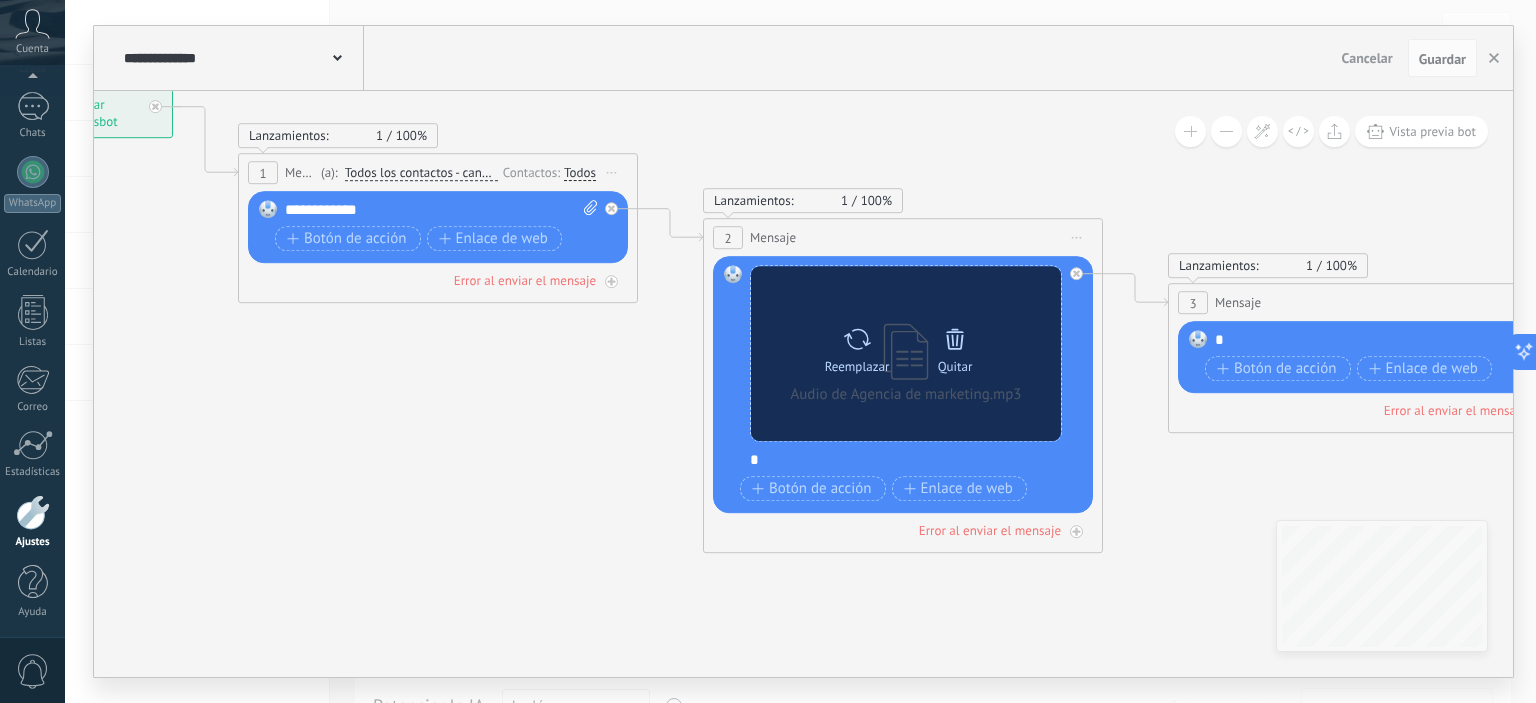 click 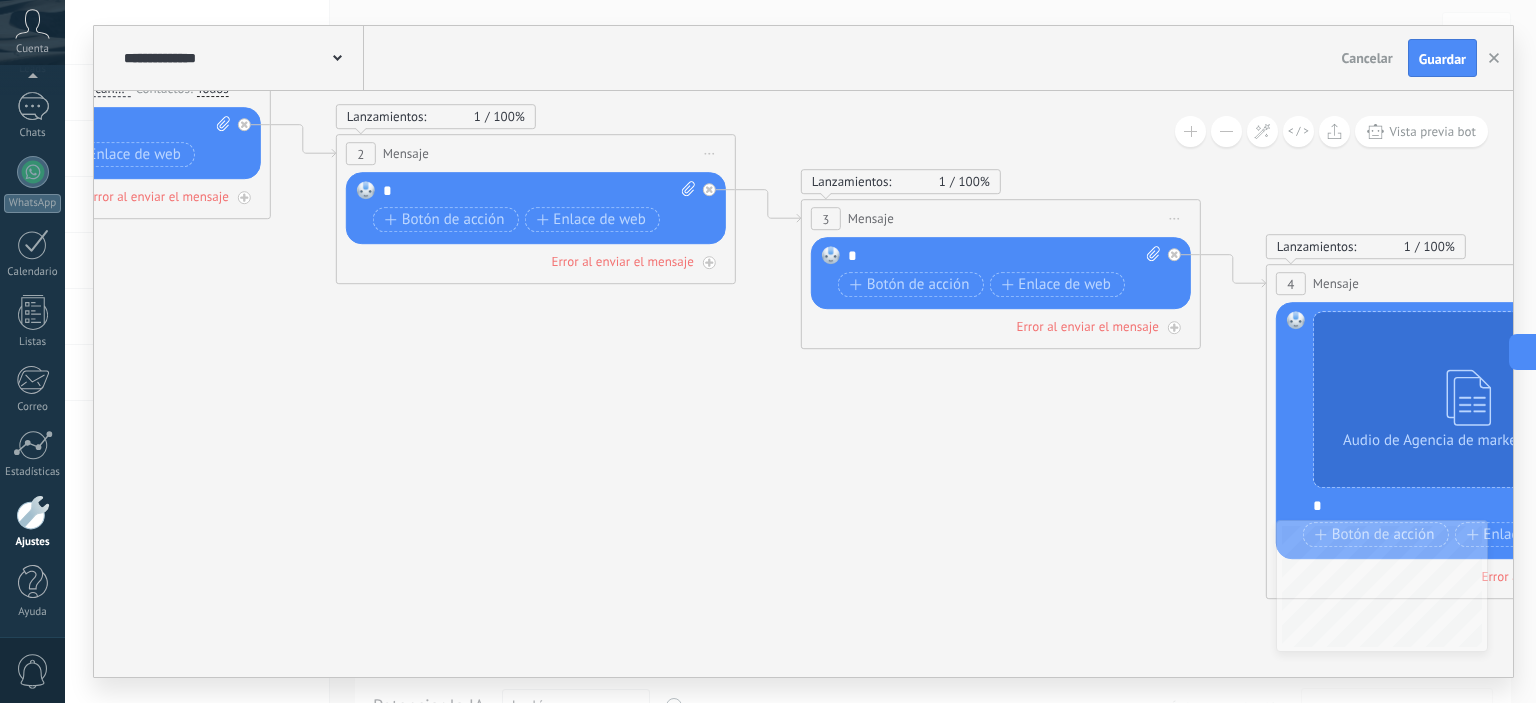 drag, startPoint x: 1228, startPoint y: 455, endPoint x: 613, endPoint y: 307, distance: 632.5575 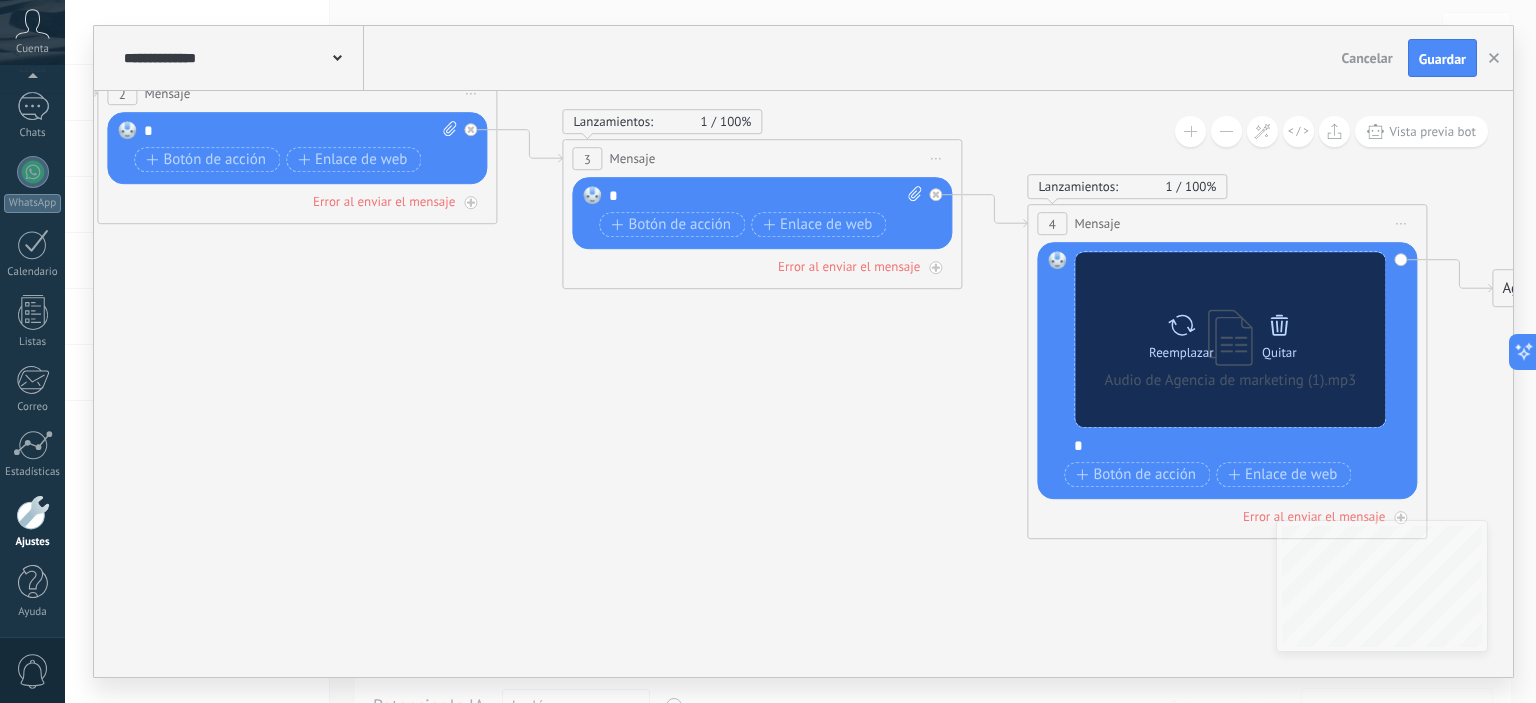 click at bounding box center [1279, 325] 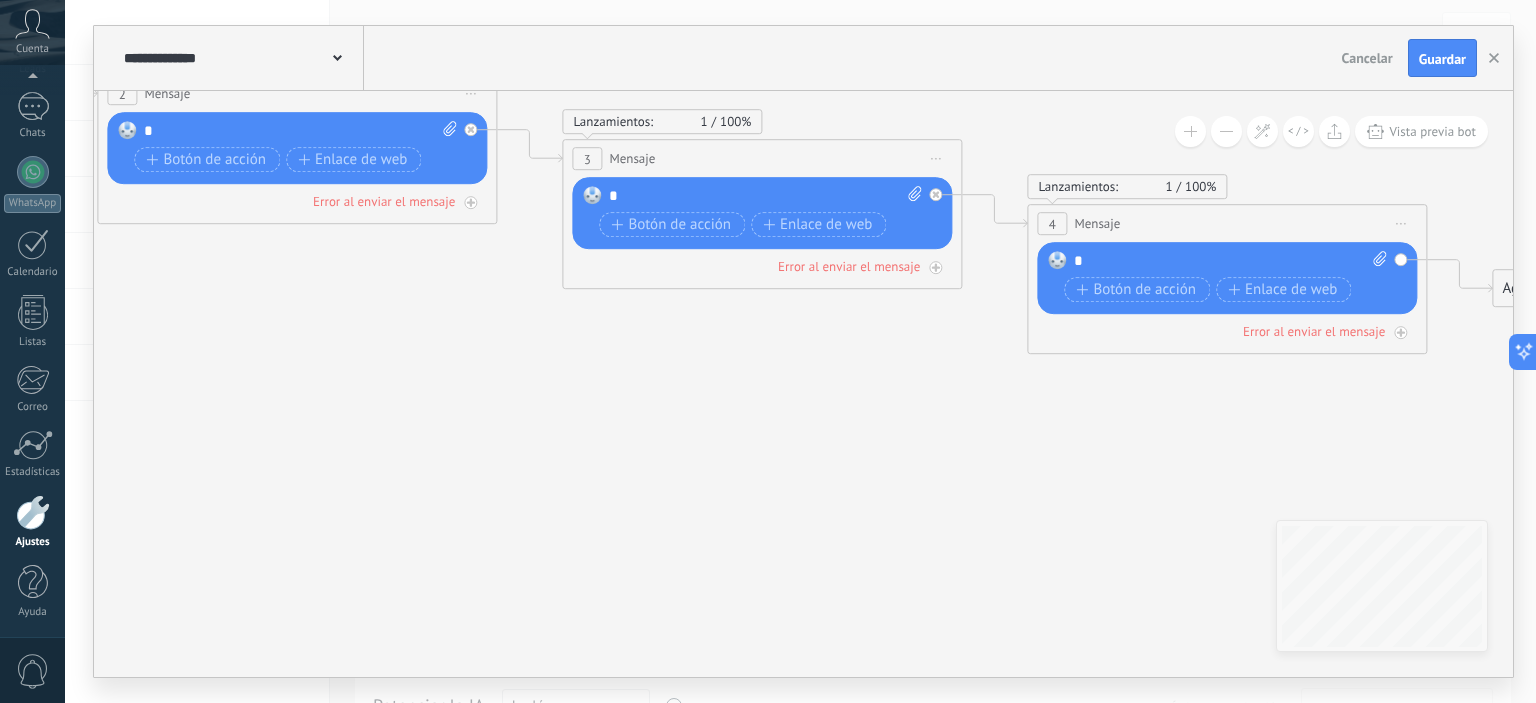 drag, startPoint x: 547, startPoint y: 299, endPoint x: 813, endPoint y: 427, distance: 295.19485 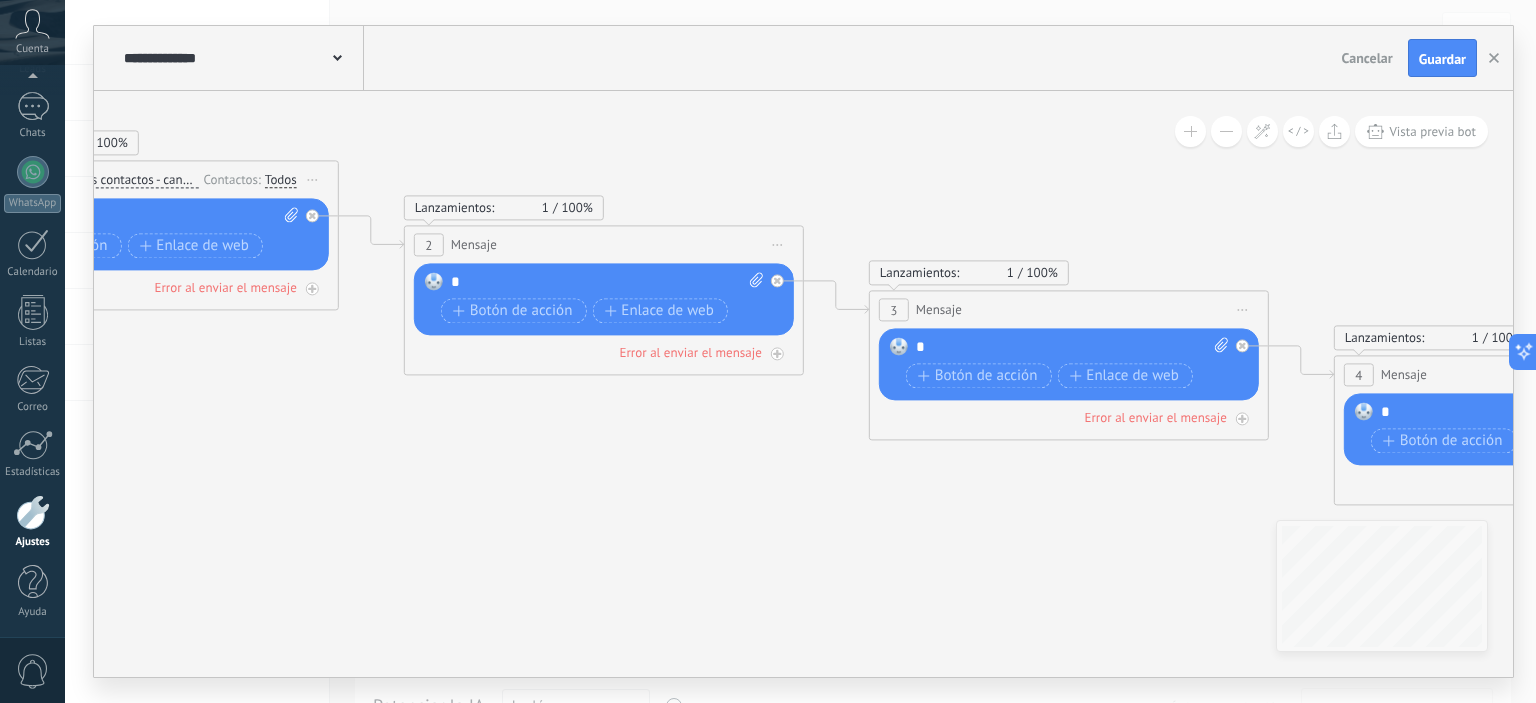 click 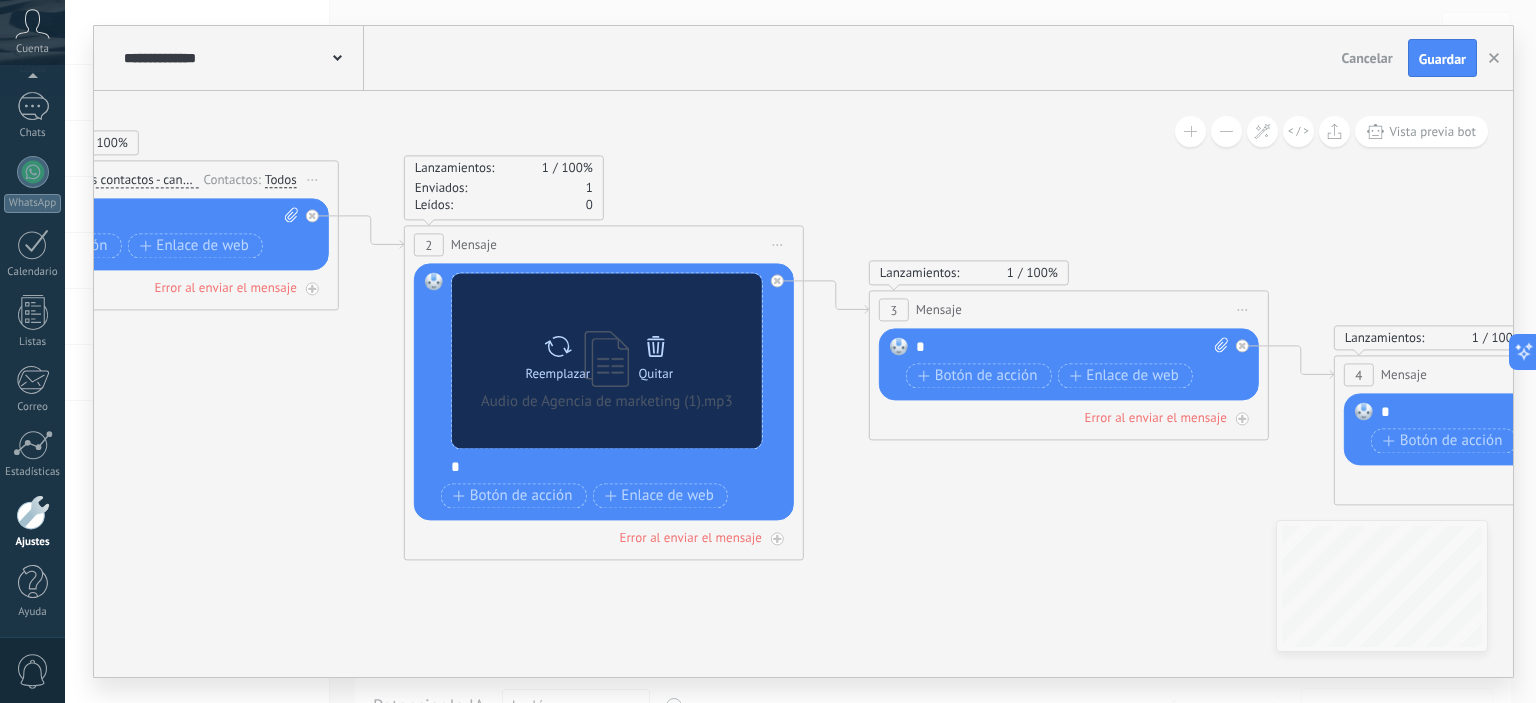 click on "Quitar" at bounding box center (655, 373) 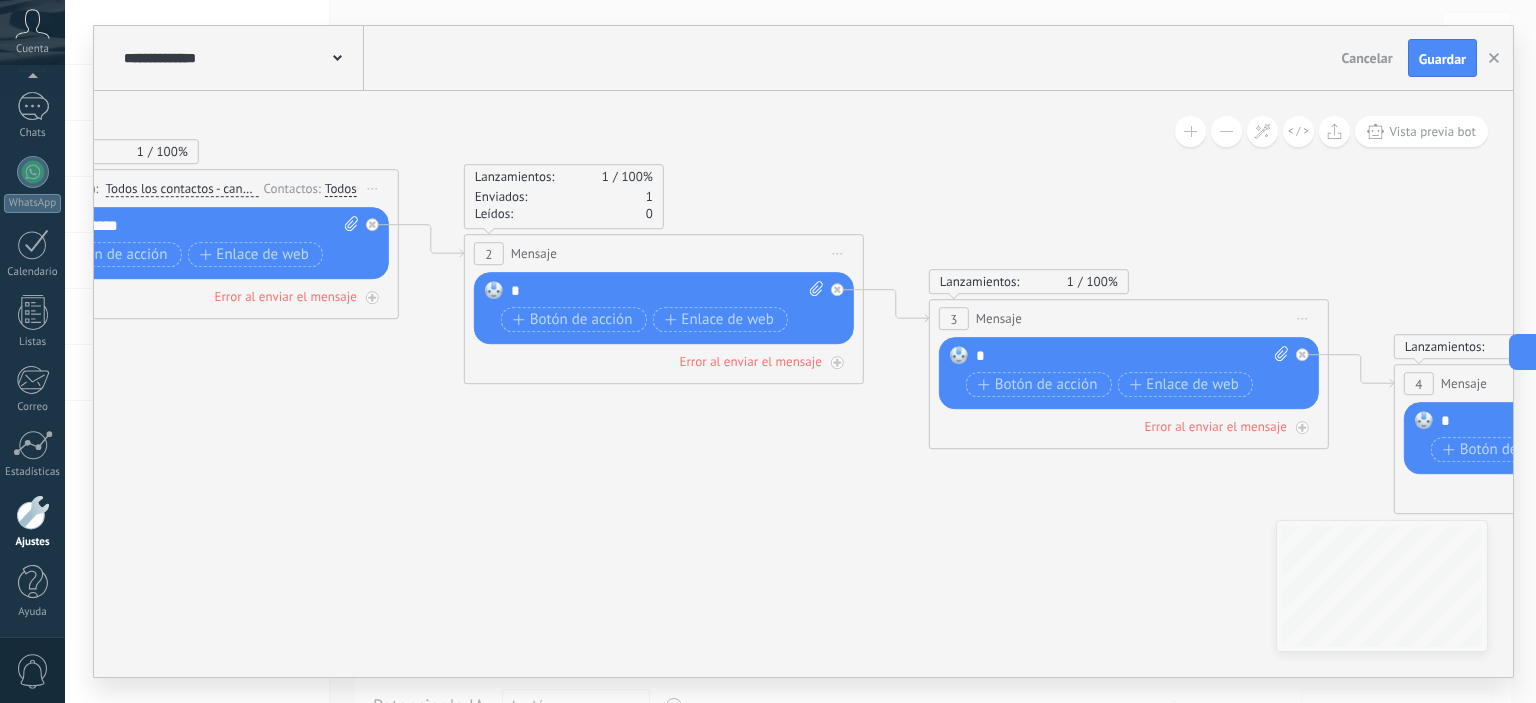drag, startPoint x: 578, startPoint y: 449, endPoint x: 907, endPoint y: 508, distance: 334.2484 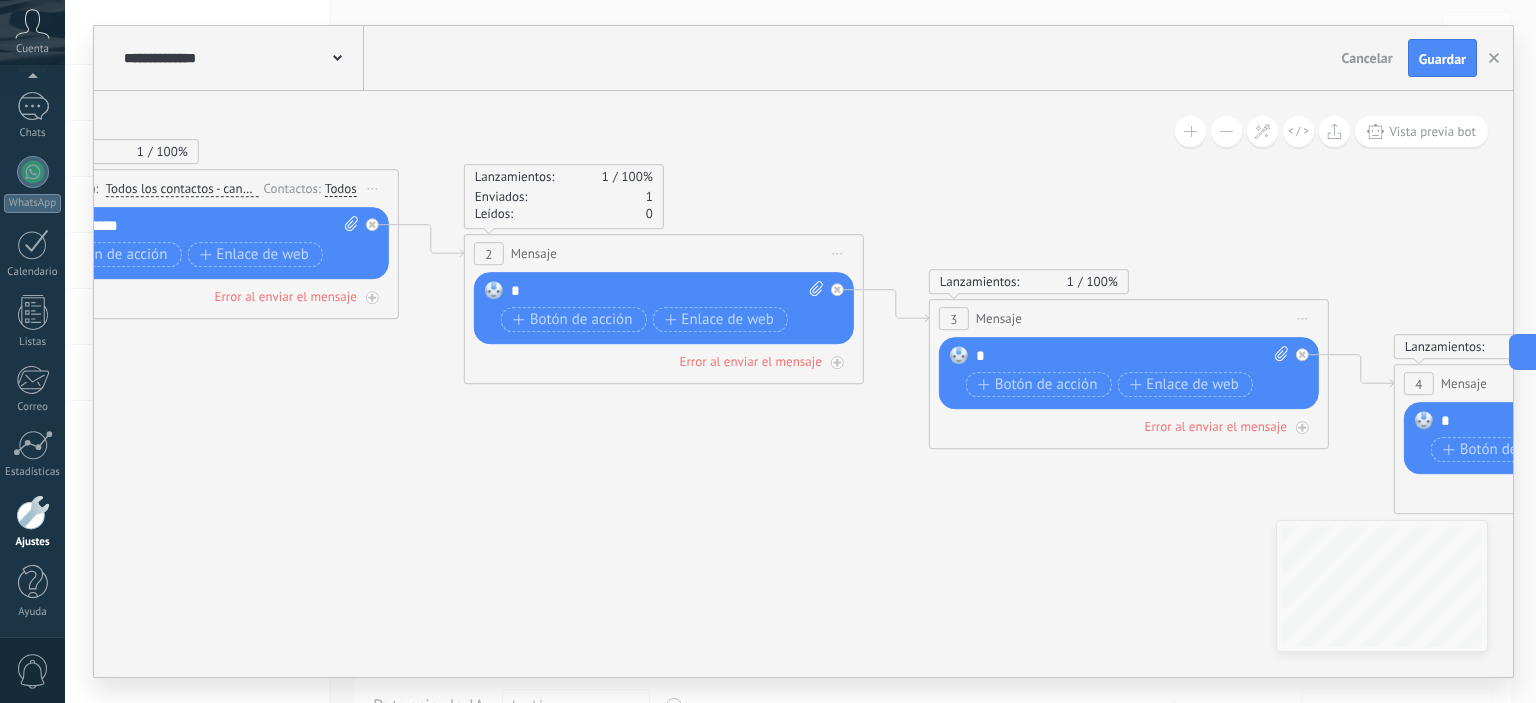 click 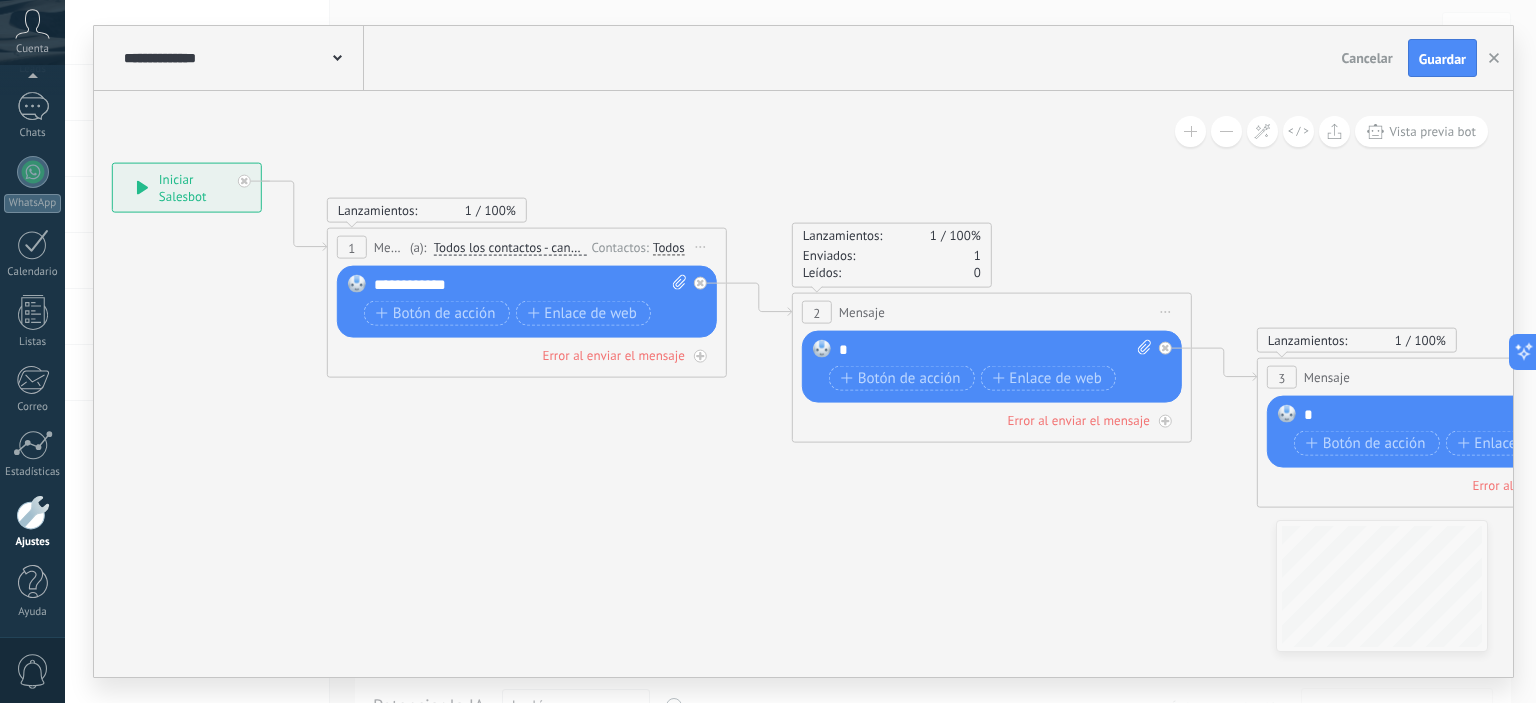 drag, startPoint x: 828, startPoint y: 94, endPoint x: 797, endPoint y: 94, distance: 31 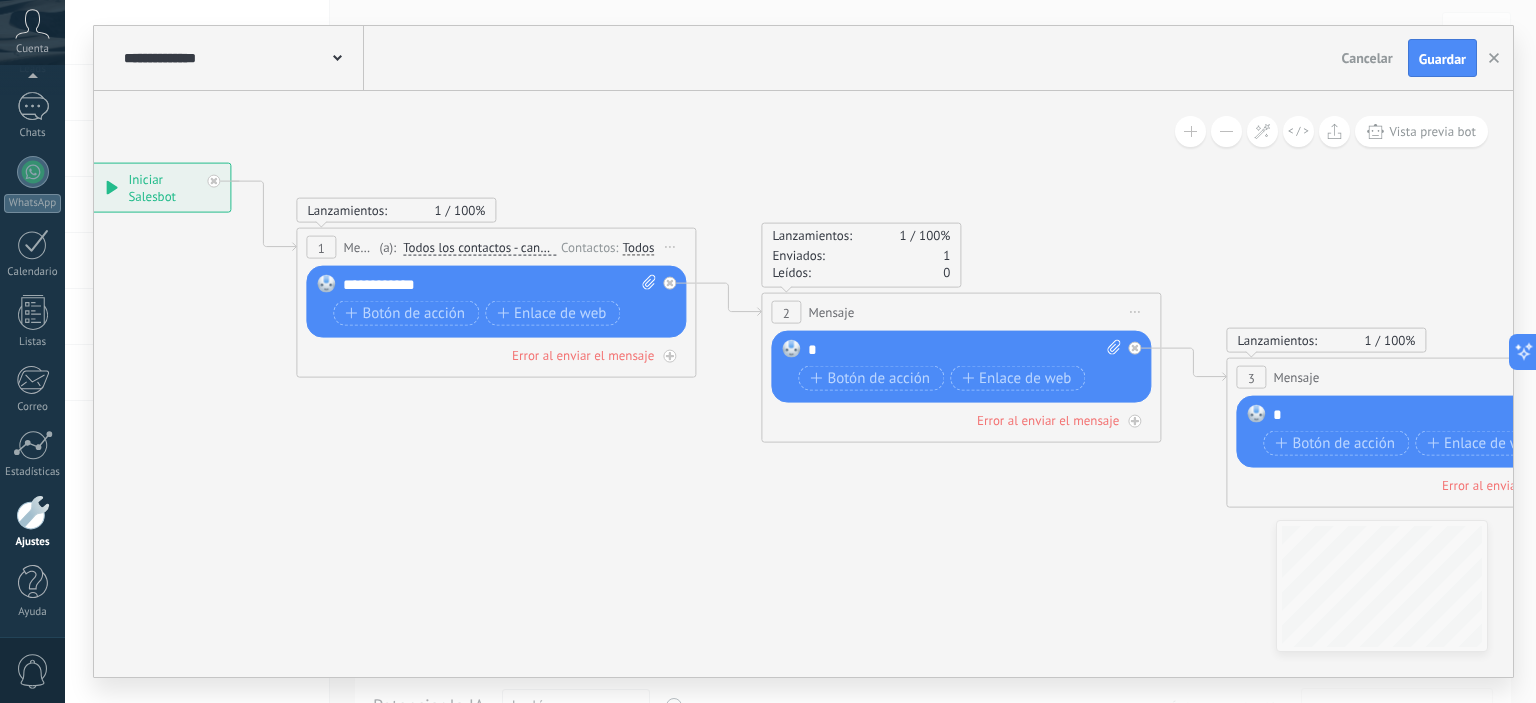 drag, startPoint x: 572, startPoint y: 133, endPoint x: 725, endPoint y: 167, distance: 156.73225 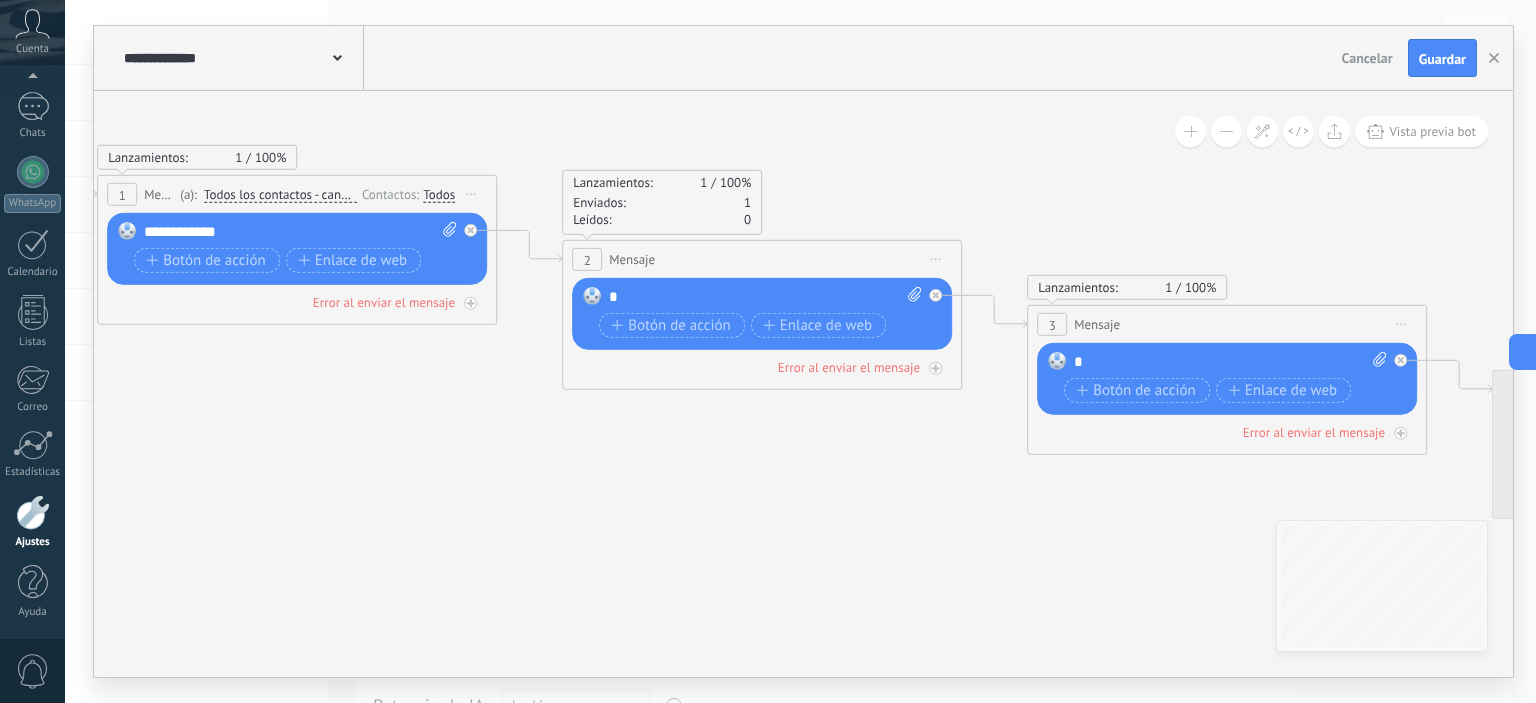 drag, startPoint x: 962, startPoint y: 151, endPoint x: 561, endPoint y: 47, distance: 414.2668 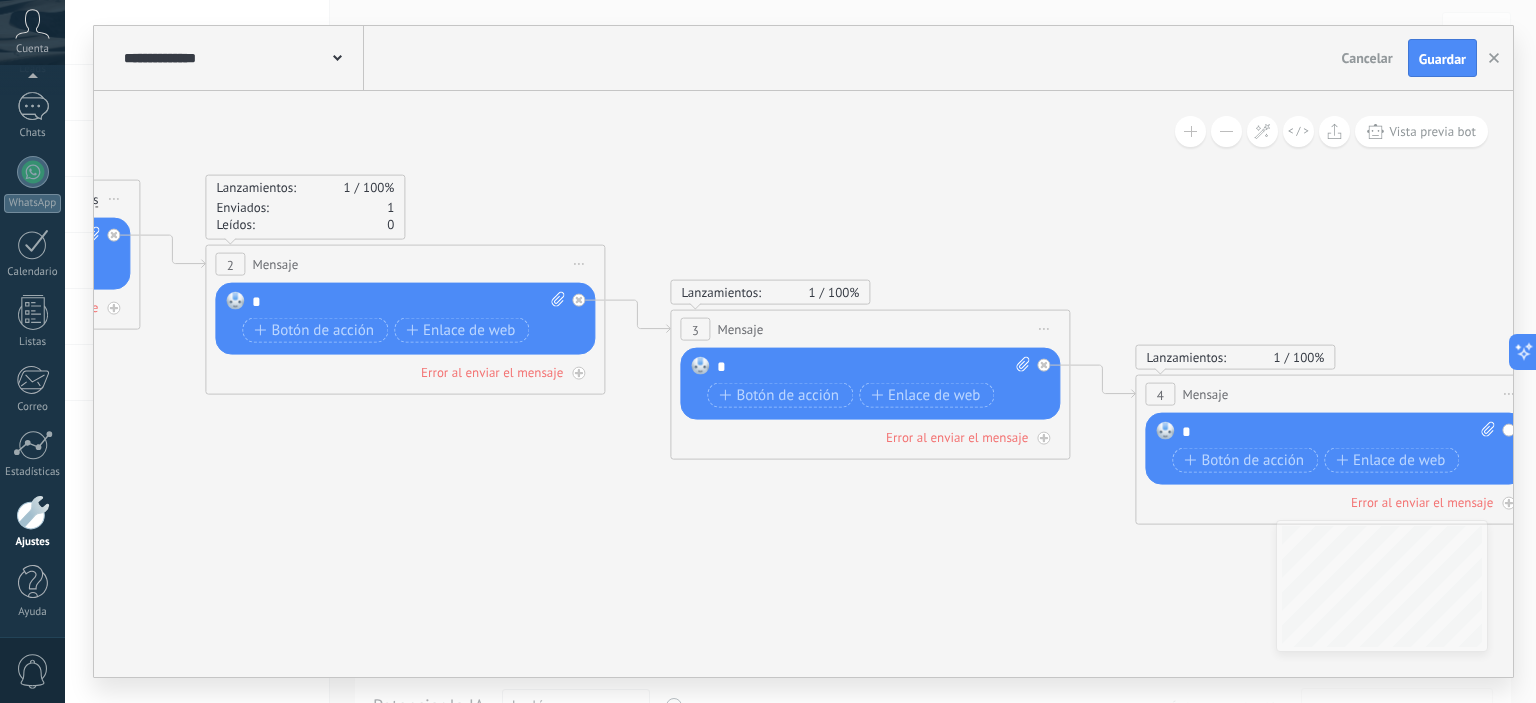 drag, startPoint x: 805, startPoint y: 180, endPoint x: 893, endPoint y: 176, distance: 88.09086 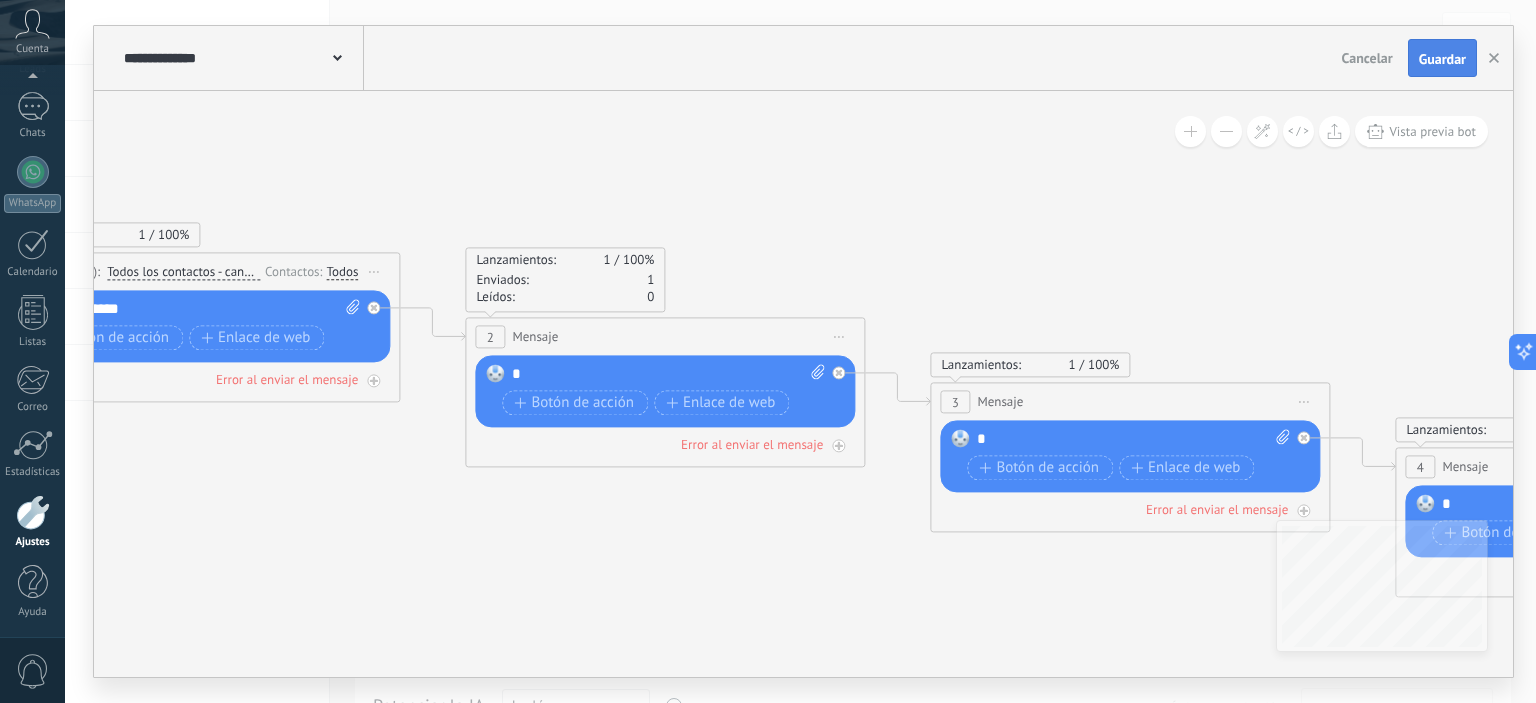 click on "Guardar" at bounding box center (1442, 58) 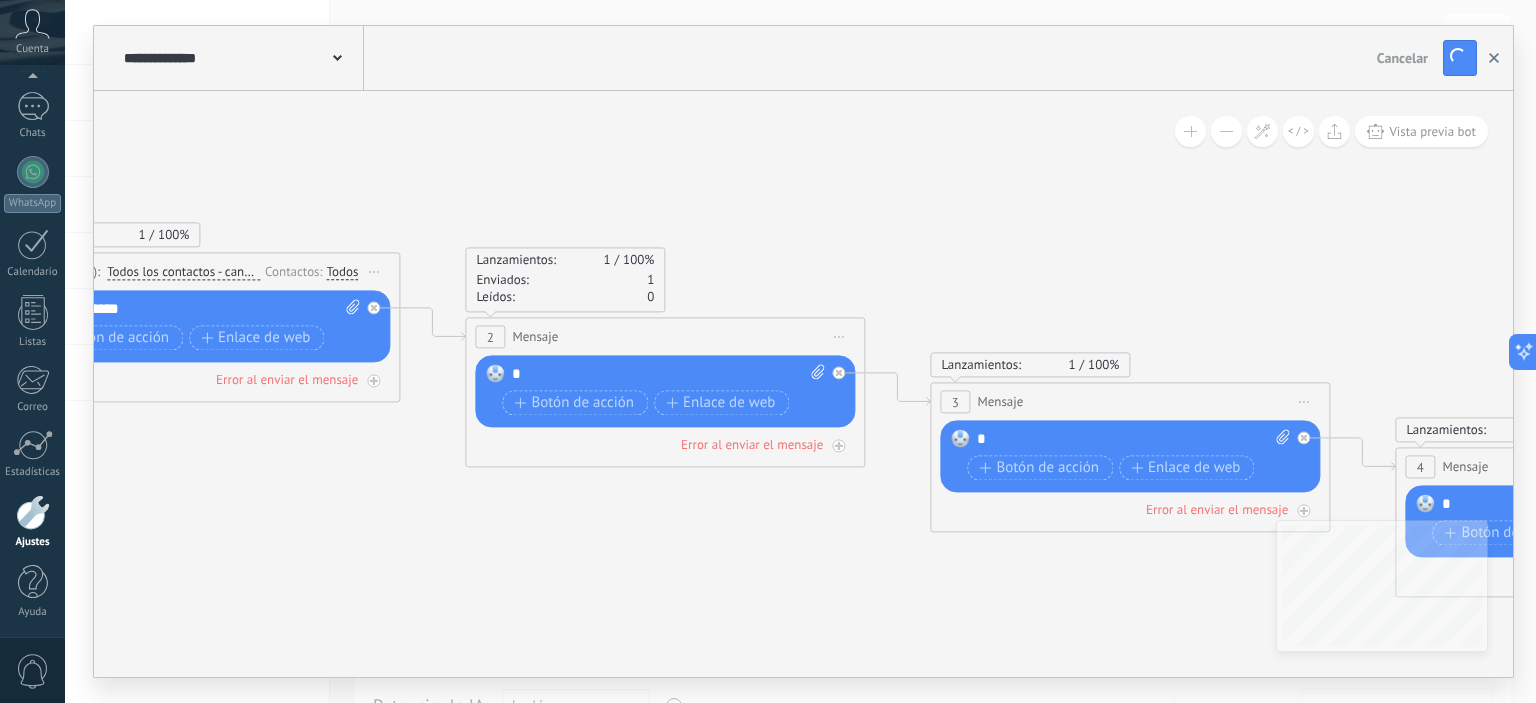 click at bounding box center (1494, 58) 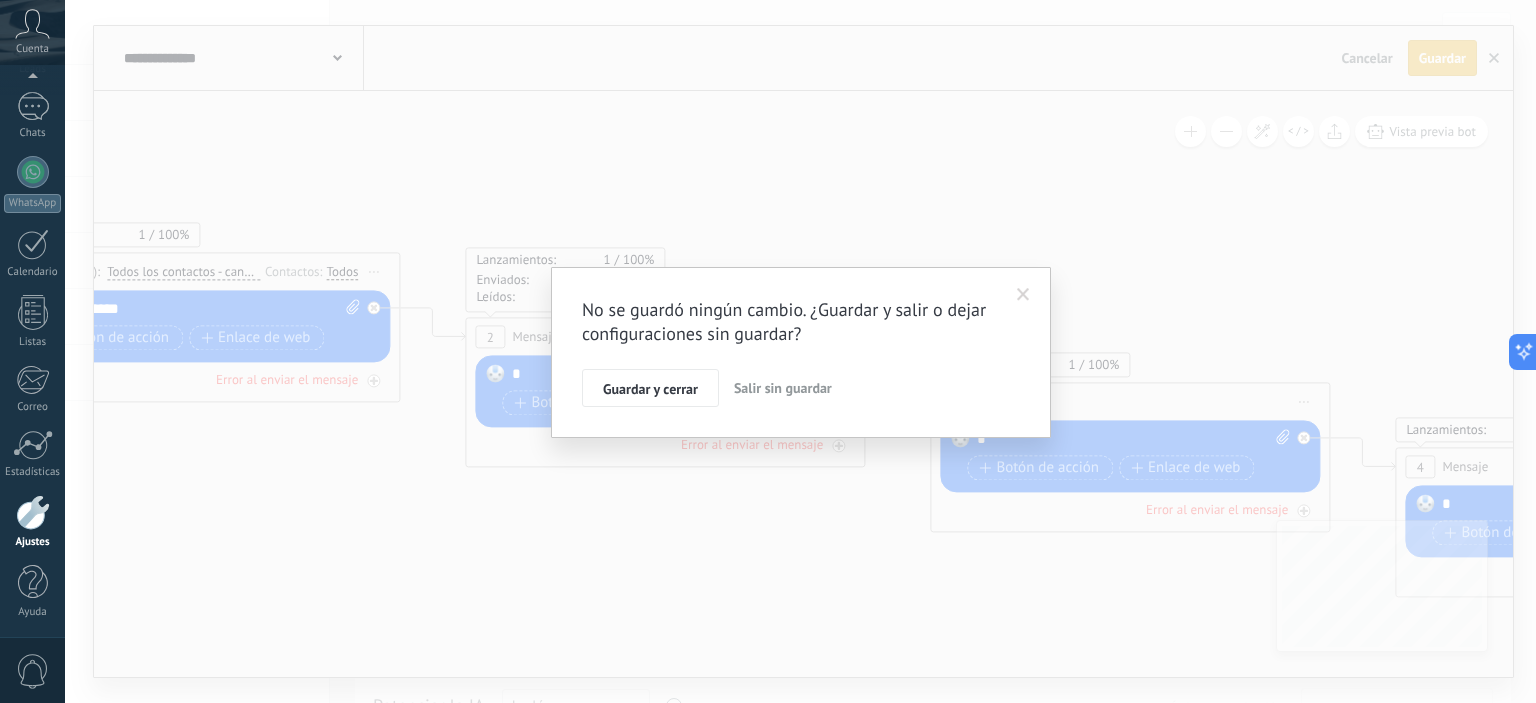 click on "Salir sin guardar" at bounding box center (783, 388) 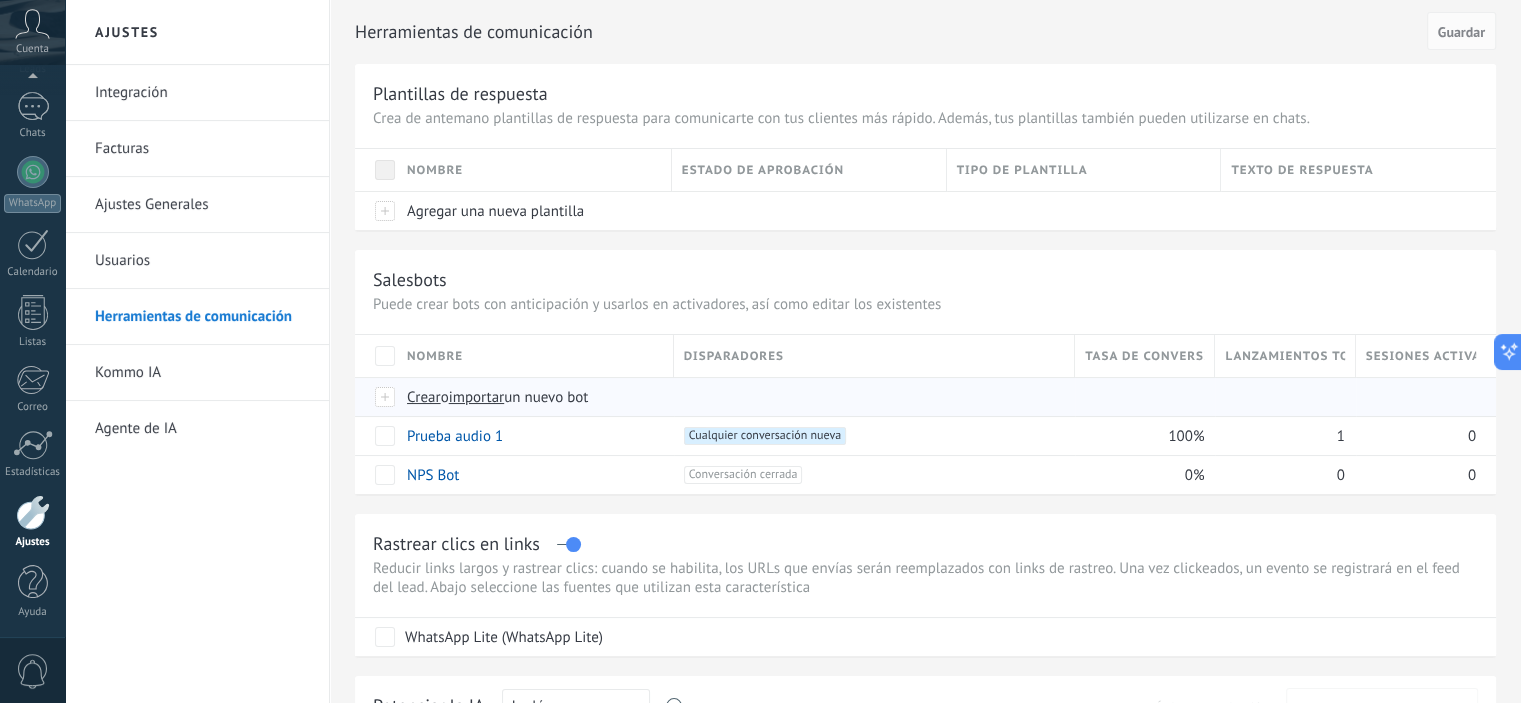 click on "Crear" at bounding box center [424, 397] 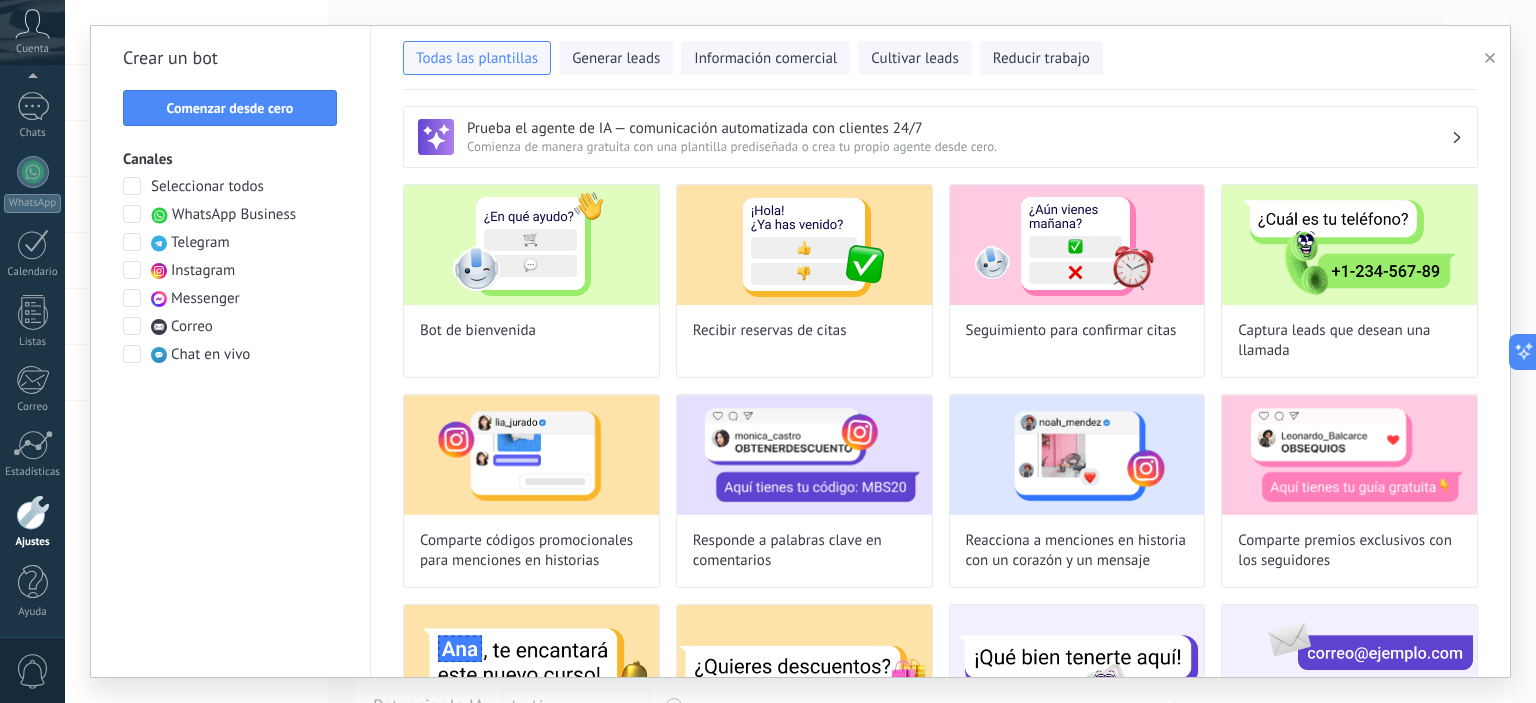 type on "**********" 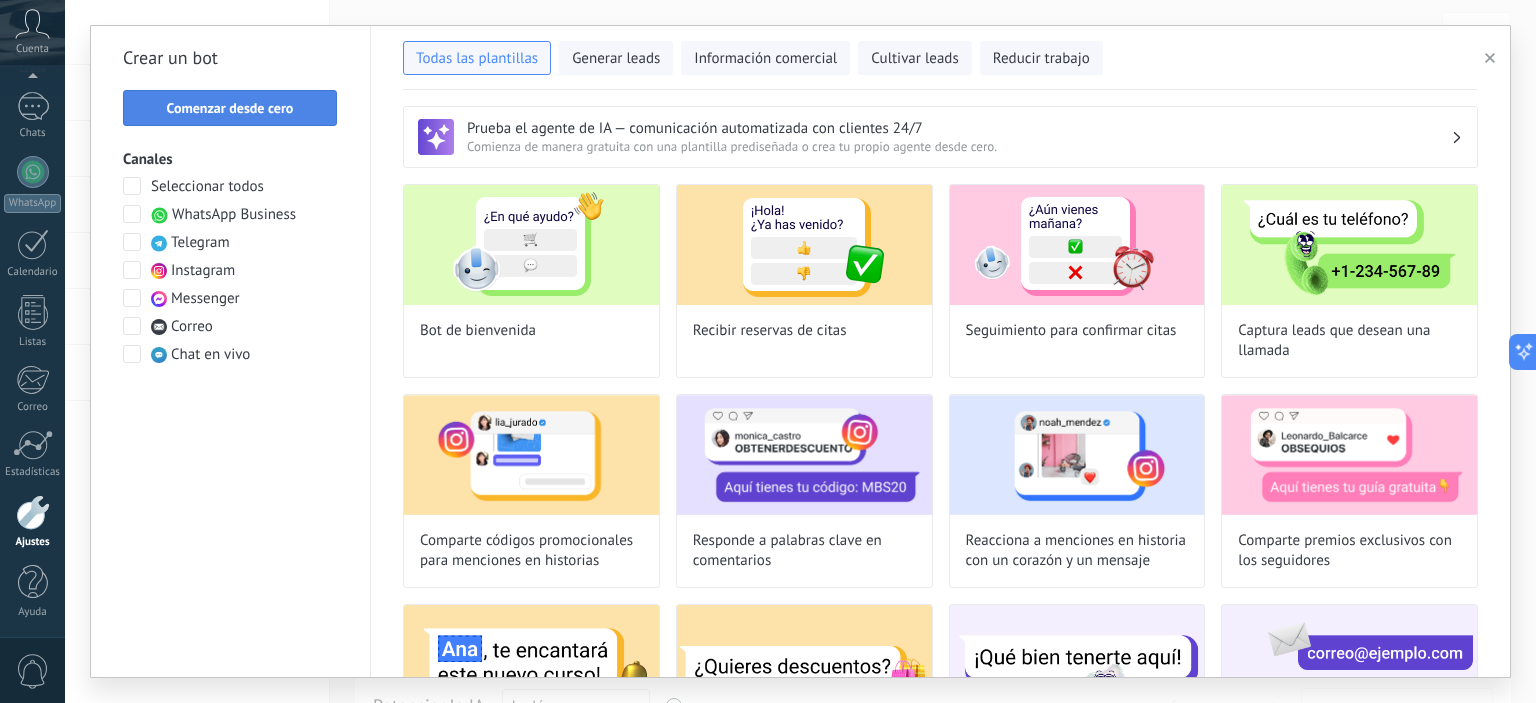 click on "Comenzar desde cero" at bounding box center (230, 108) 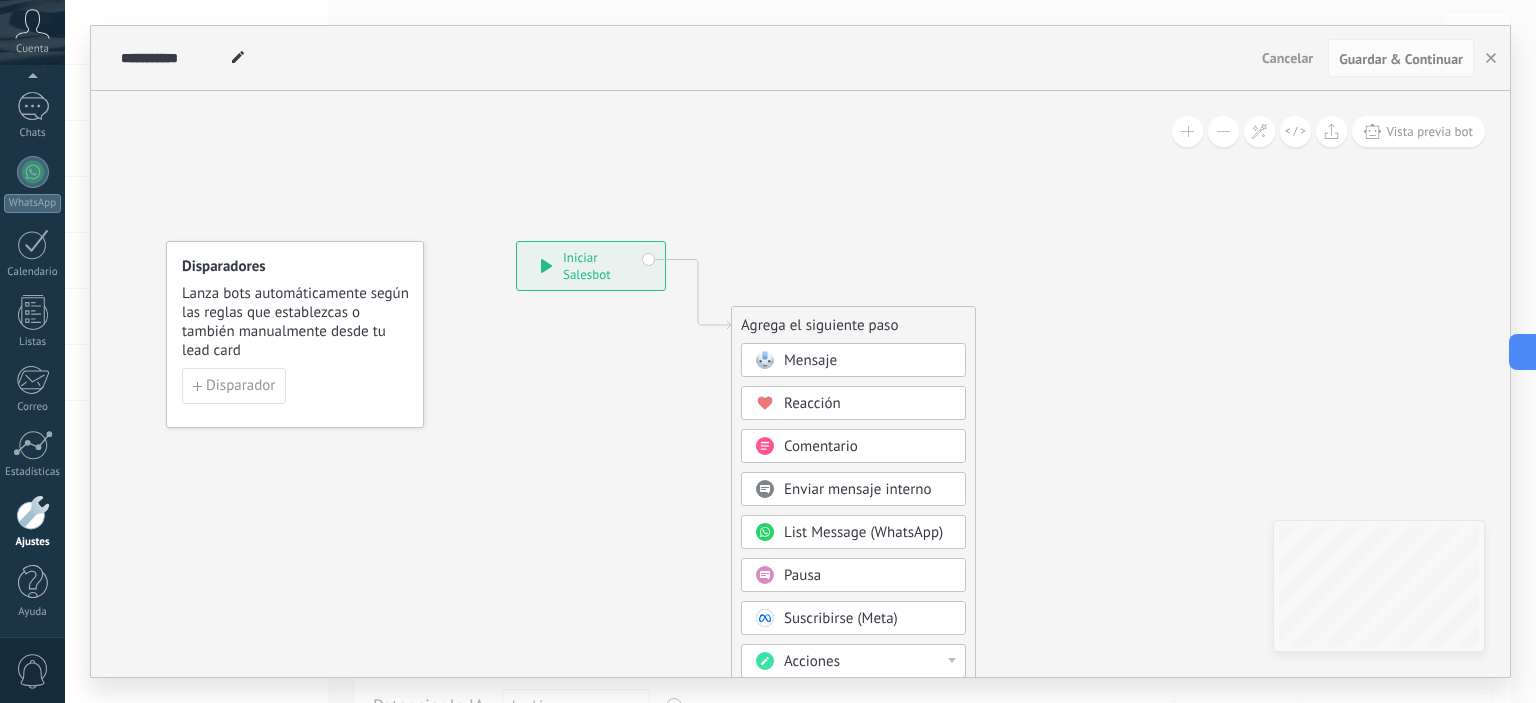 click on "Mensaje" at bounding box center [853, 360] 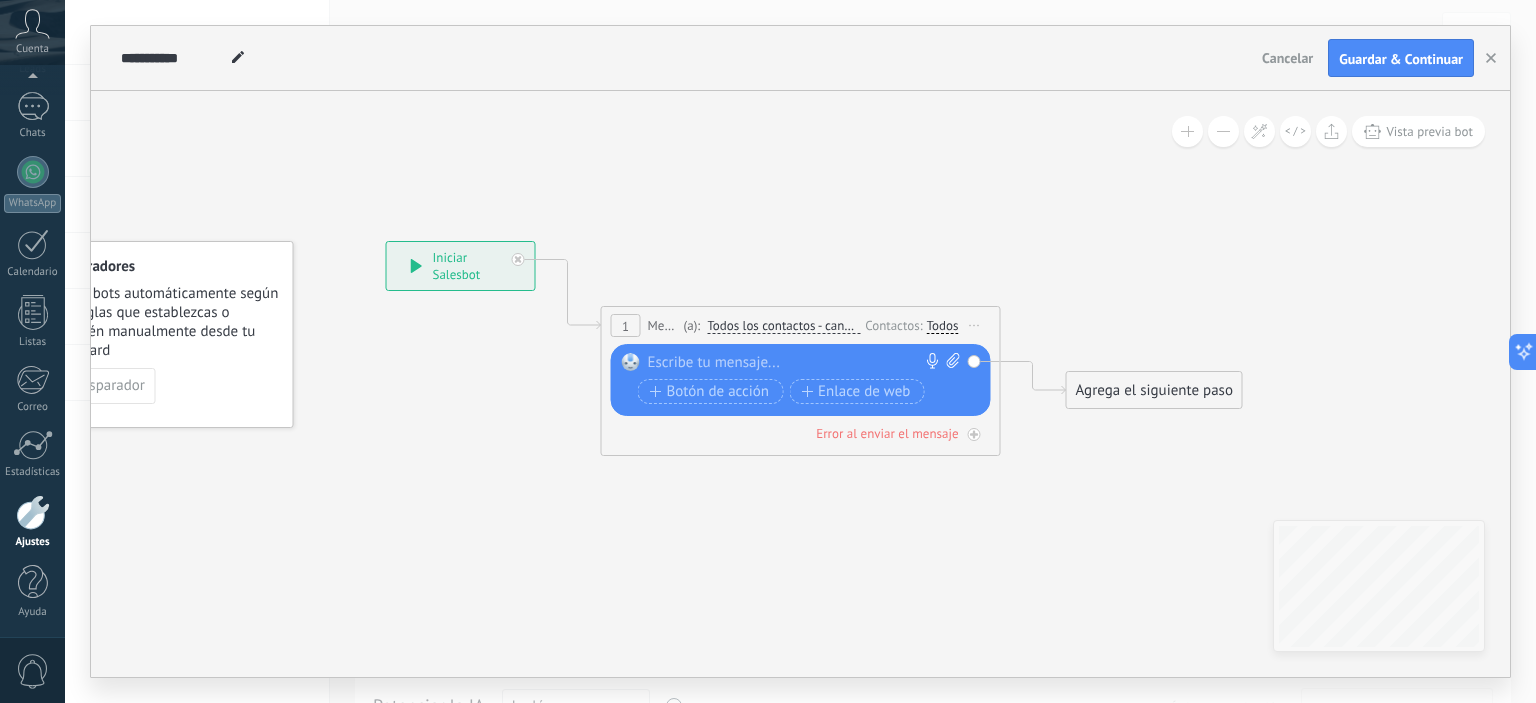drag, startPoint x: 1141, startPoint y: 510, endPoint x: 728, endPoint y: 270, distance: 477.67038 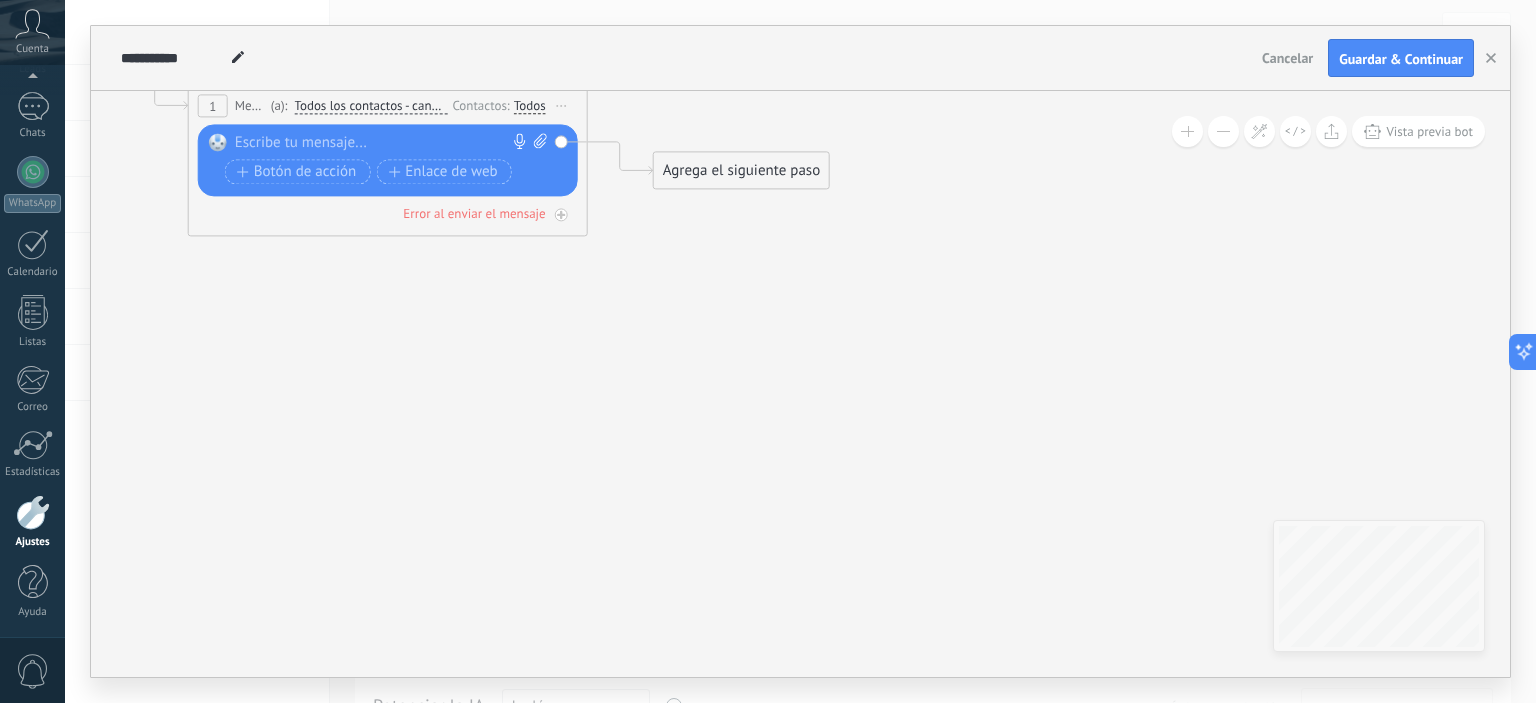 click on "Agrega el siguiente paso" at bounding box center (741, 171) 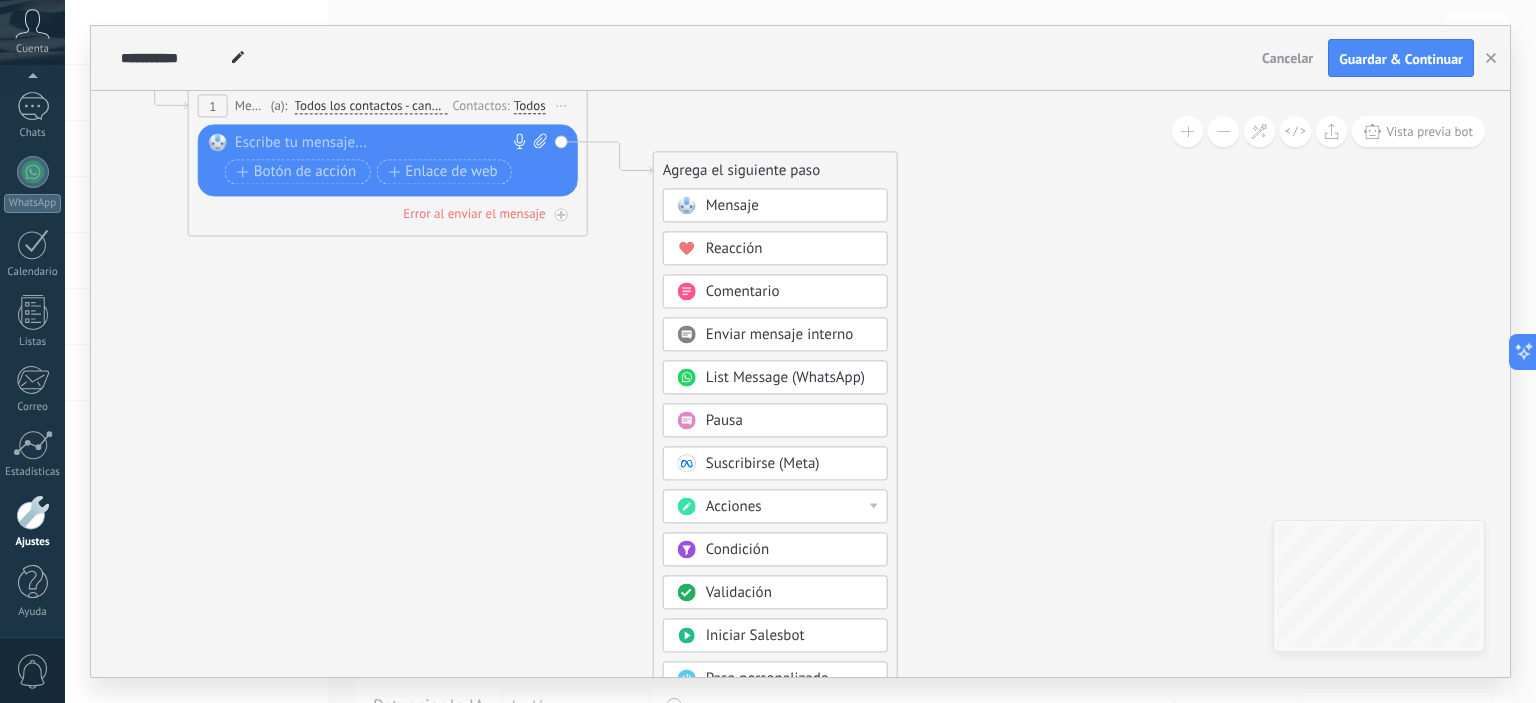click on "Mensaje
Mensaje
Mensaje
Reacción
Comentario
Enviar mensaje interno" at bounding box center [775, 515] 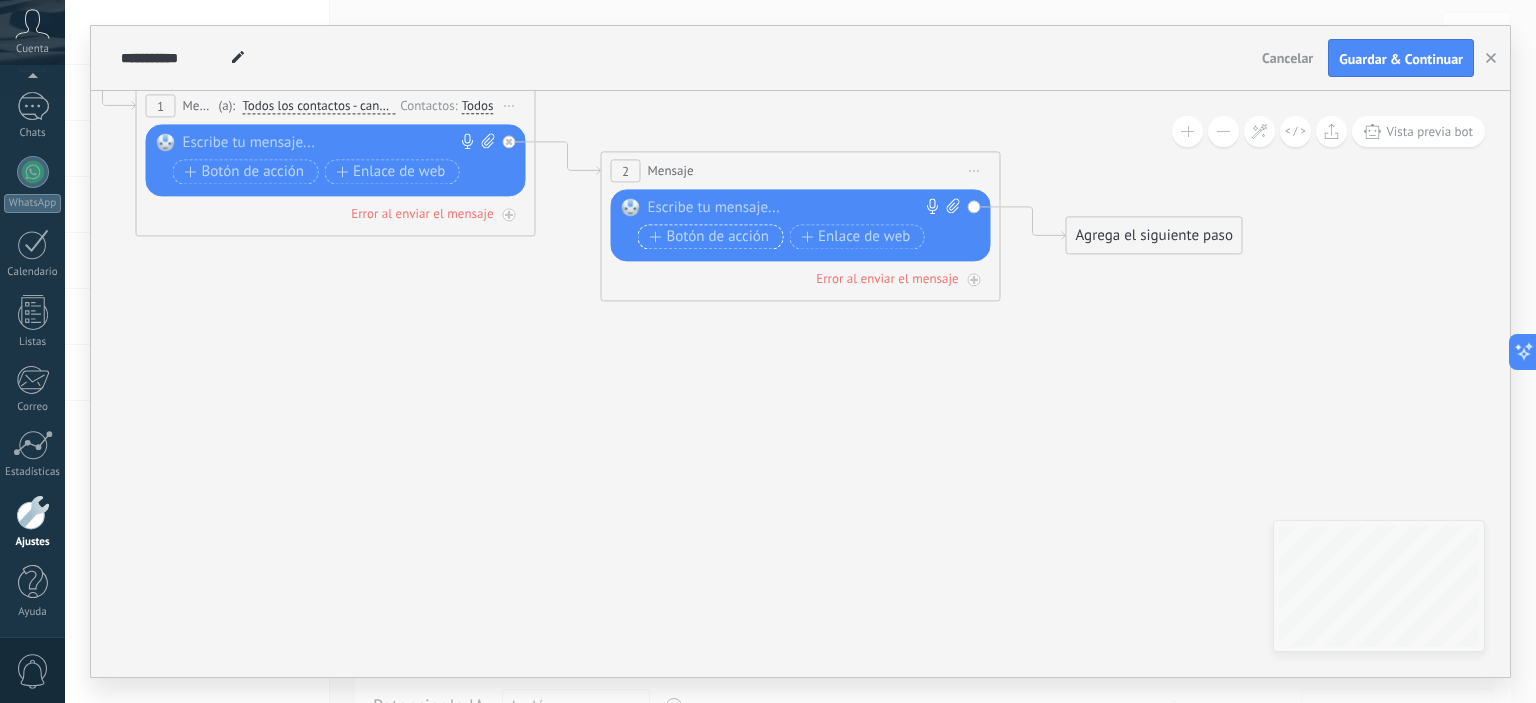 drag, startPoint x: 641, startPoint y: 242, endPoint x: 700, endPoint y: 349, distance: 122.18838 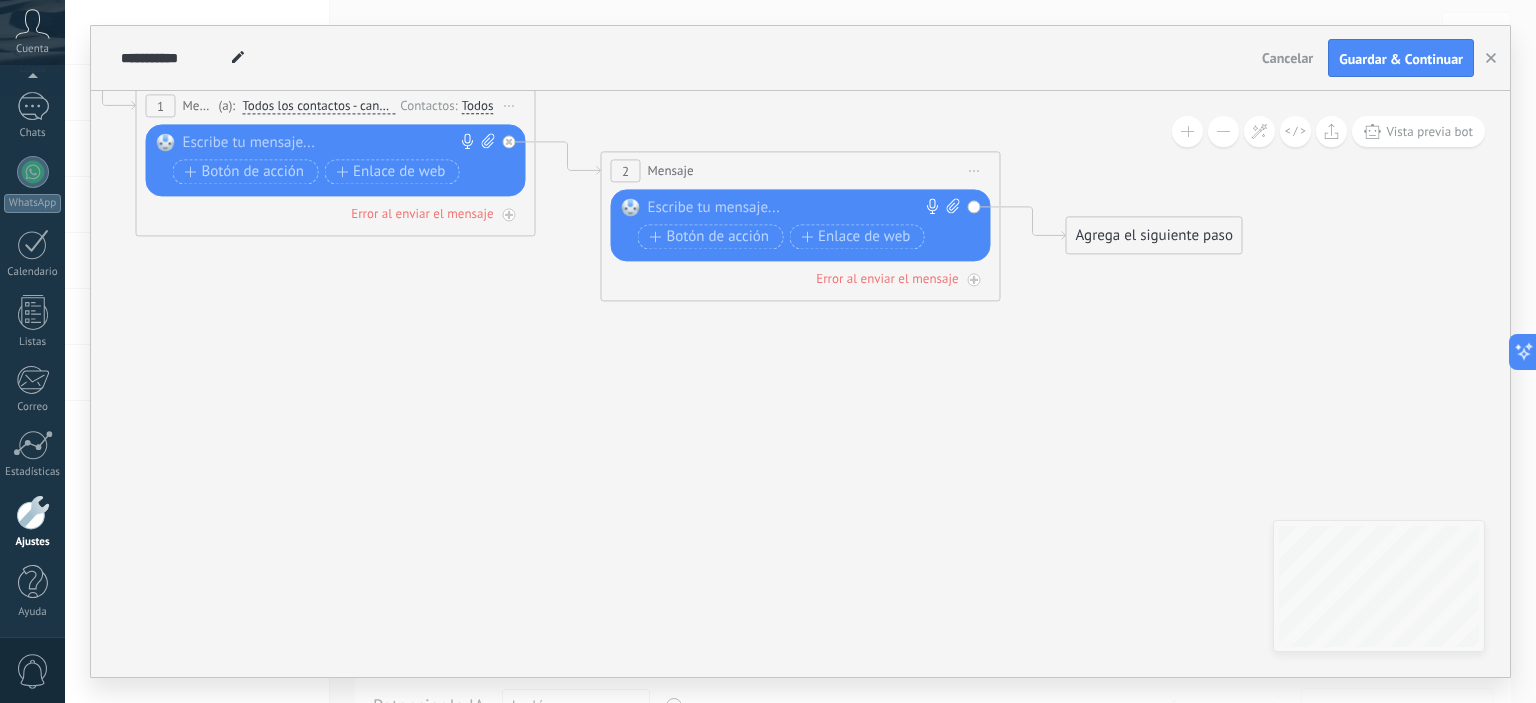 drag, startPoint x: 852, startPoint y: 377, endPoint x: 800, endPoint y: 437, distance: 79.397736 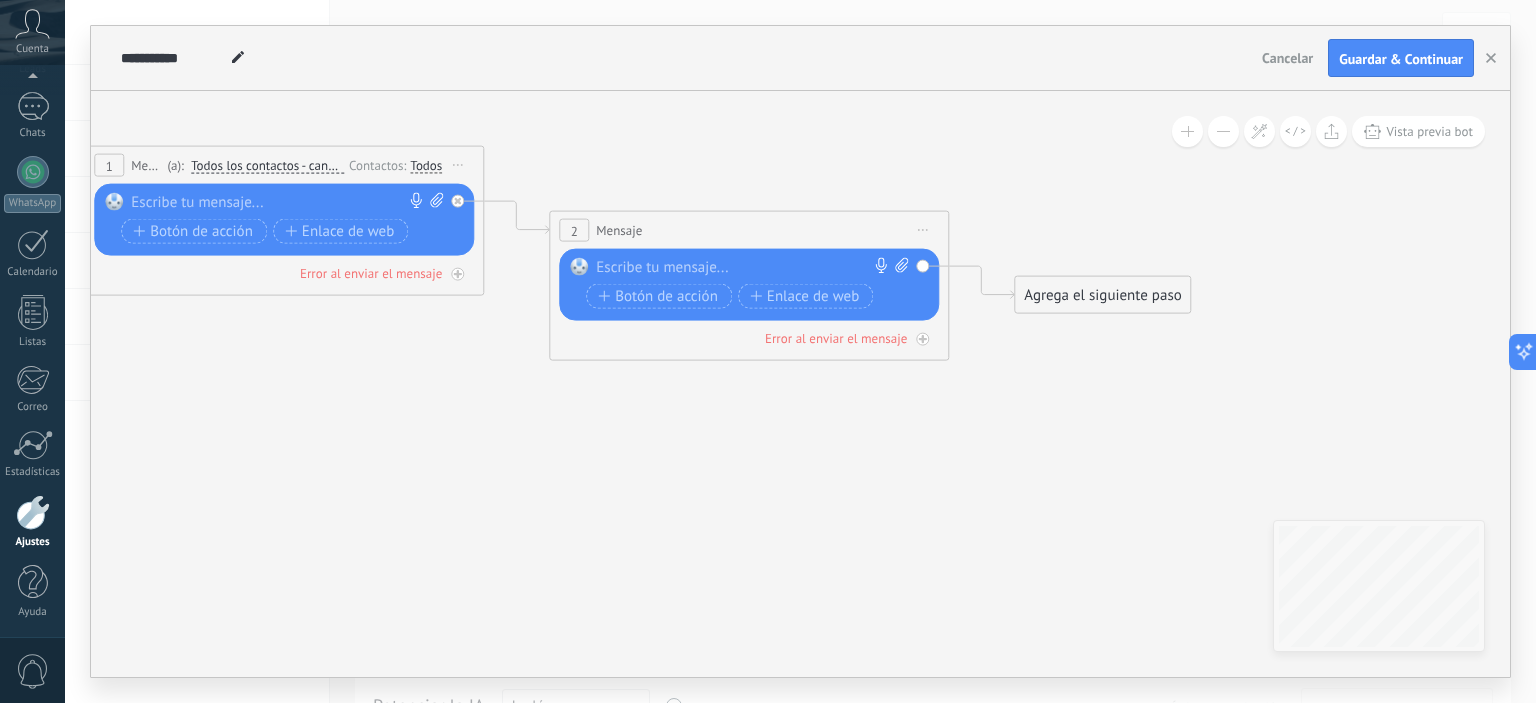 click 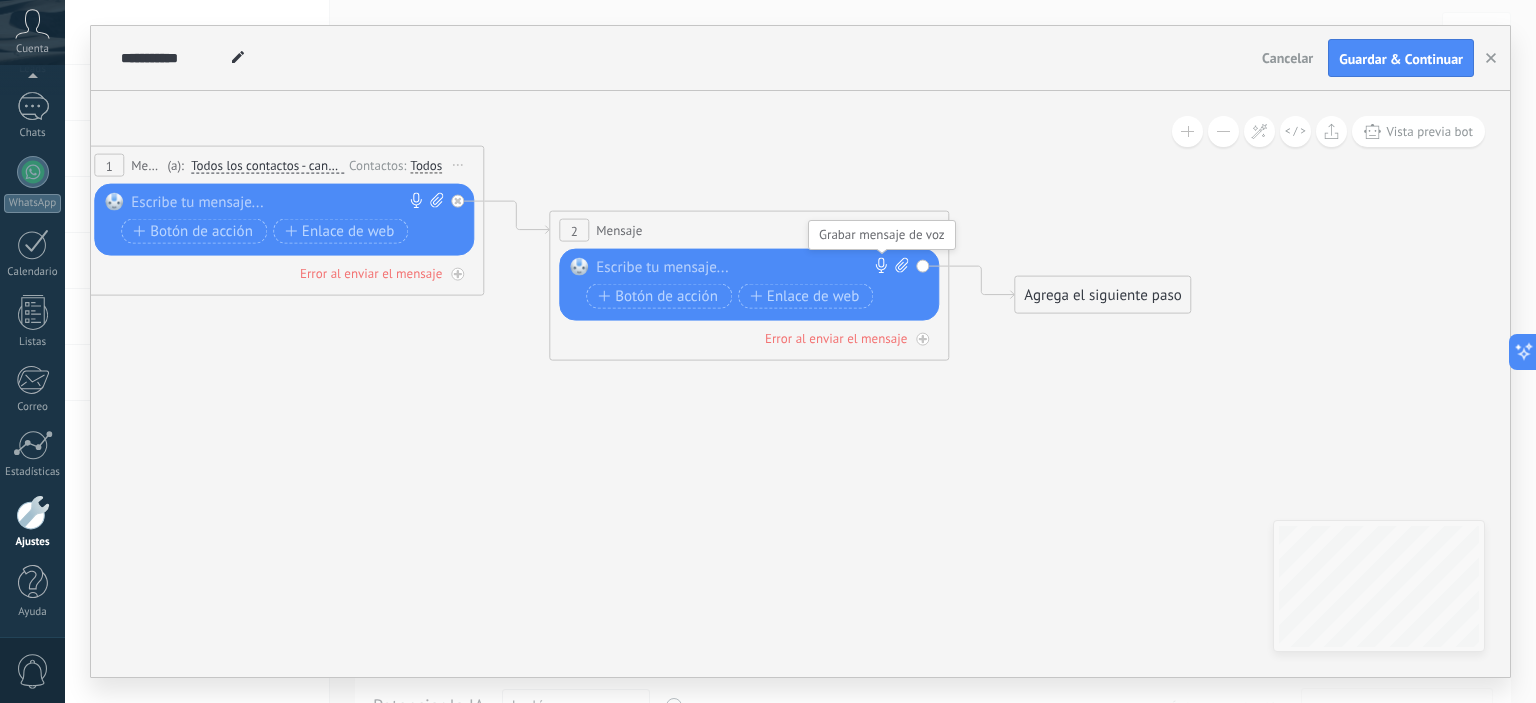 click 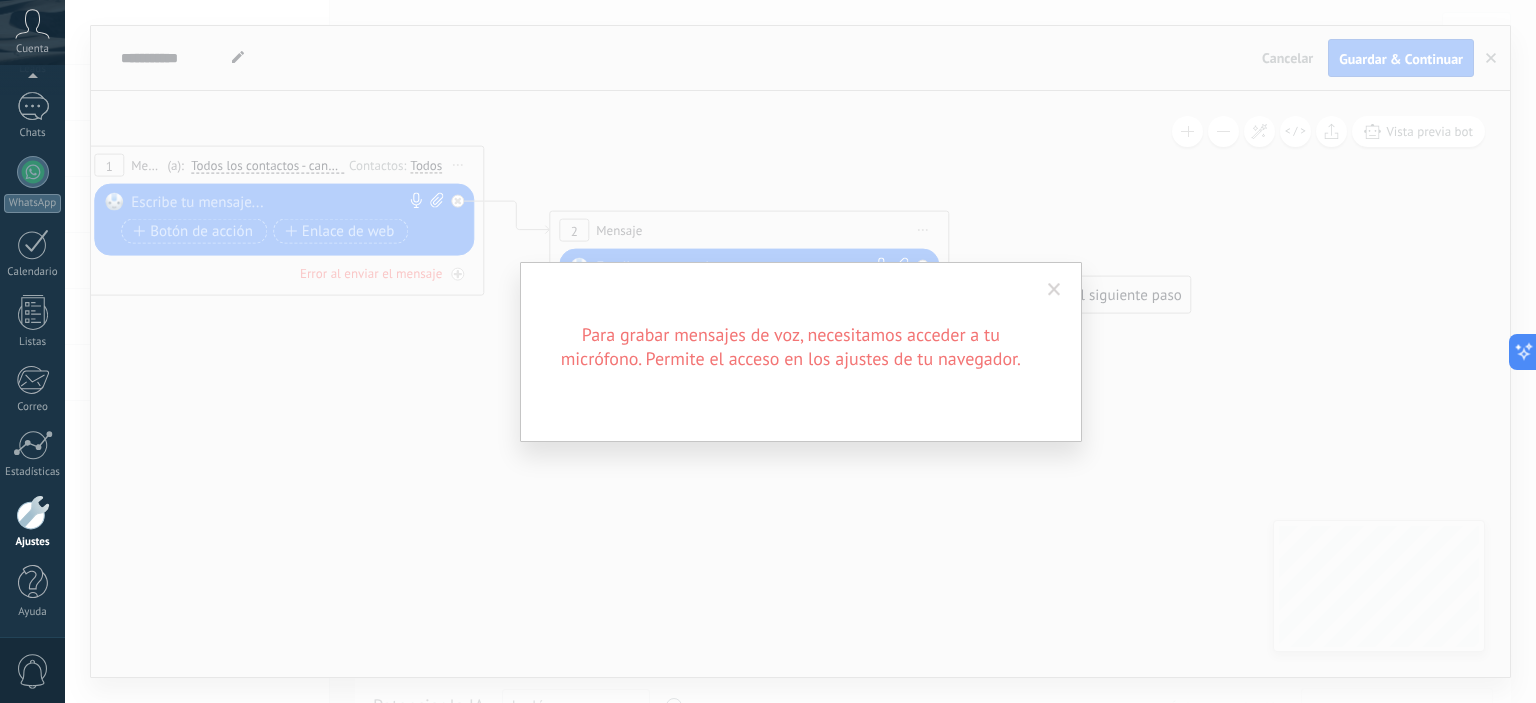 click at bounding box center (1054, 290) 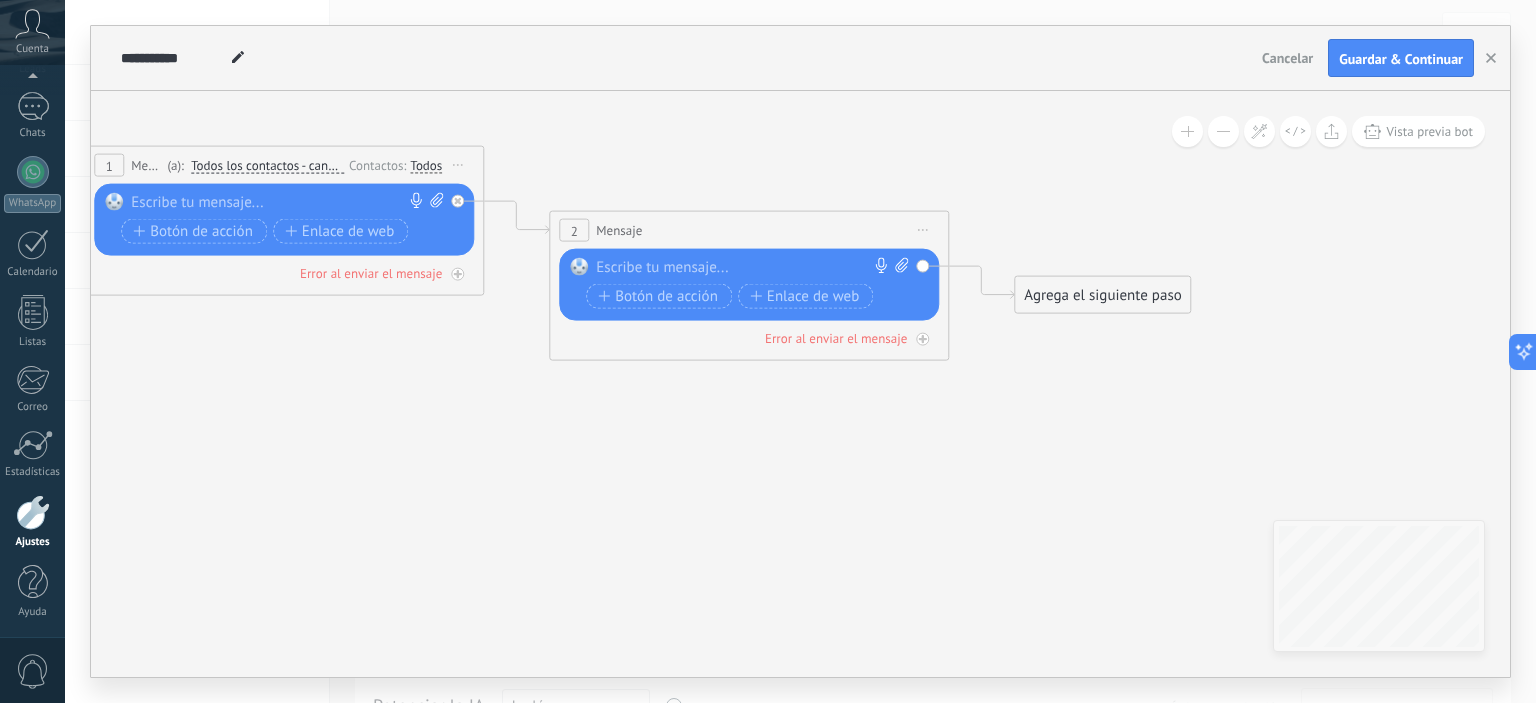 click on "Reemplazar
Quitar
Convertir a mensaje de voz
Arrastre la imagen aquí para adjuntarla.
Añadir imagen
Subir
Arrastrar y soltar
Archivo no encontrado
Escribe tu mensaje..." at bounding box center [749, 285] 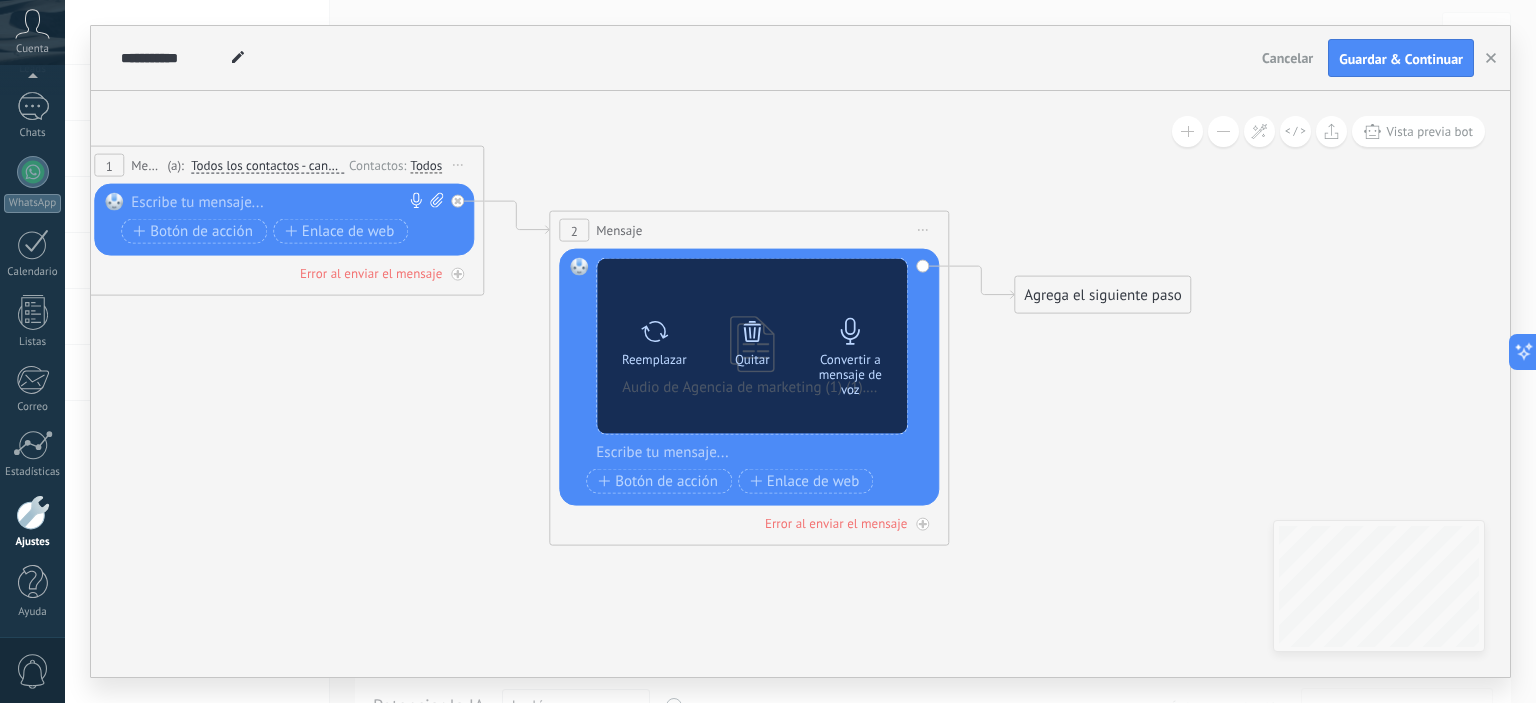 click 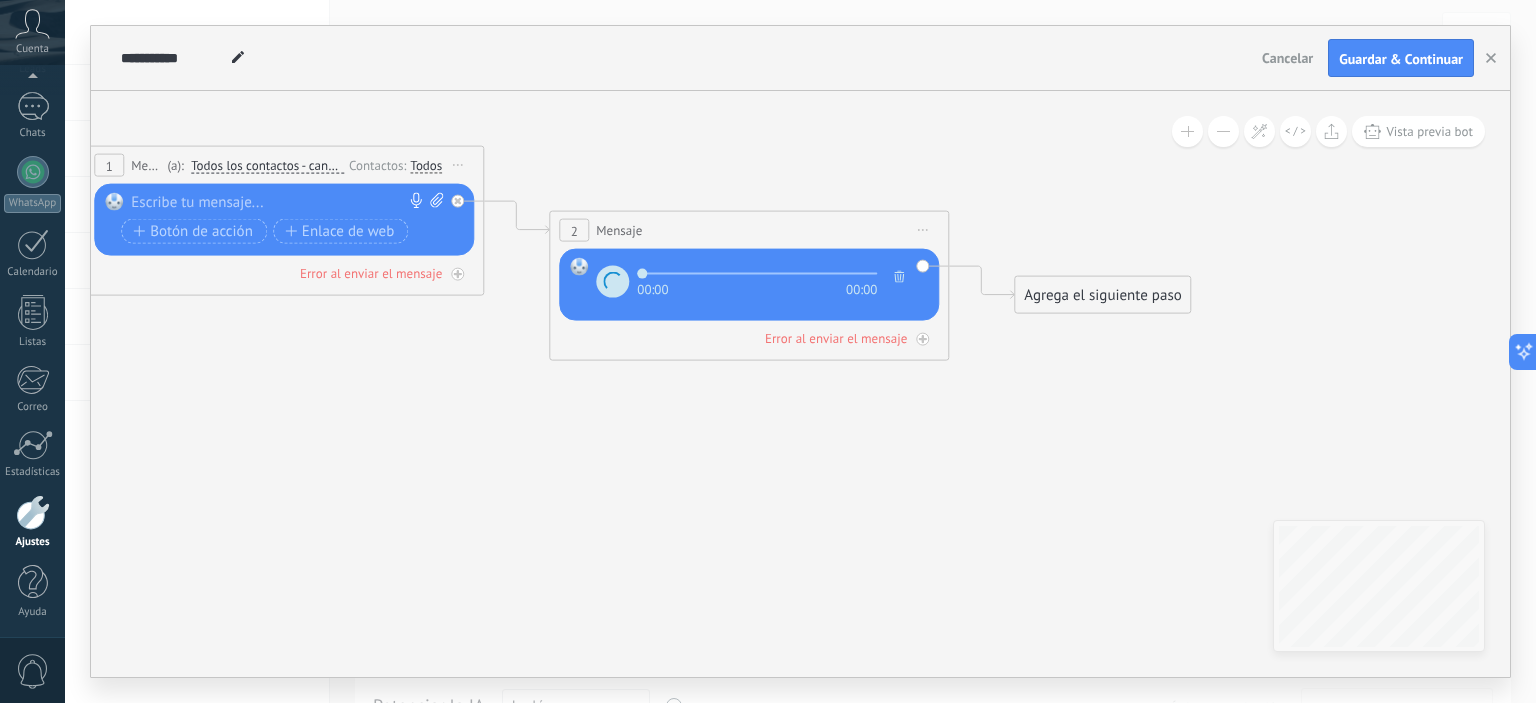 click on "Reemplazar
Quitar
Convertir a mensaje de voz
Arrastre la imagen aquí para adjuntarla.
Añadir imagen
Subir
Arrastrar y soltar
Archivo no encontrado
Escribe tu mensaje..." at bounding box center [287, 221] 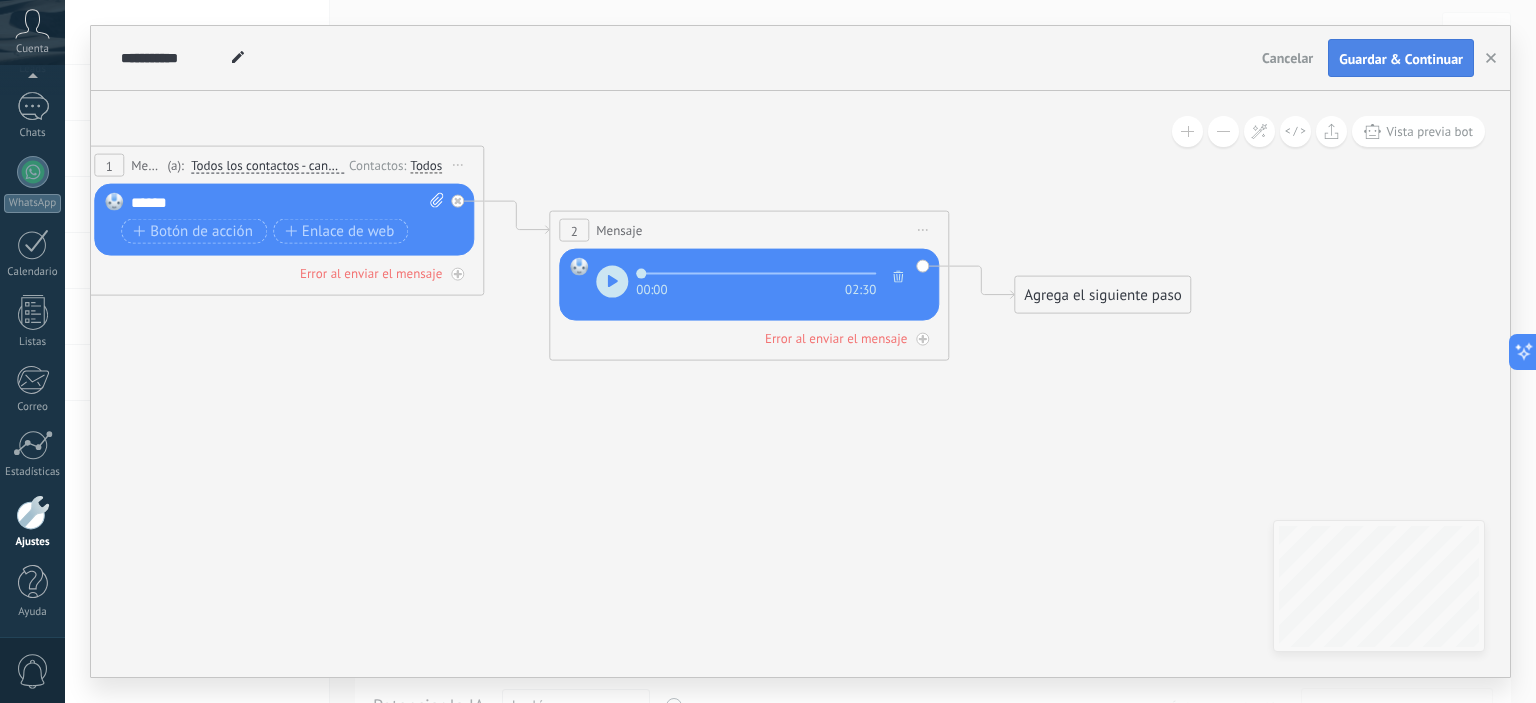 click on "Guardar & Continuar" at bounding box center [1401, 59] 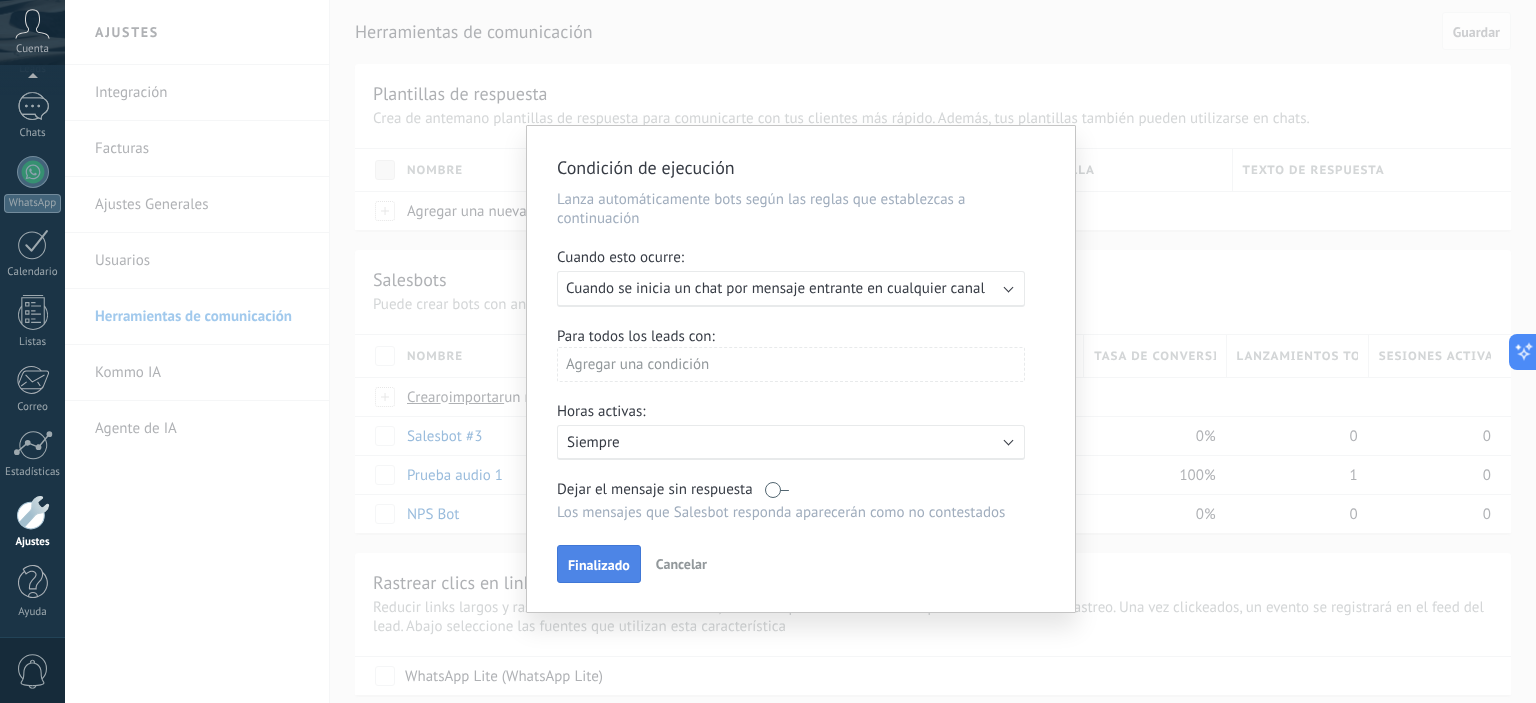 click on "Finalizado" at bounding box center (599, 565) 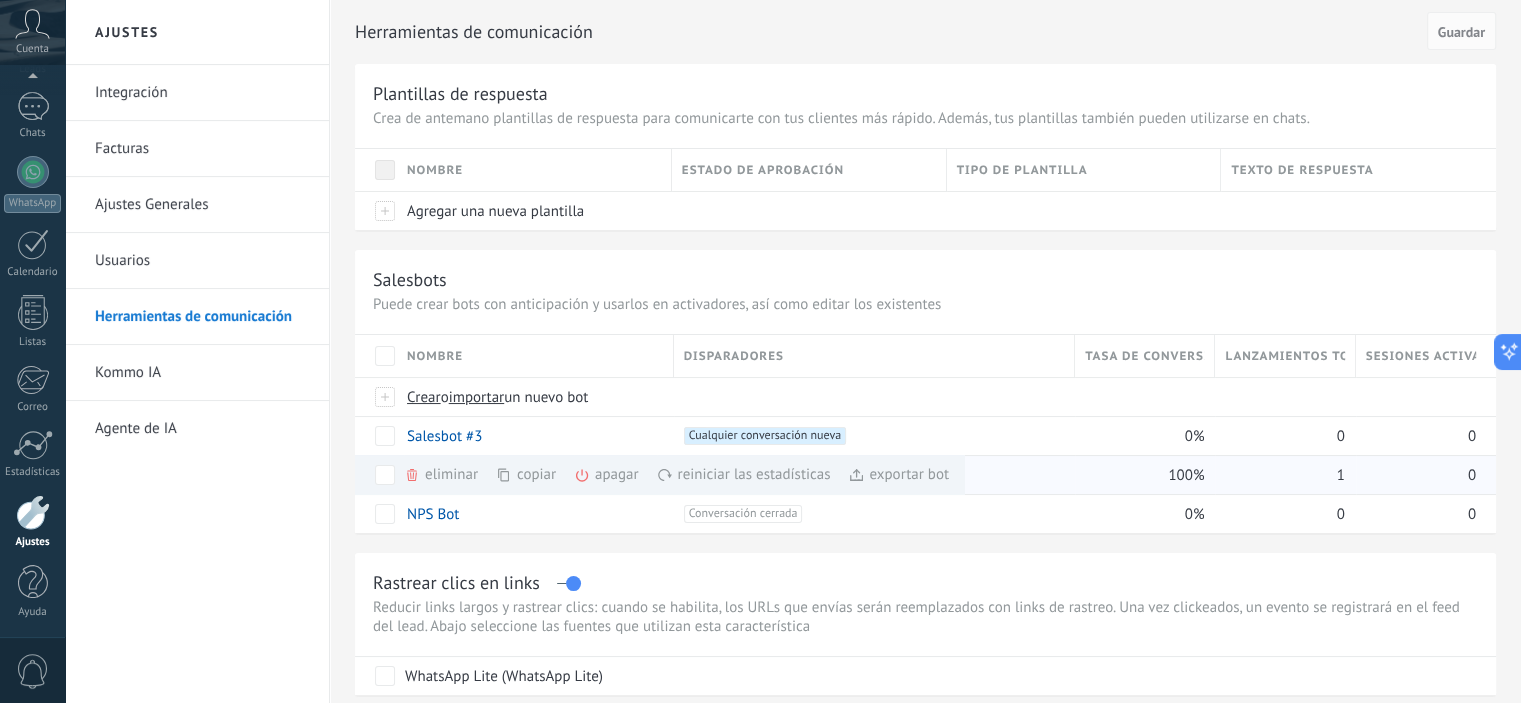 click on "apagar màs" at bounding box center (640, 474) 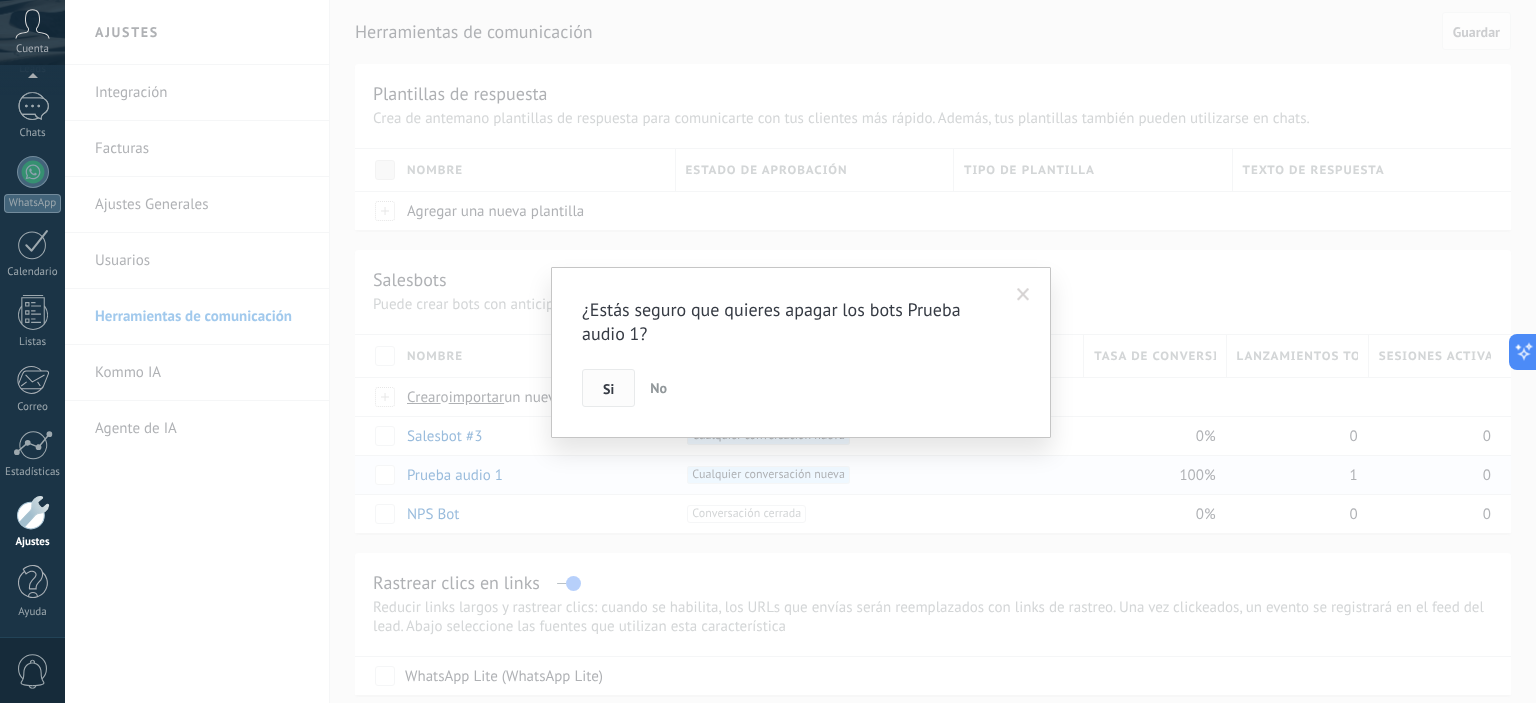 click on "Si" at bounding box center (608, 389) 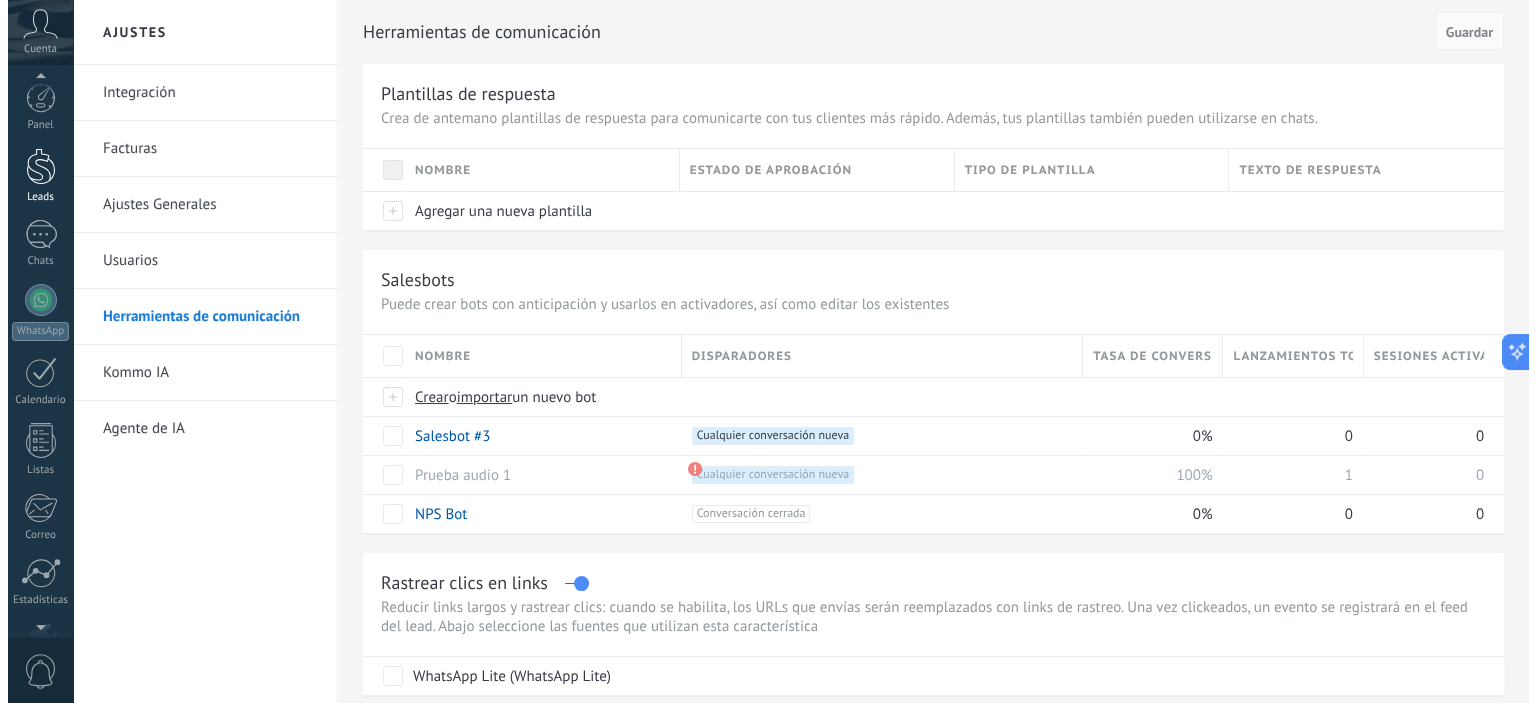 scroll, scrollTop: 0, scrollLeft: 0, axis: both 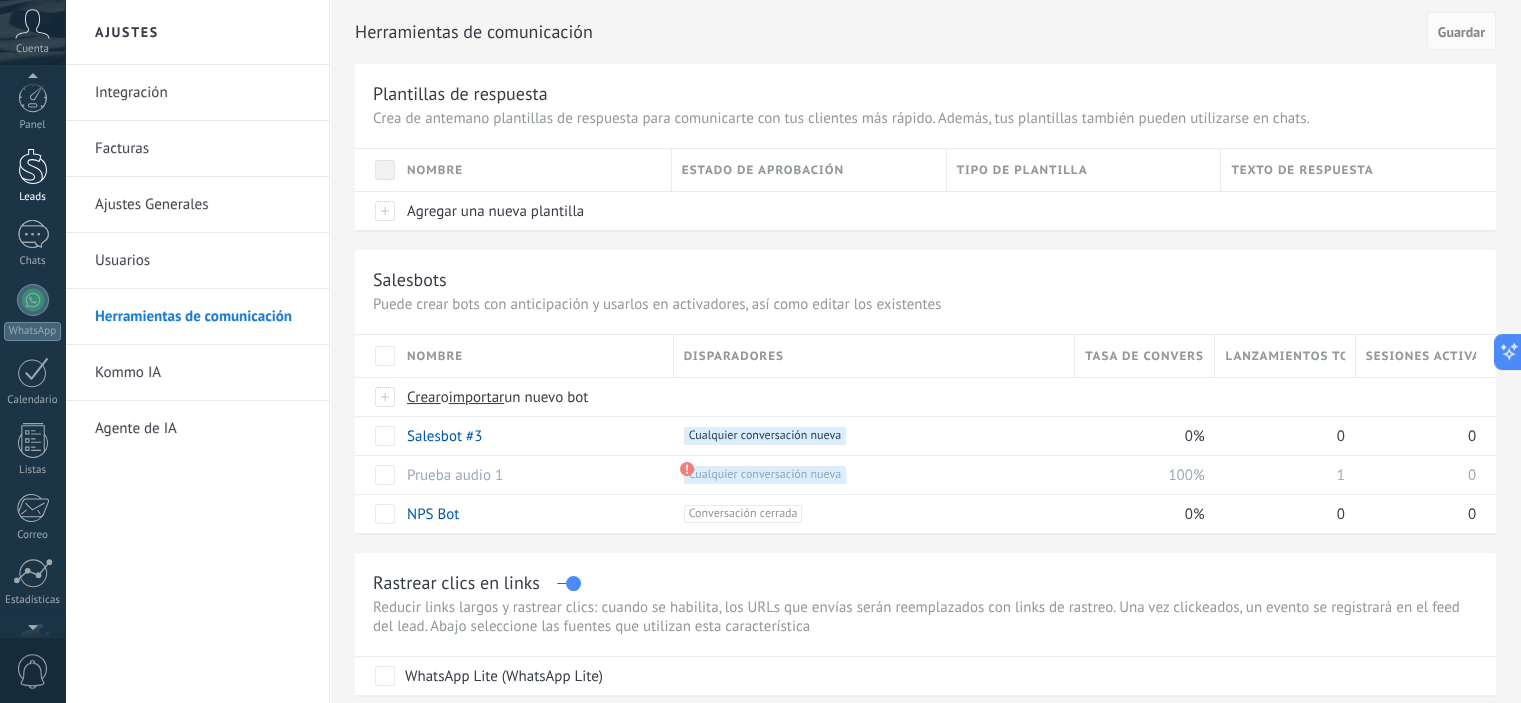 click on "Leads" at bounding box center [32, 176] 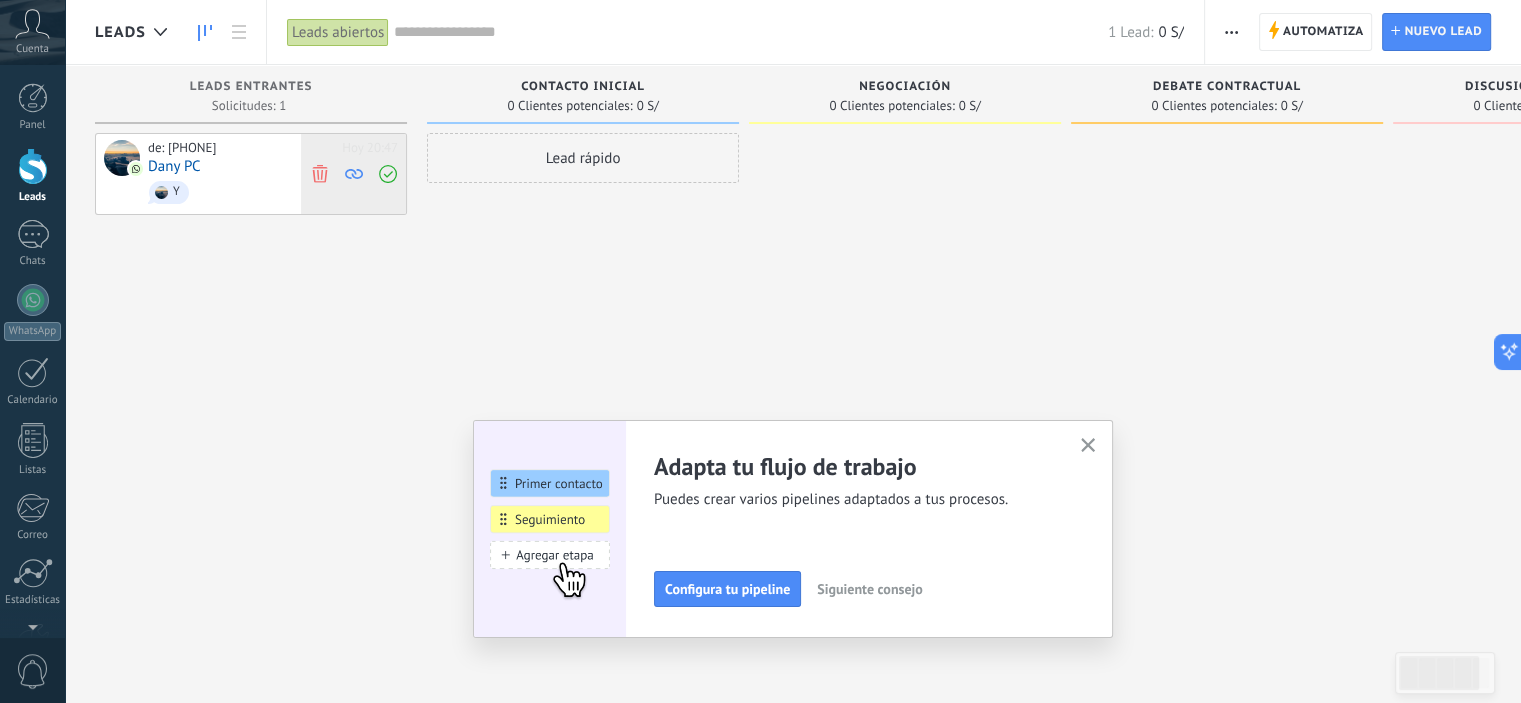 click 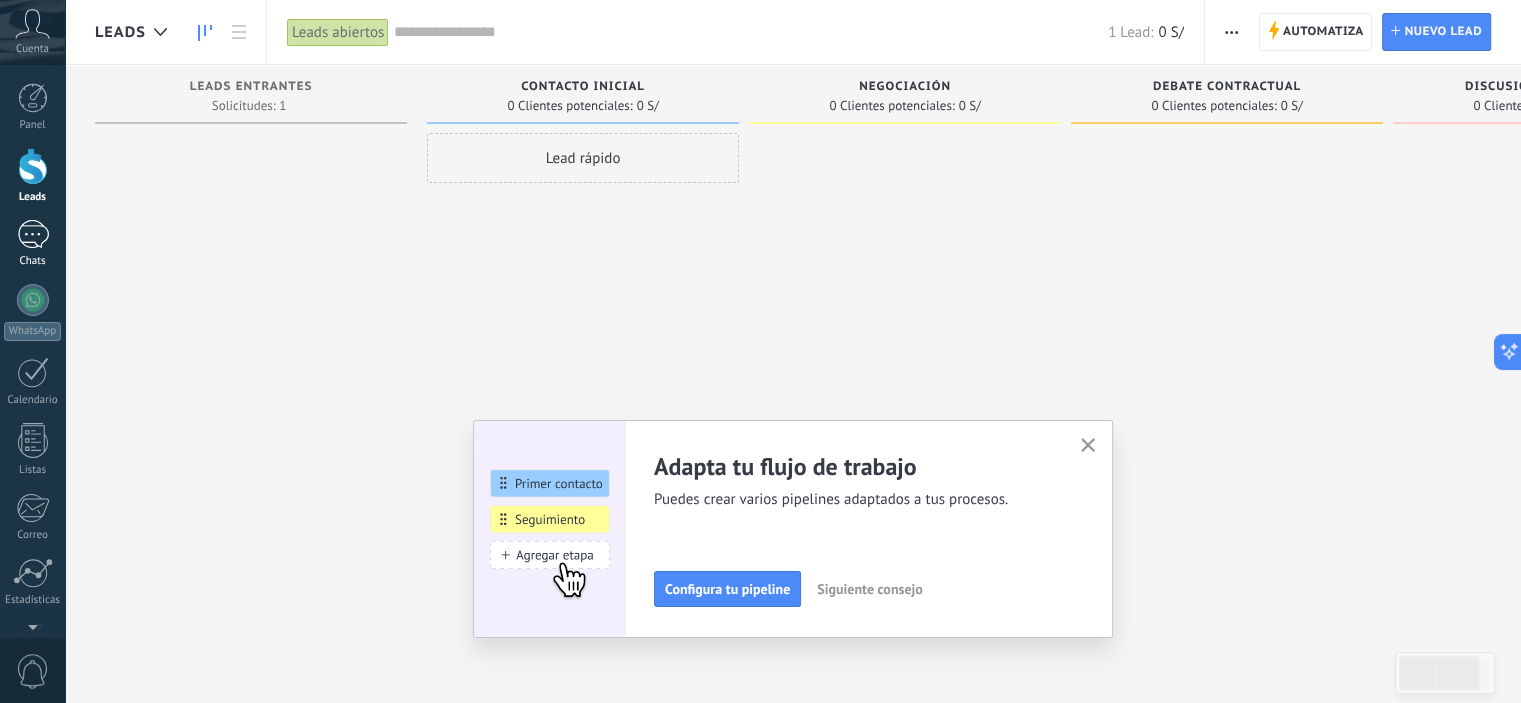 click on "1" at bounding box center [33, 234] 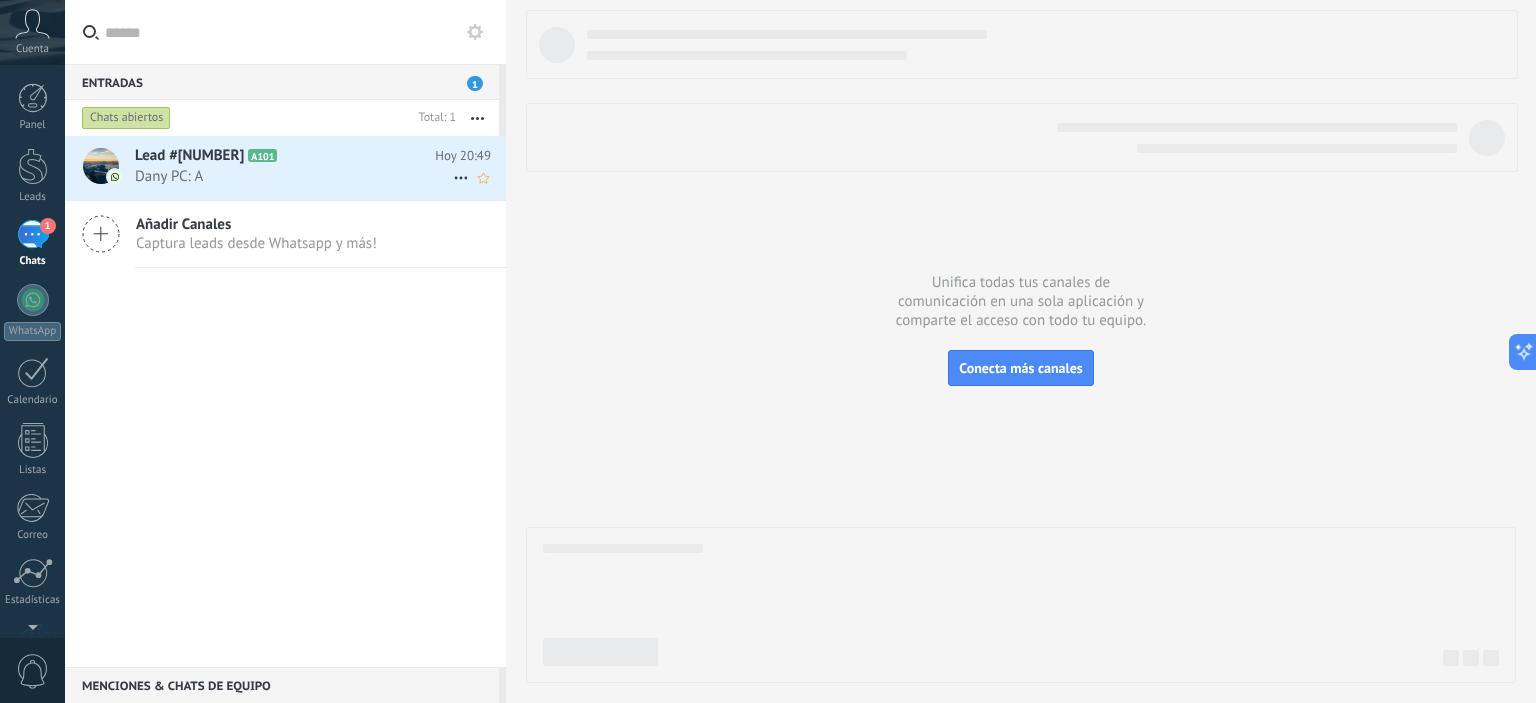 click on "Dany PC: A" at bounding box center (294, 176) 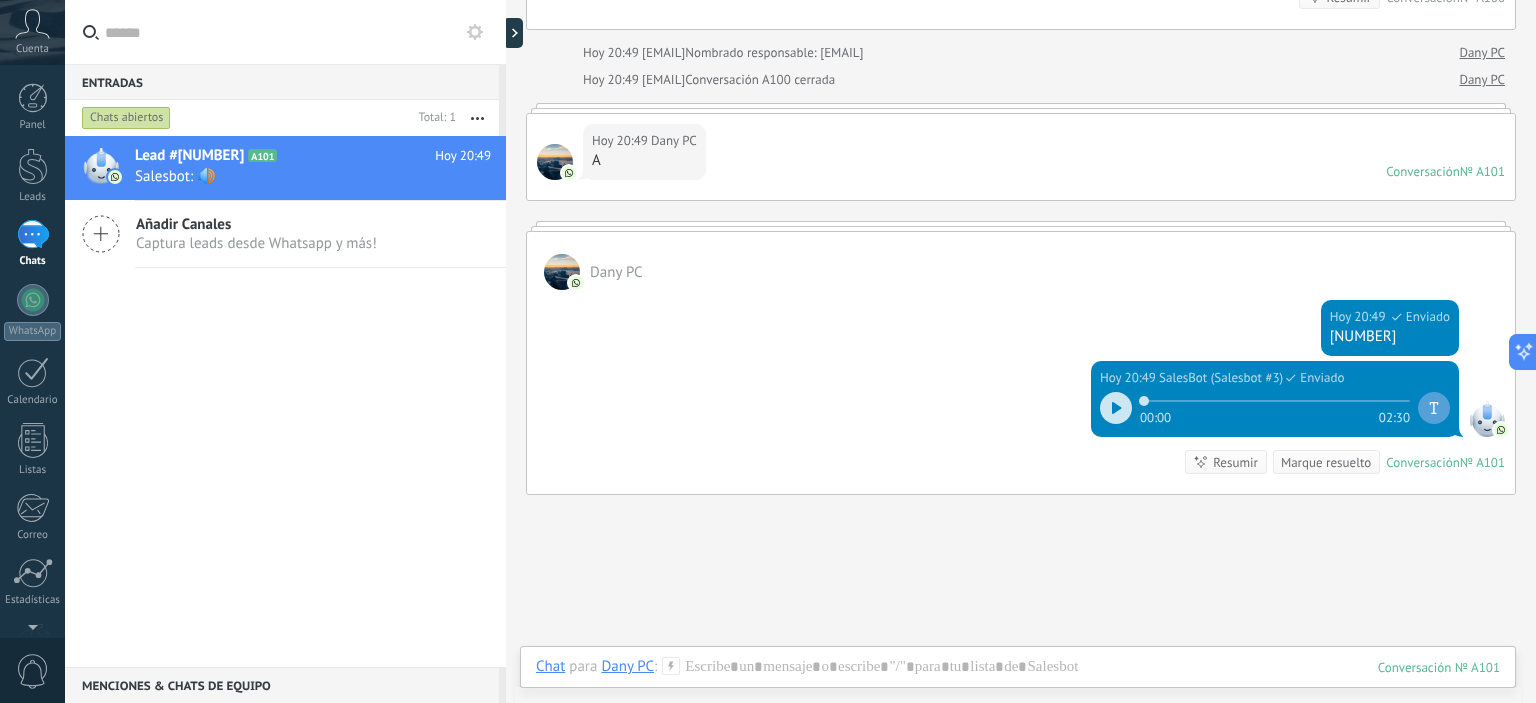 scroll, scrollTop: 717, scrollLeft: 0, axis: vertical 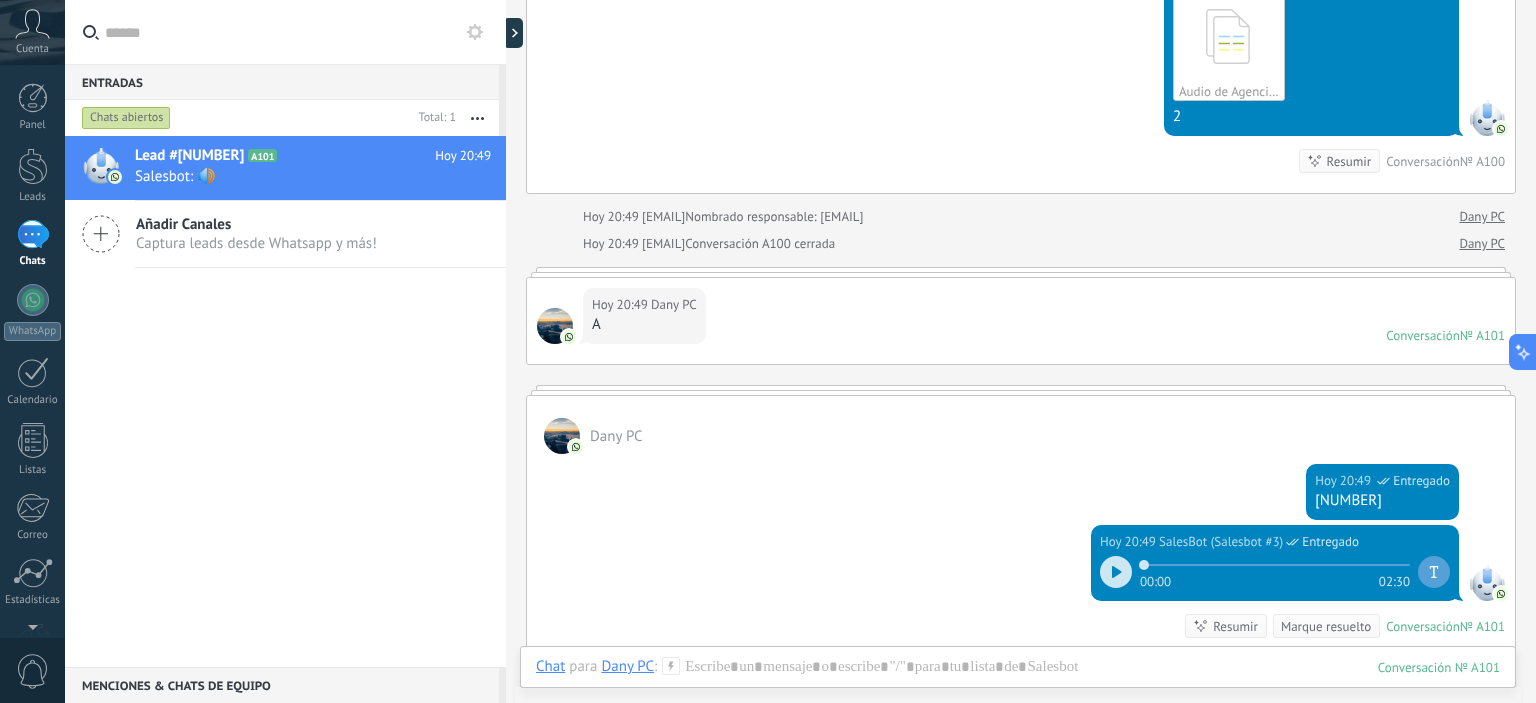 click on "[NUMBER]" at bounding box center [1382, 501] 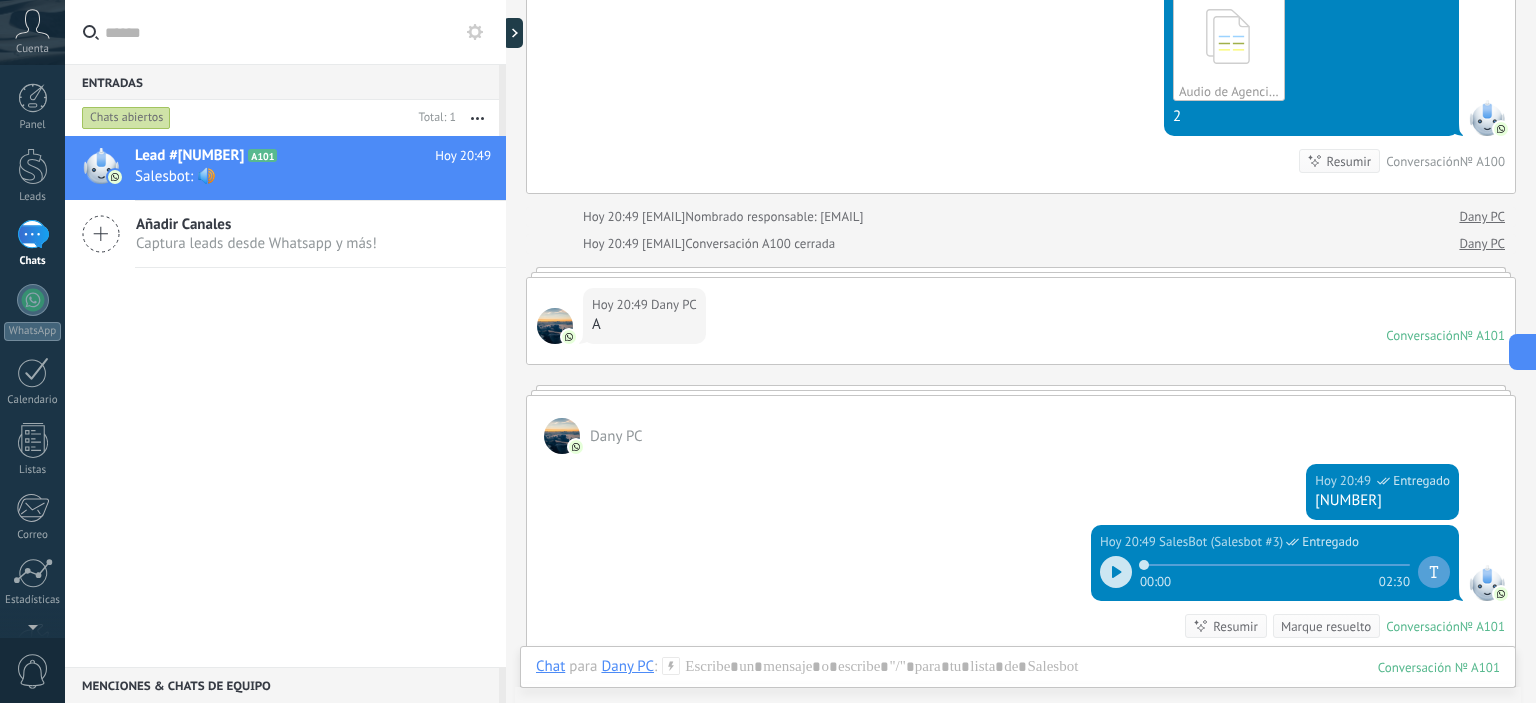 click on "[NUMBER]" at bounding box center (1382, 501) 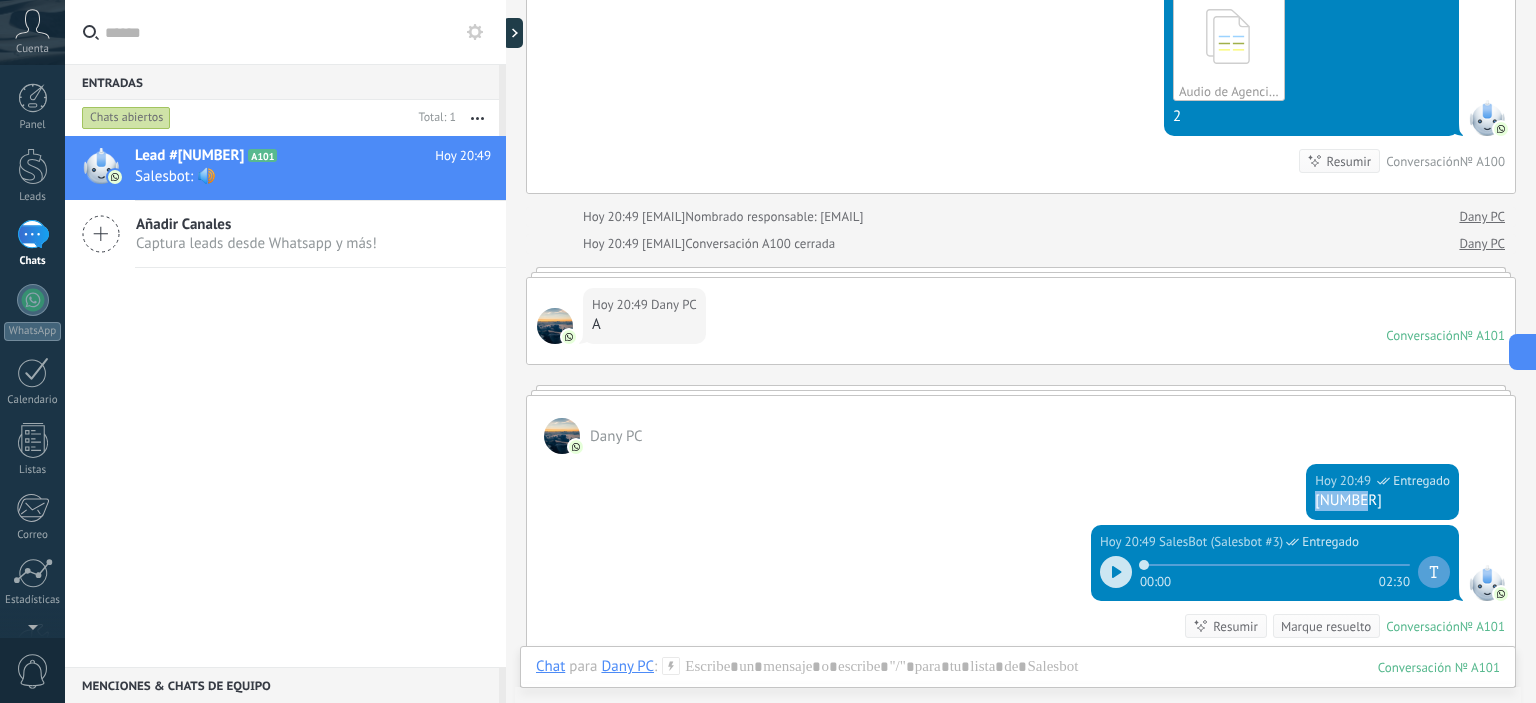 click on "[NUMBER]" at bounding box center (1382, 501) 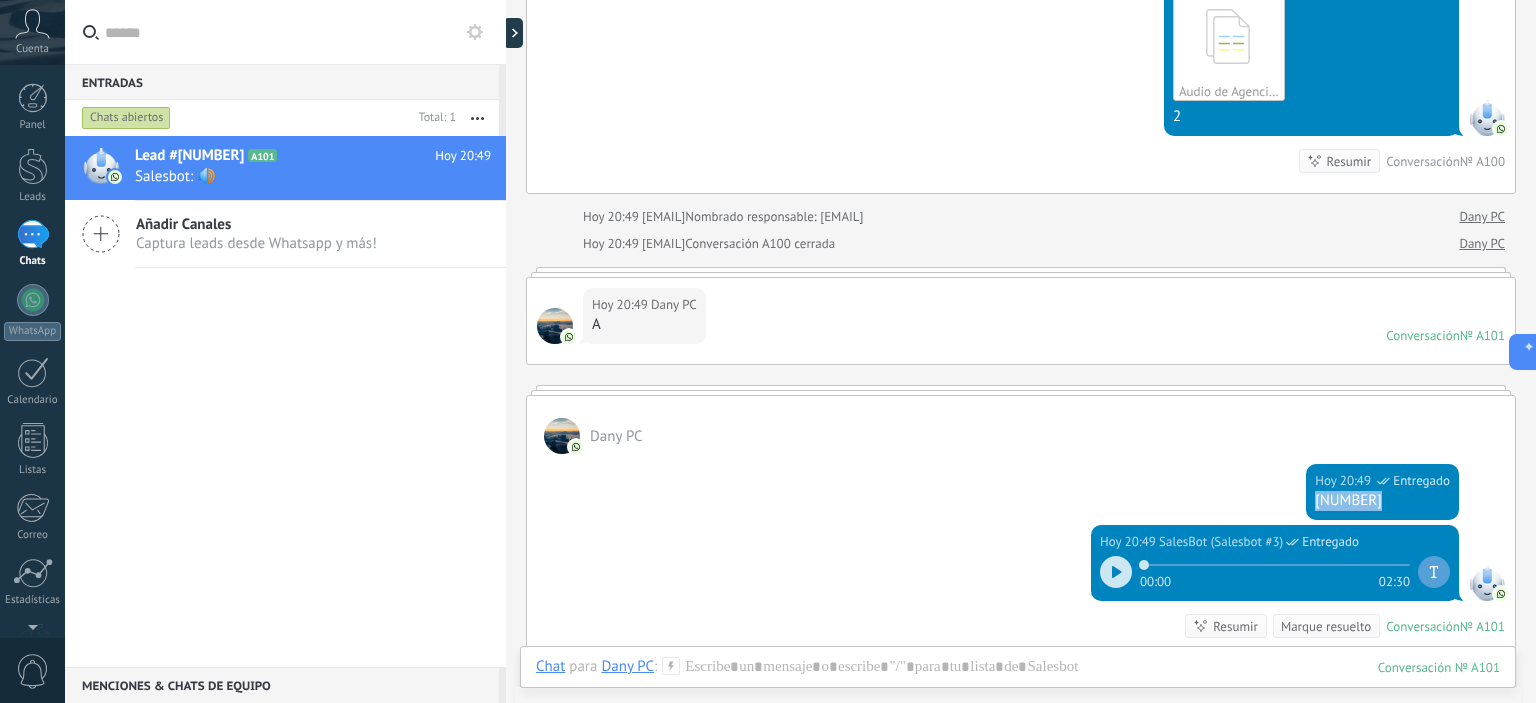 click on "[NUMBER]" at bounding box center (1382, 501) 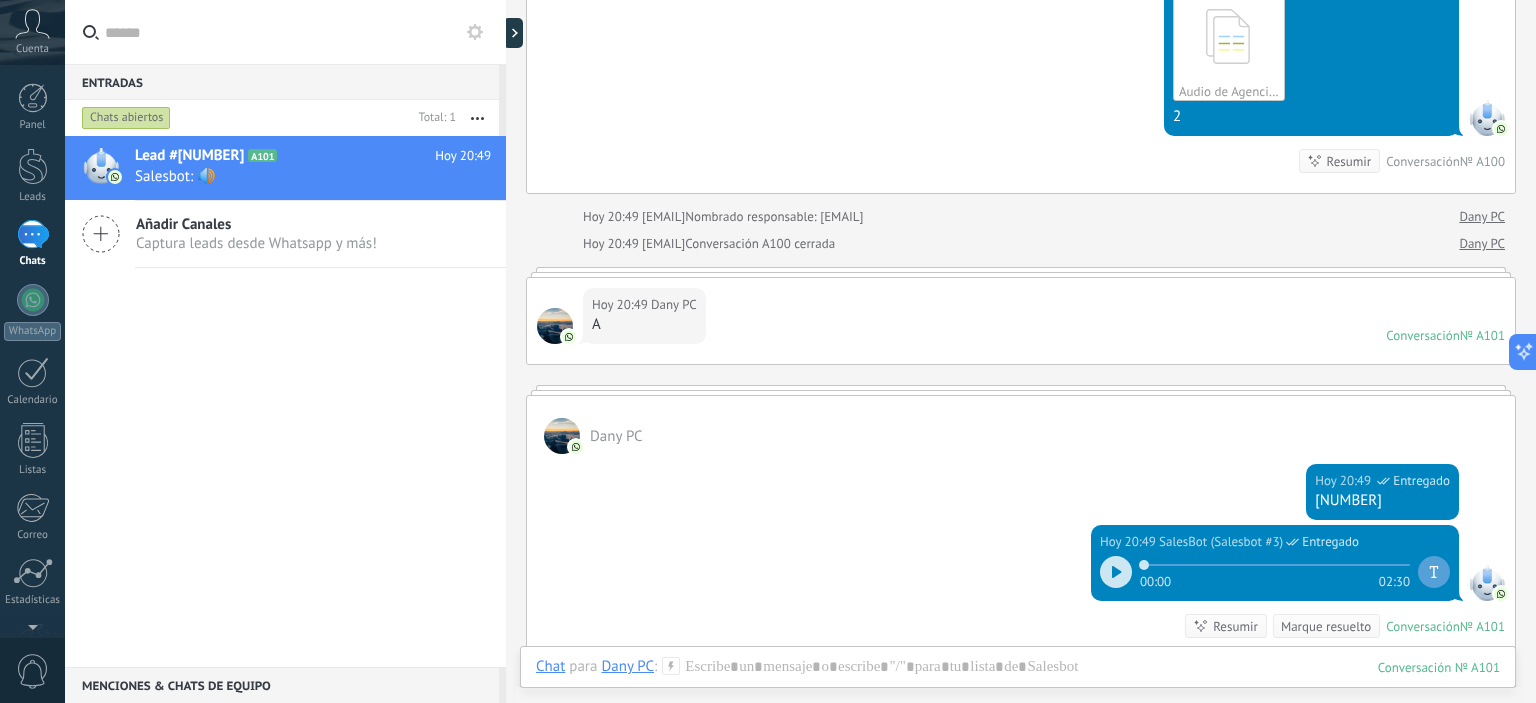click at bounding box center (1116, 572) 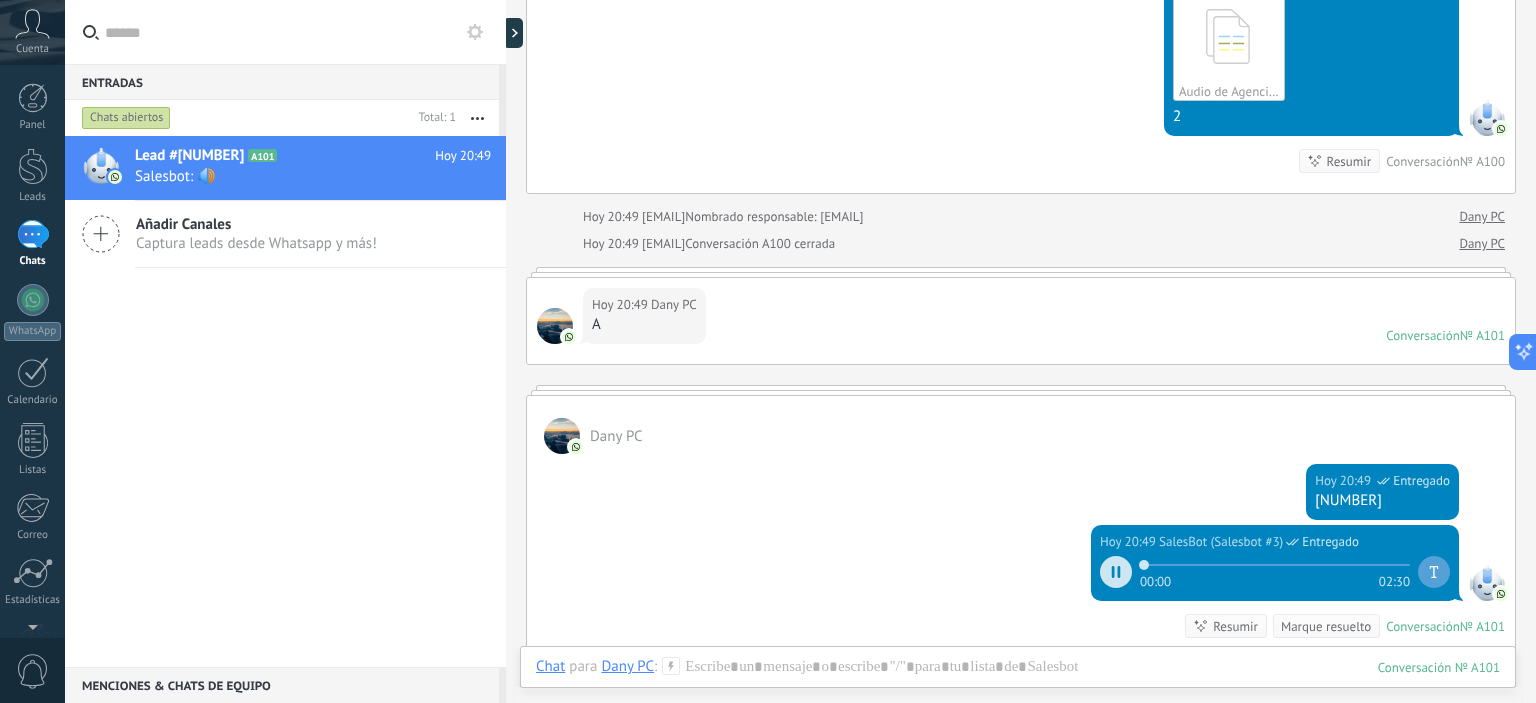 click at bounding box center (1116, 572) 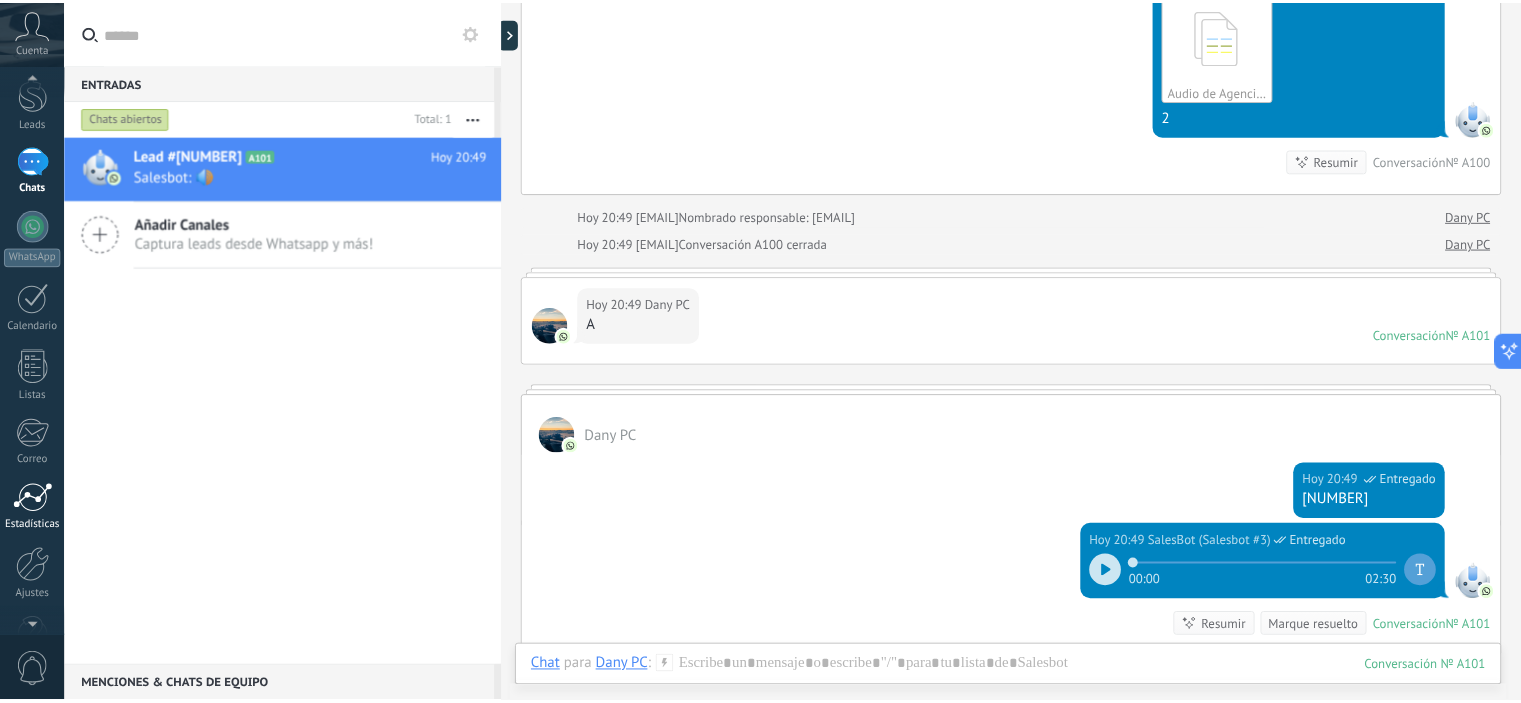 scroll, scrollTop: 128, scrollLeft: 0, axis: vertical 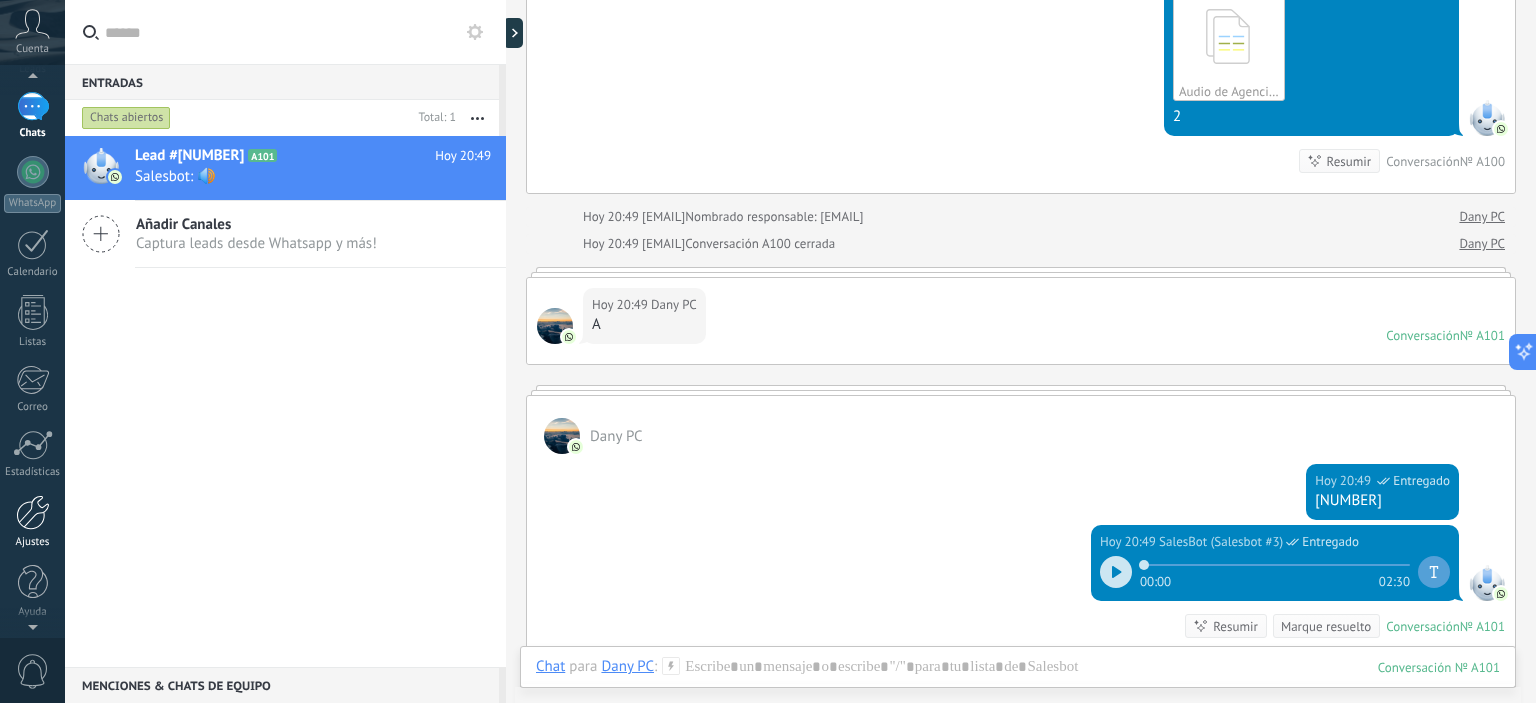 click on "Ajustes" at bounding box center [33, 542] 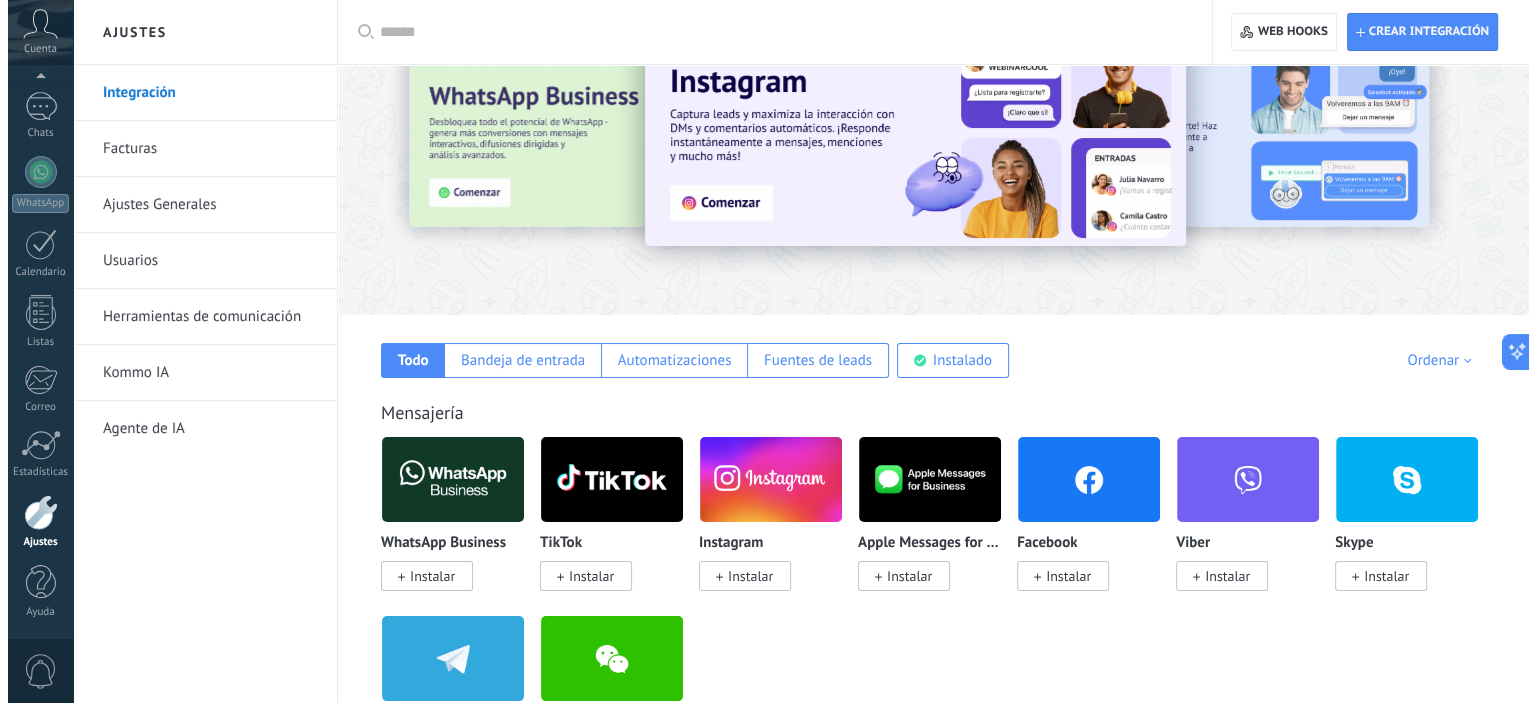 scroll, scrollTop: 0, scrollLeft: 0, axis: both 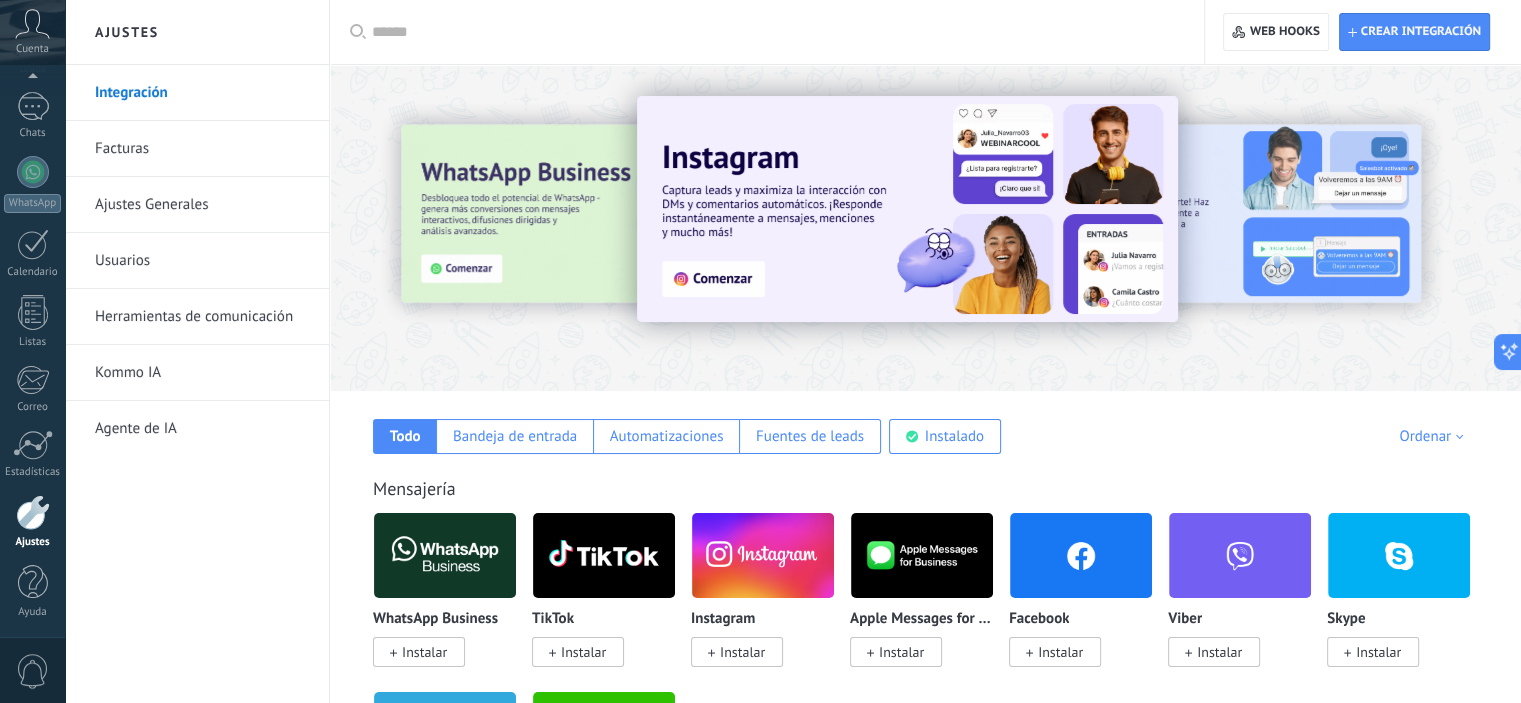 click on "Herramientas de comunicación" at bounding box center [202, 317] 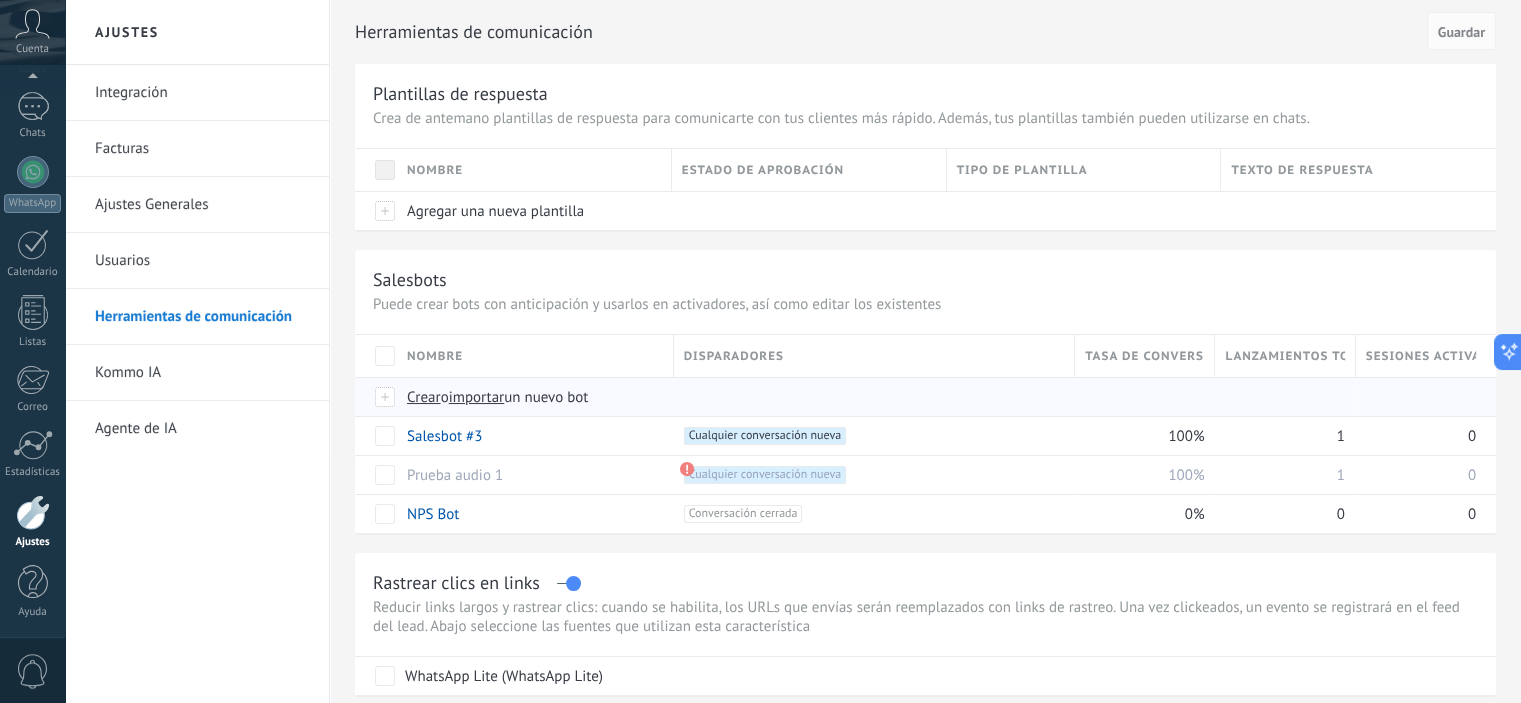 click on "Crear  o  importar  un nuevo bot" at bounding box center [752, 397] 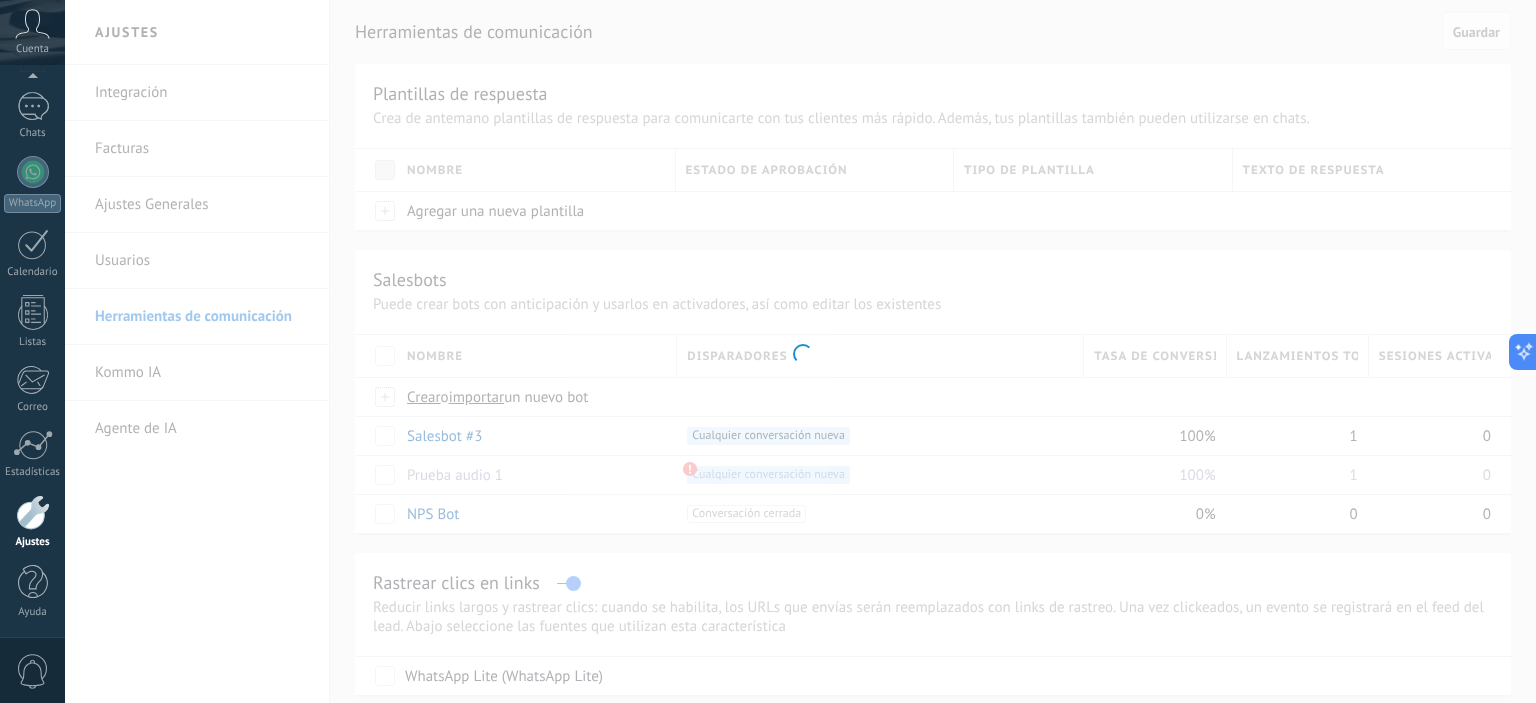click at bounding box center (800, 351) 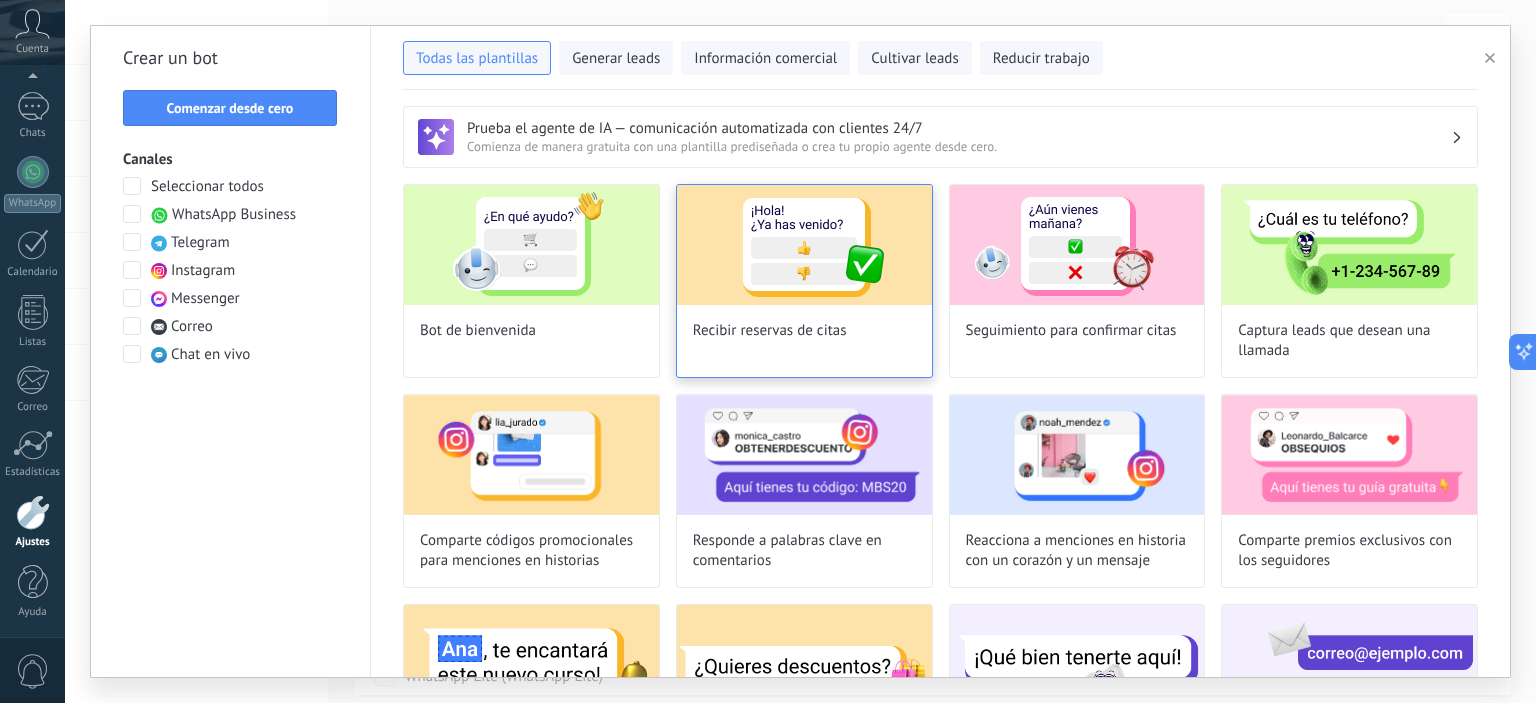 click at bounding box center (804, 245) 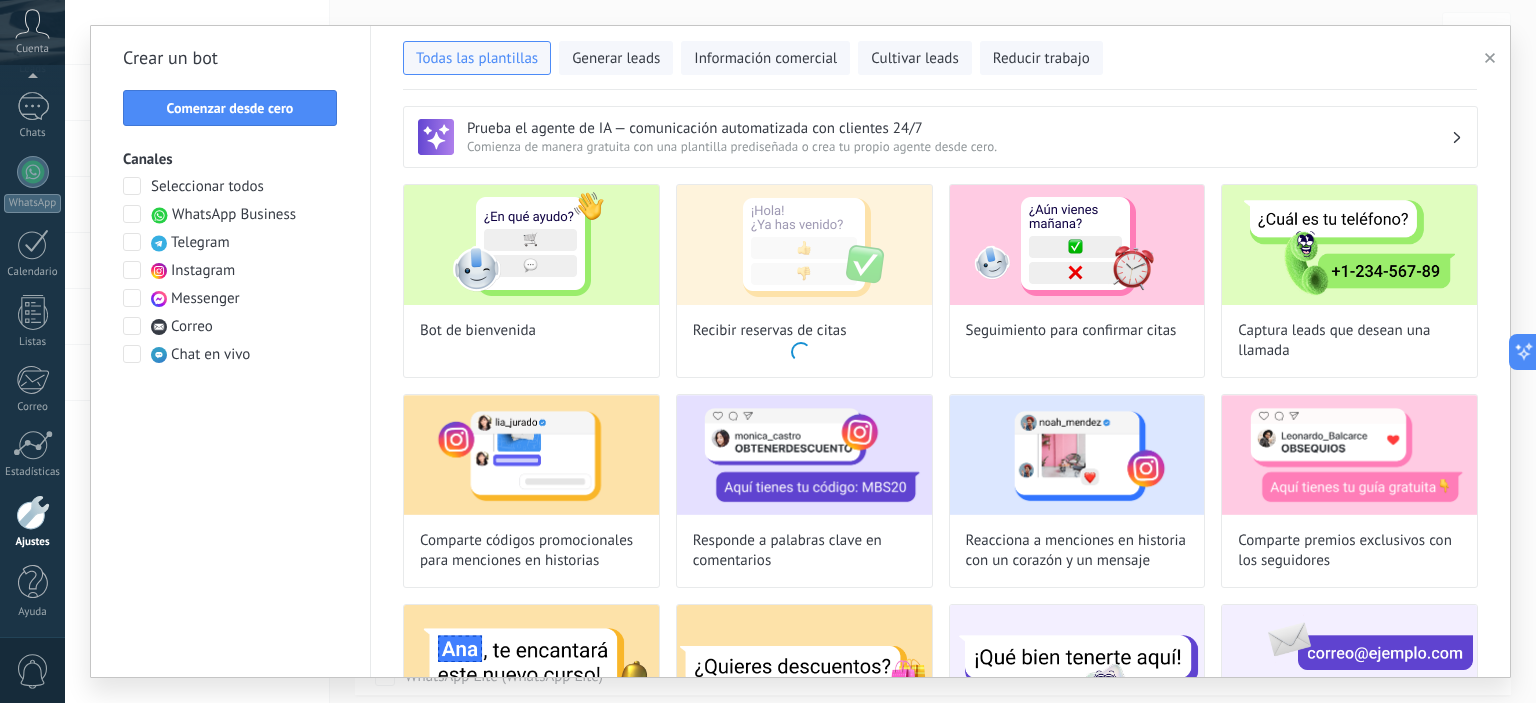 type on "**********" 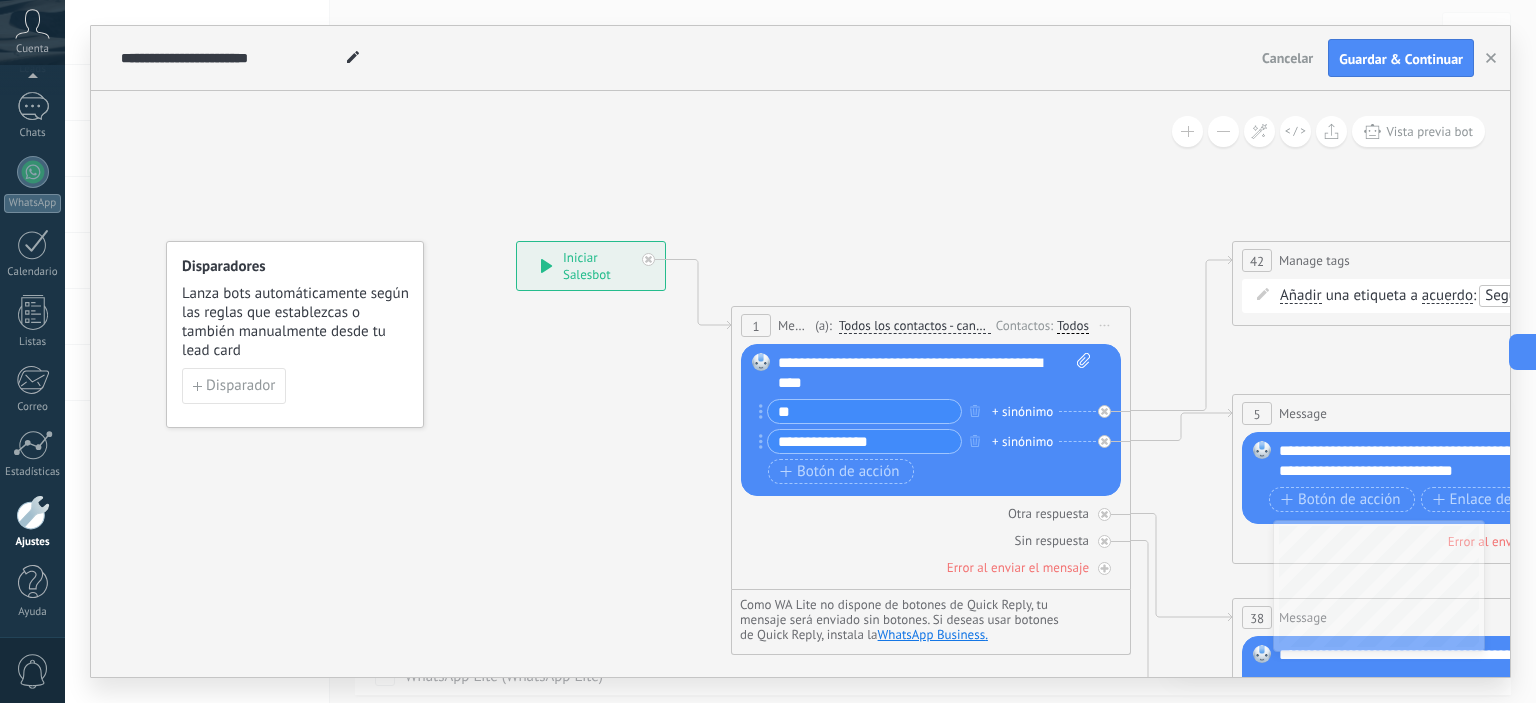 drag, startPoint x: 896, startPoint y: 234, endPoint x: 797, endPoint y: 177, distance: 114.236595 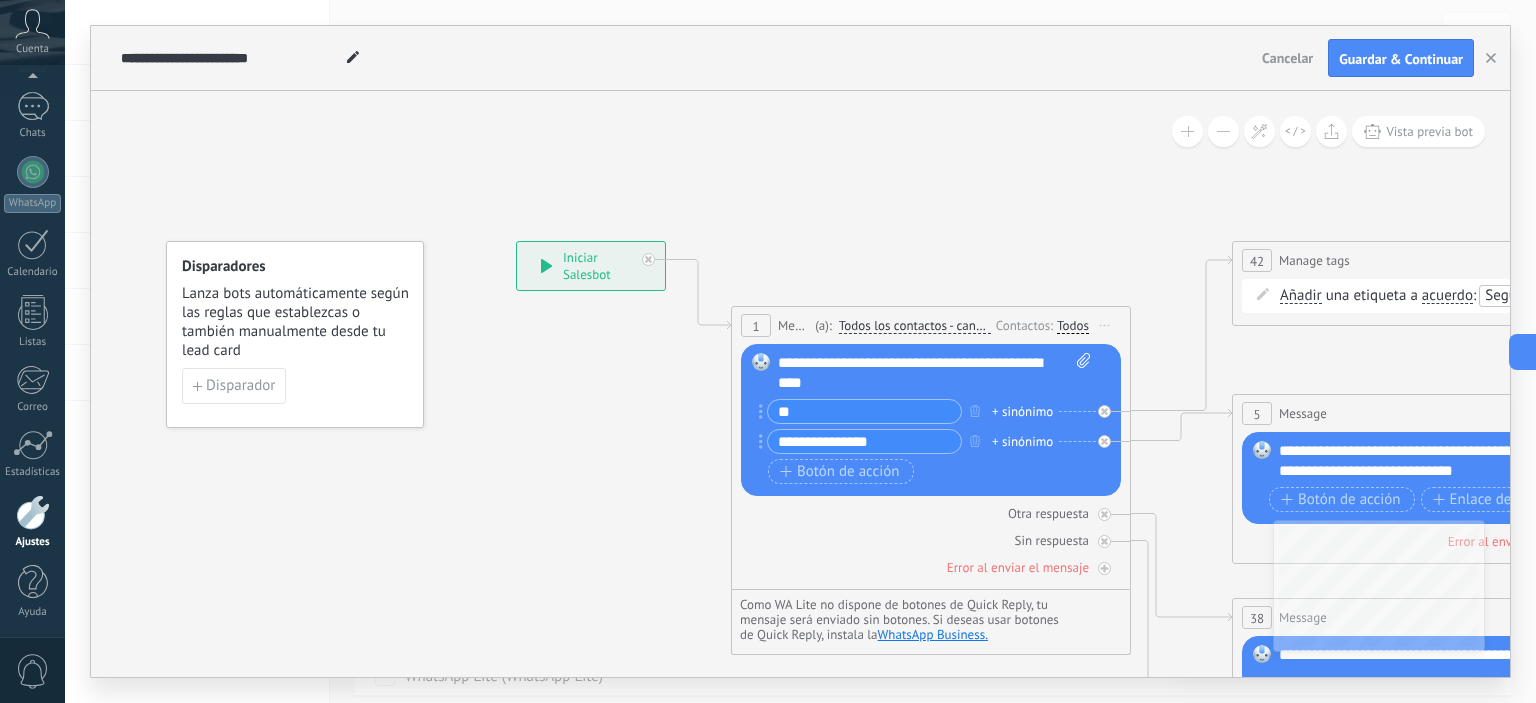 click 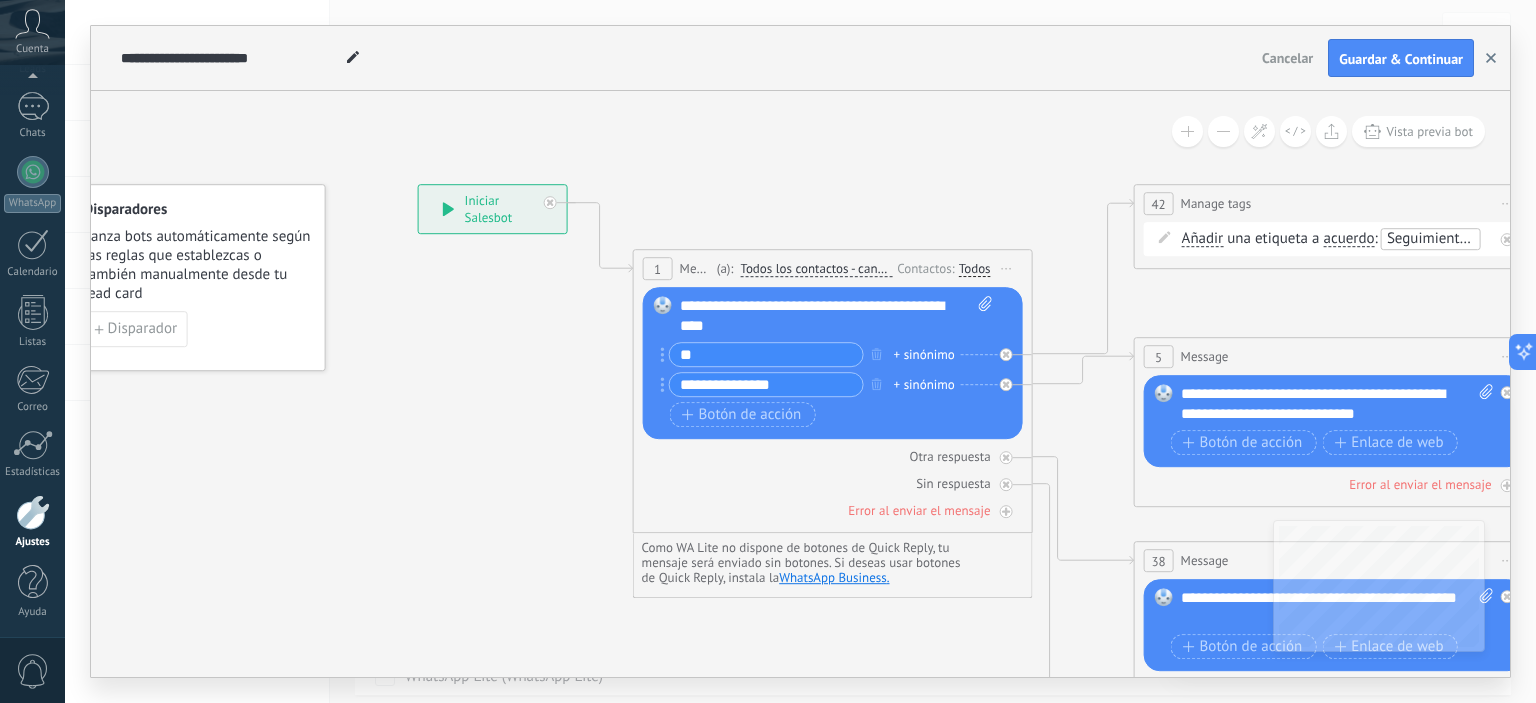 click at bounding box center (1491, 58) 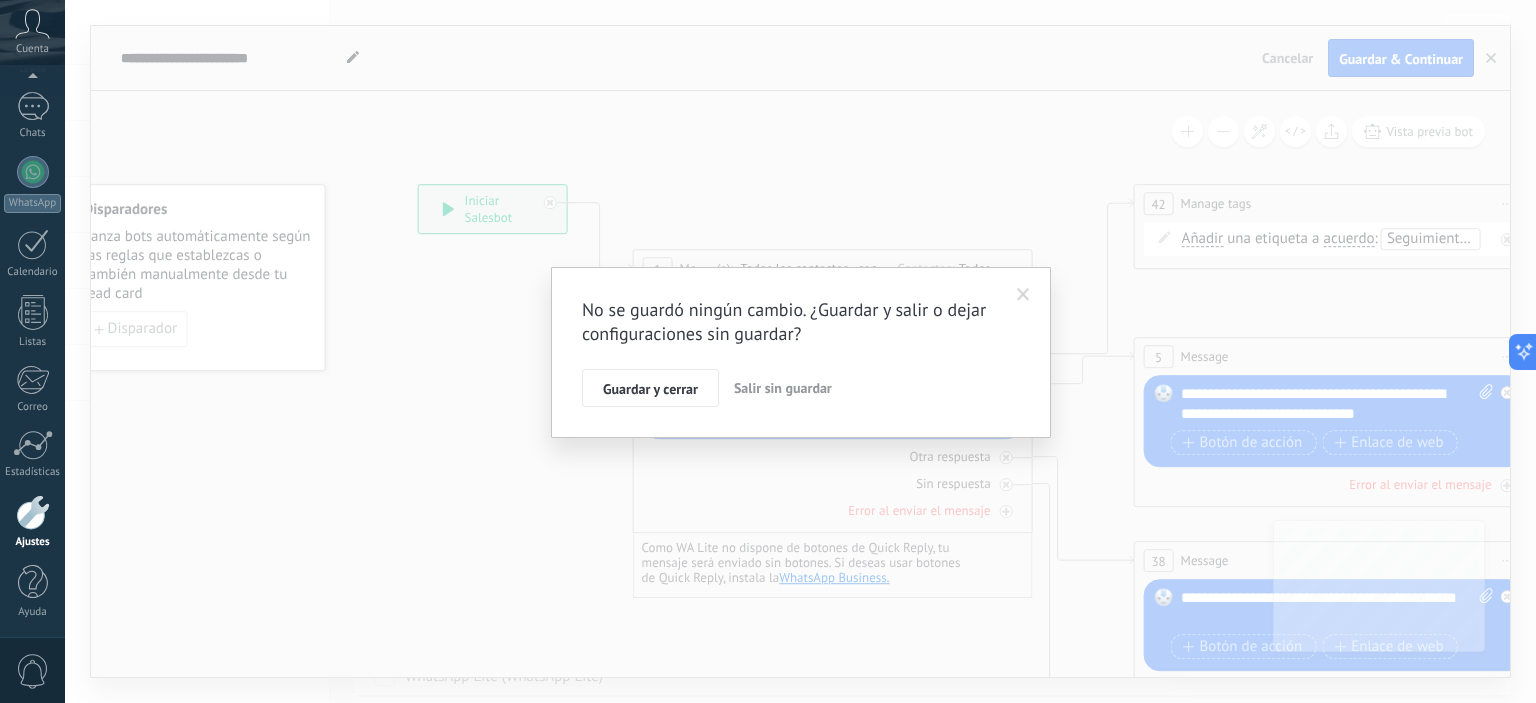 click on "Salir sin guardar" at bounding box center (783, 388) 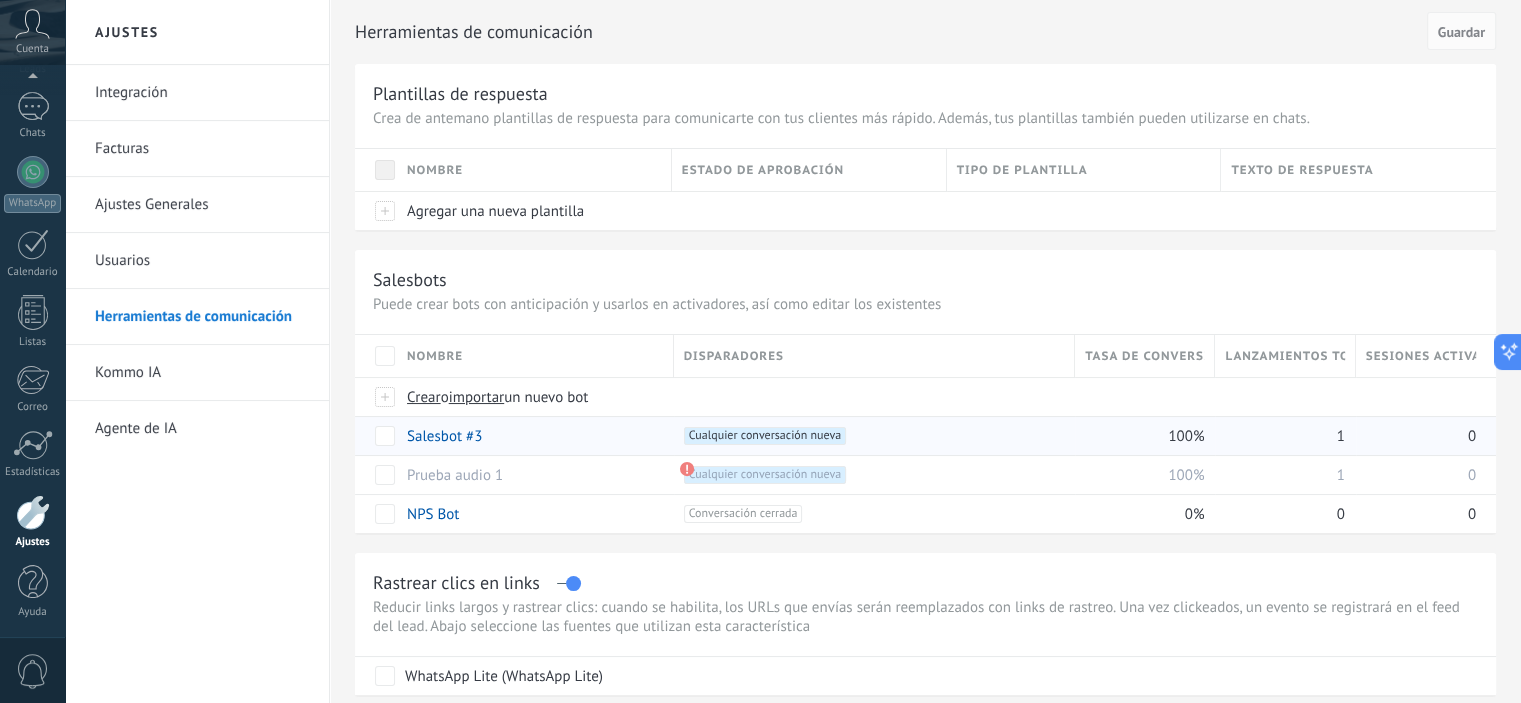 click at bounding box center [376, 435] 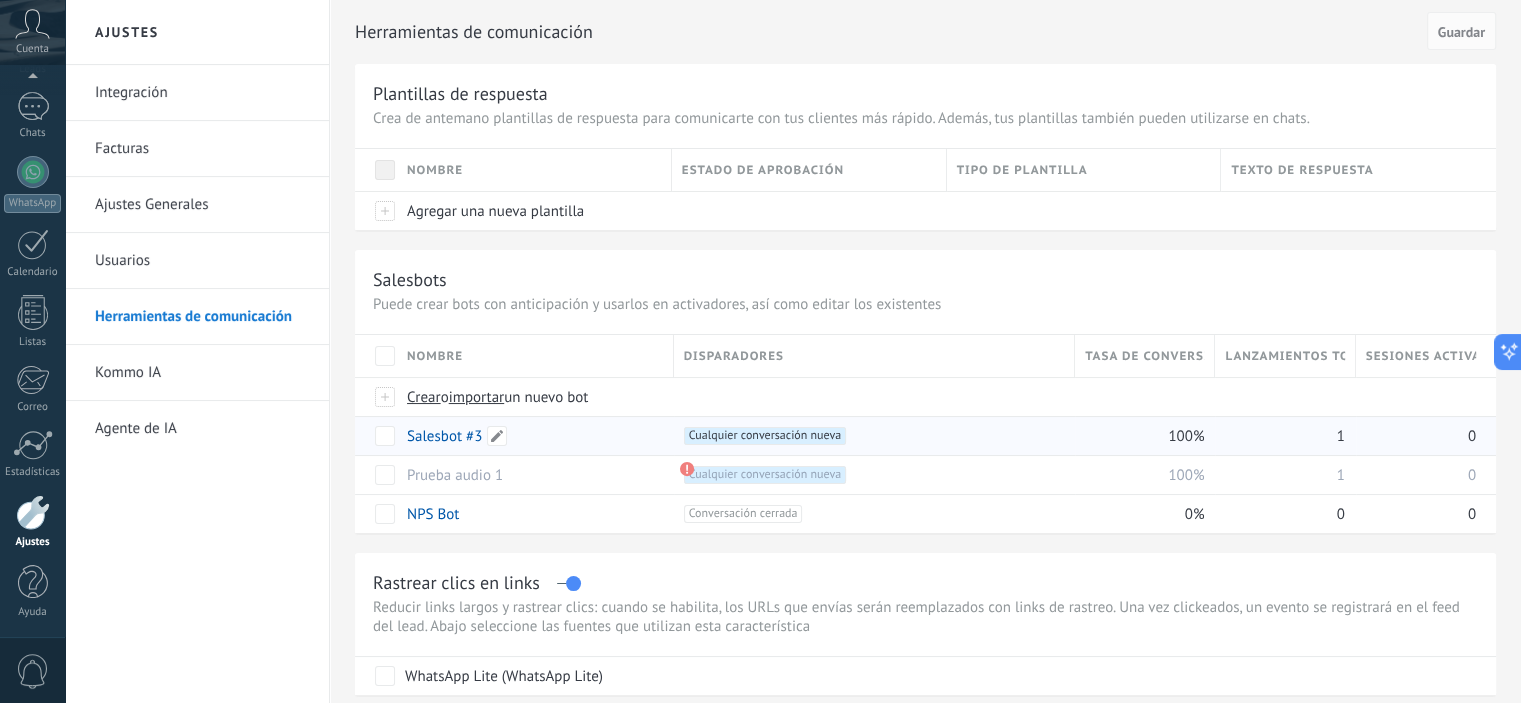 click on "Salesbot #3" at bounding box center (530, 436) 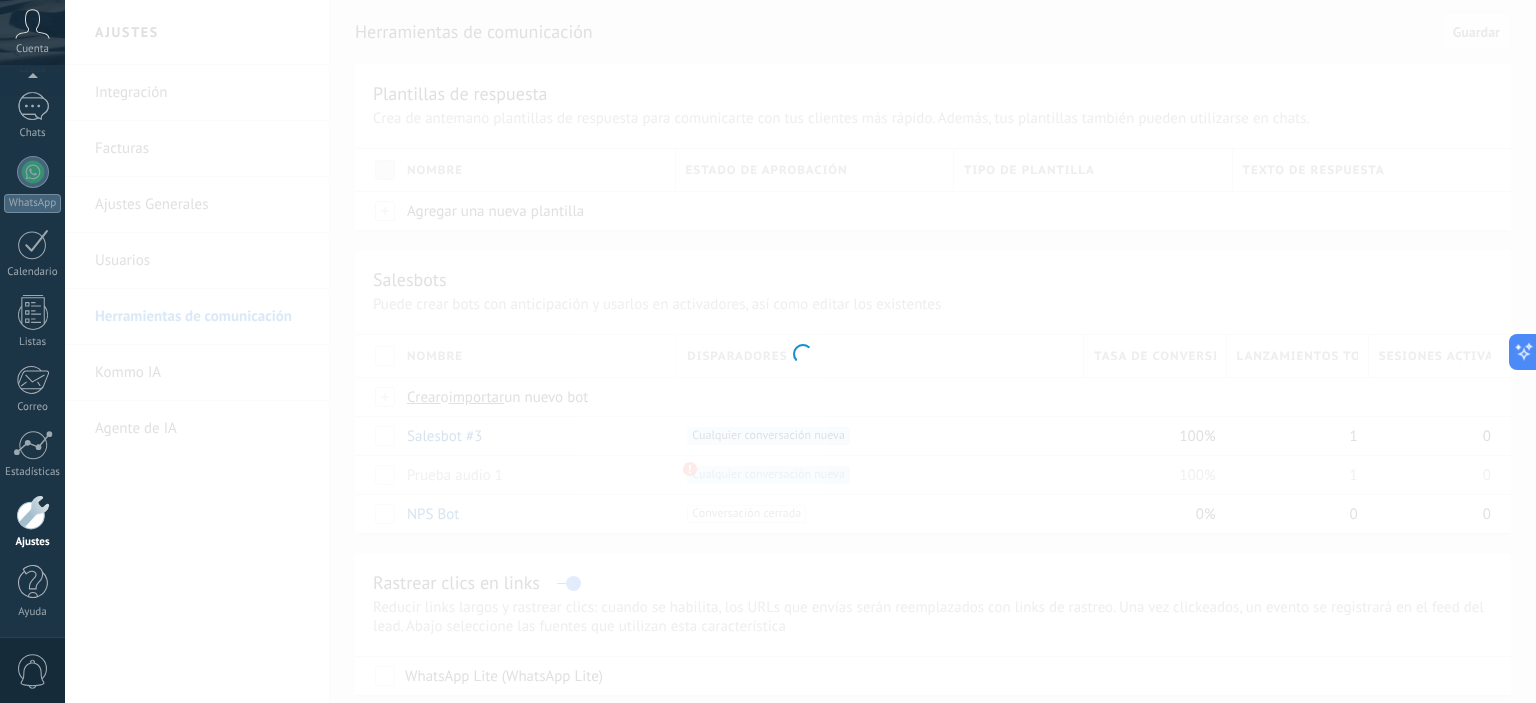 type on "**********" 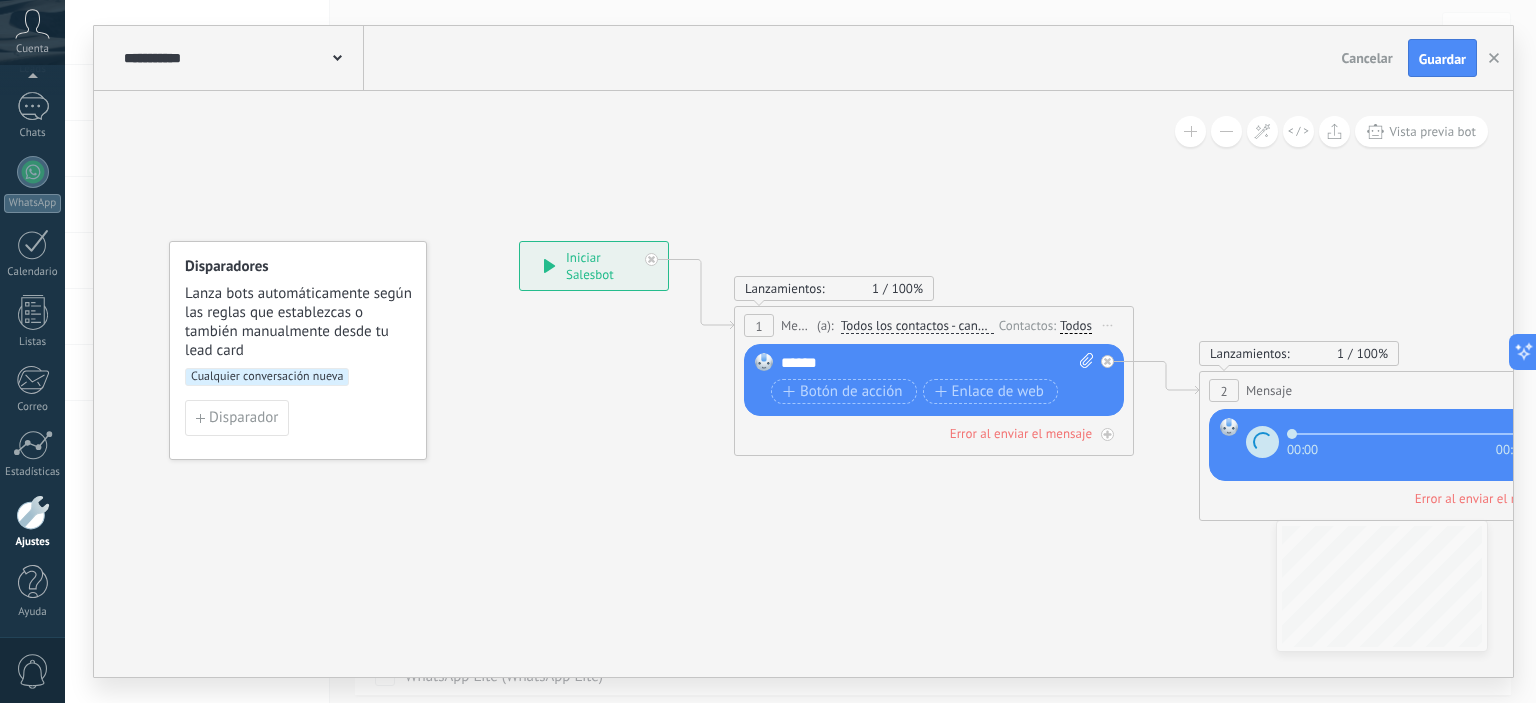 drag, startPoint x: 1028, startPoint y: 534, endPoint x: 646, endPoint y: 447, distance: 391.78183 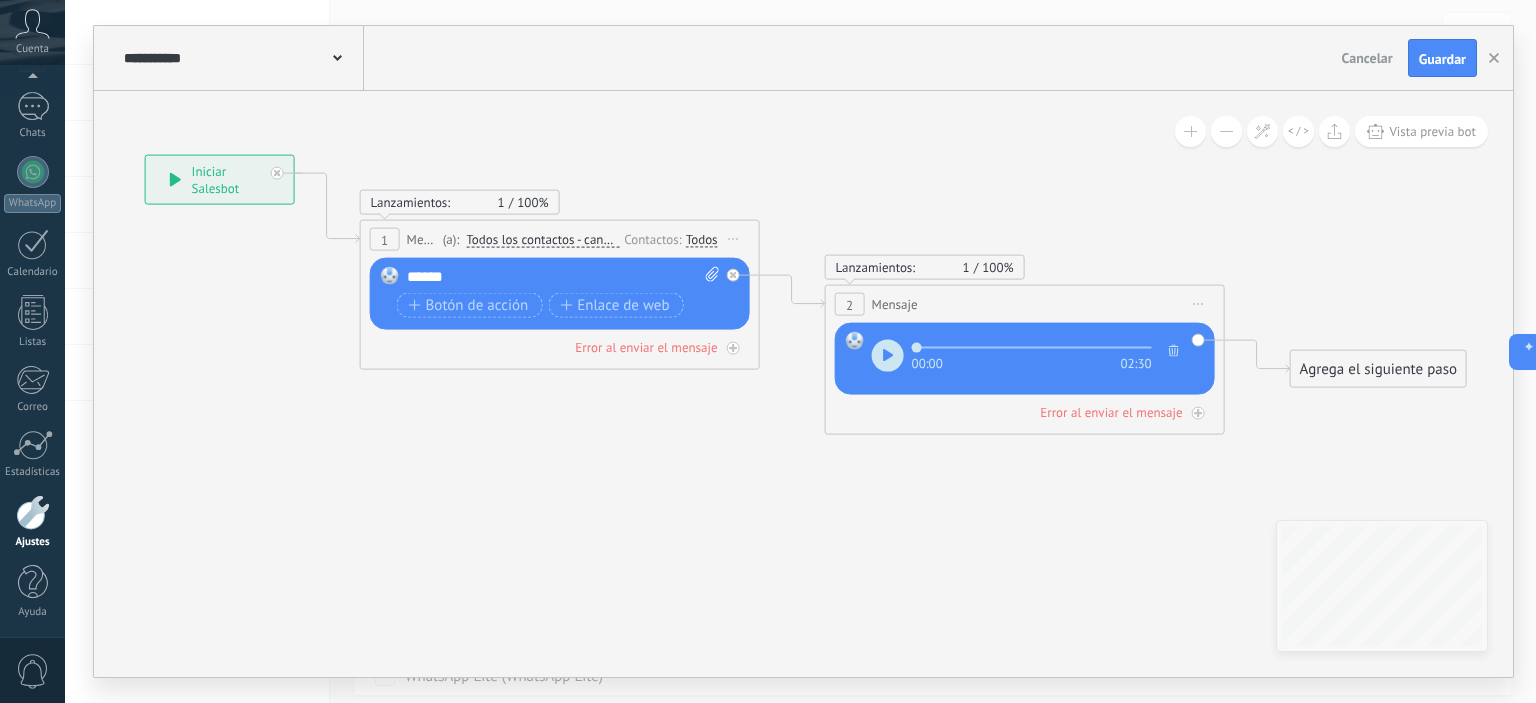 drag, startPoint x: 902, startPoint y: 526, endPoint x: 981, endPoint y: 572, distance: 91.416626 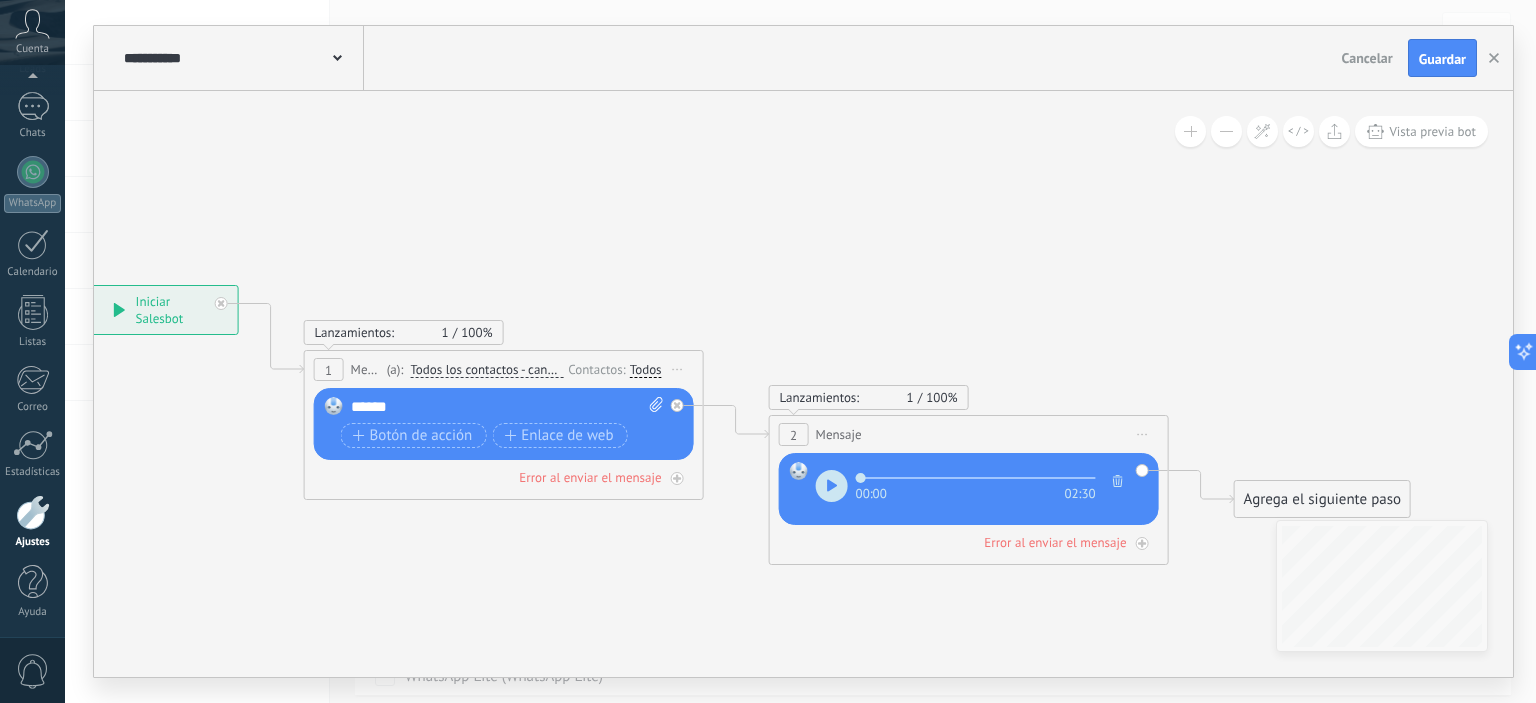 drag, startPoint x: 1170, startPoint y: 168, endPoint x: 1036, endPoint y: 267, distance: 166.60432 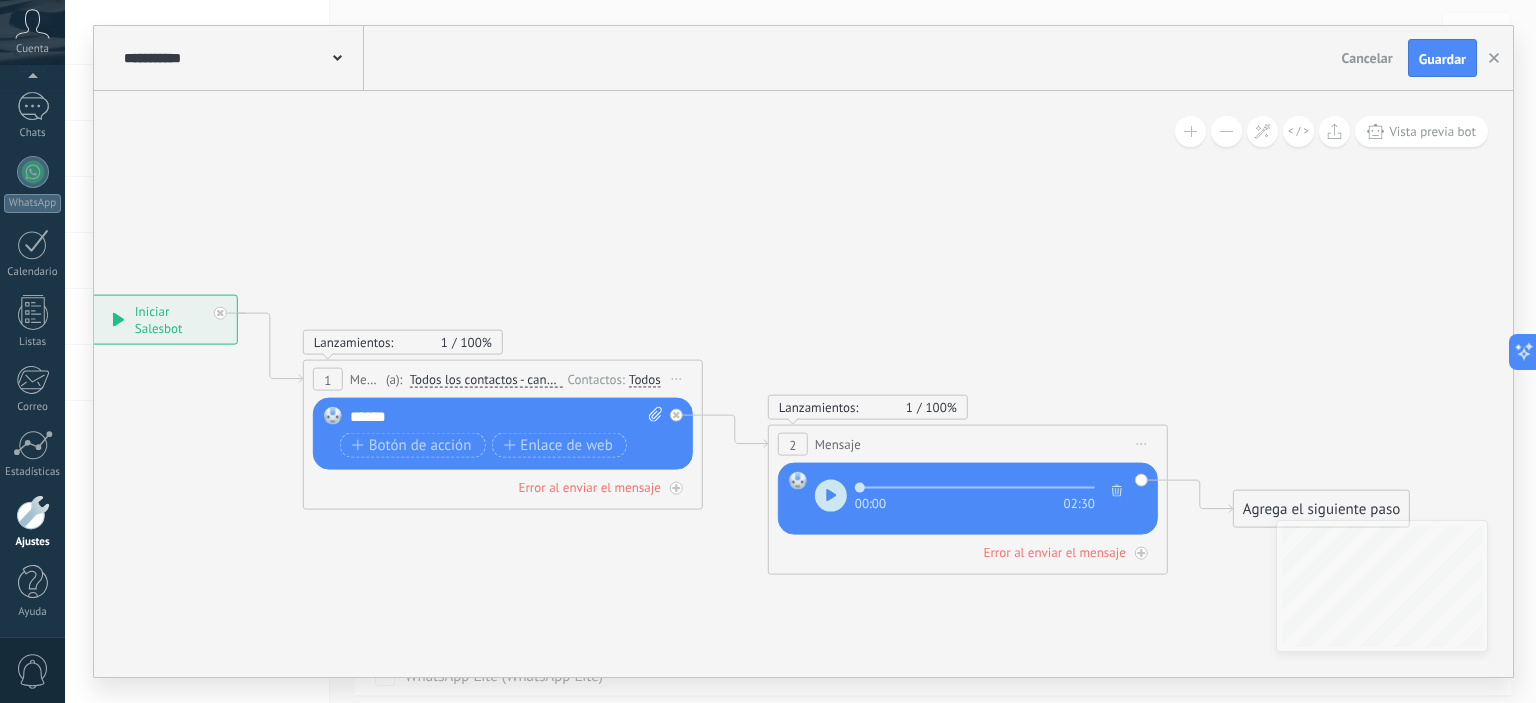 click 